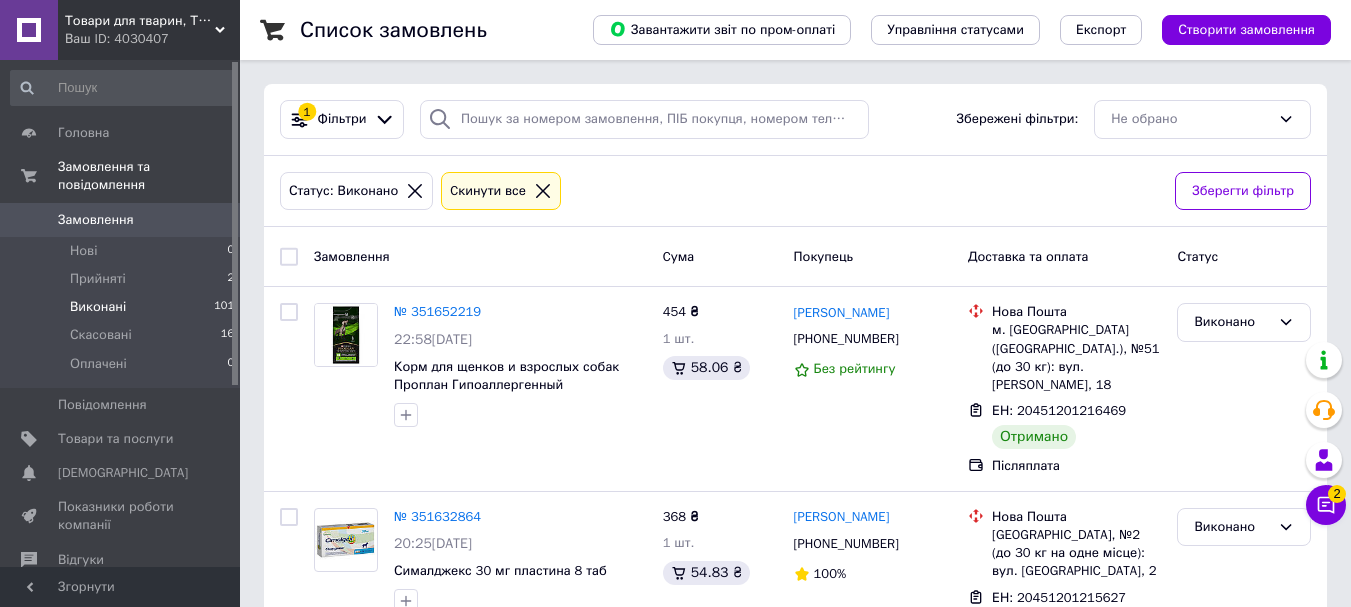 scroll, scrollTop: 0, scrollLeft: 0, axis: both 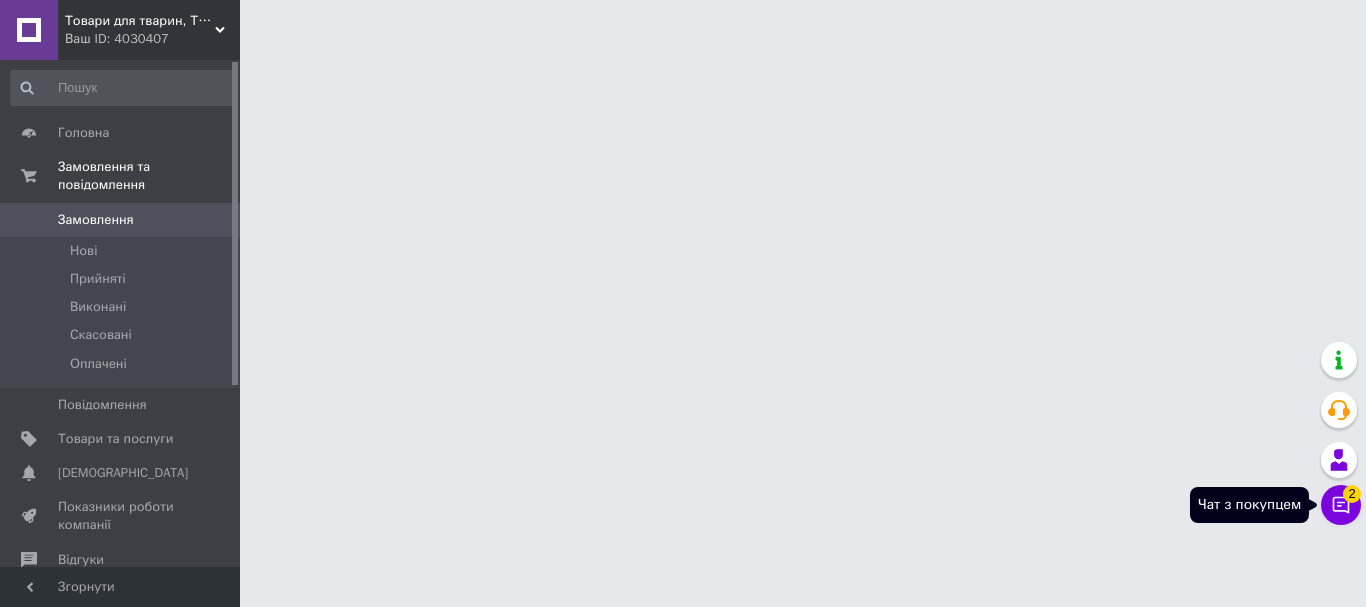 click 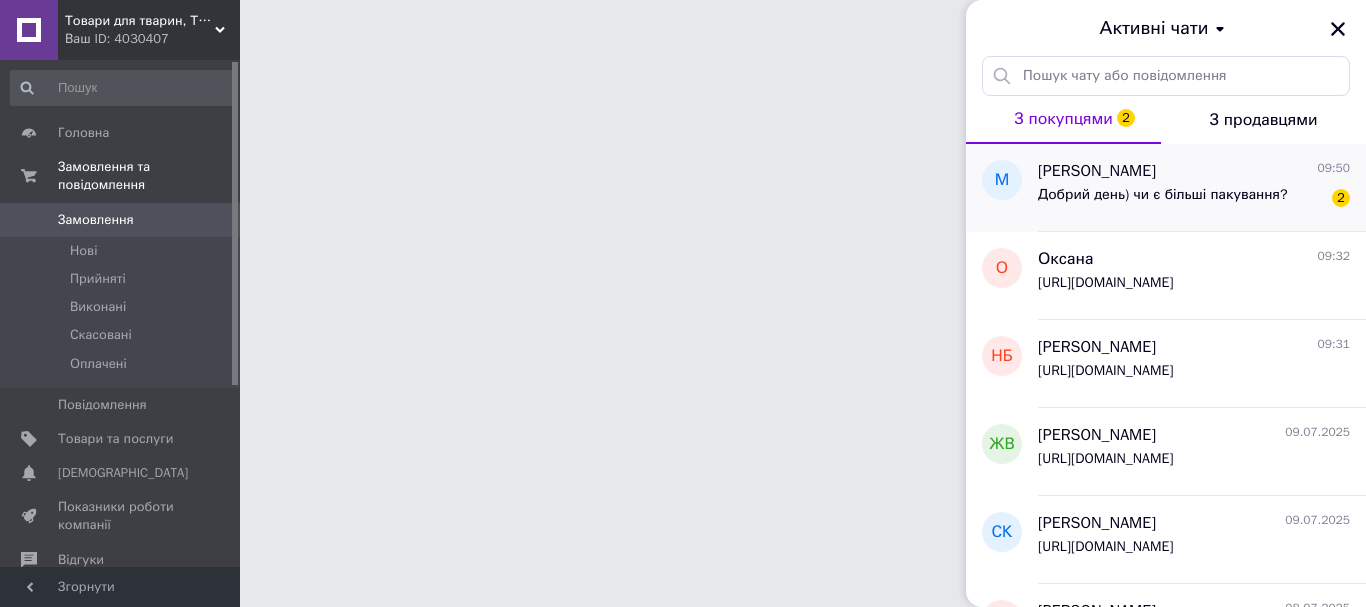 click on "Добрий день) чи є більші пакування?" at bounding box center (1162, 195) 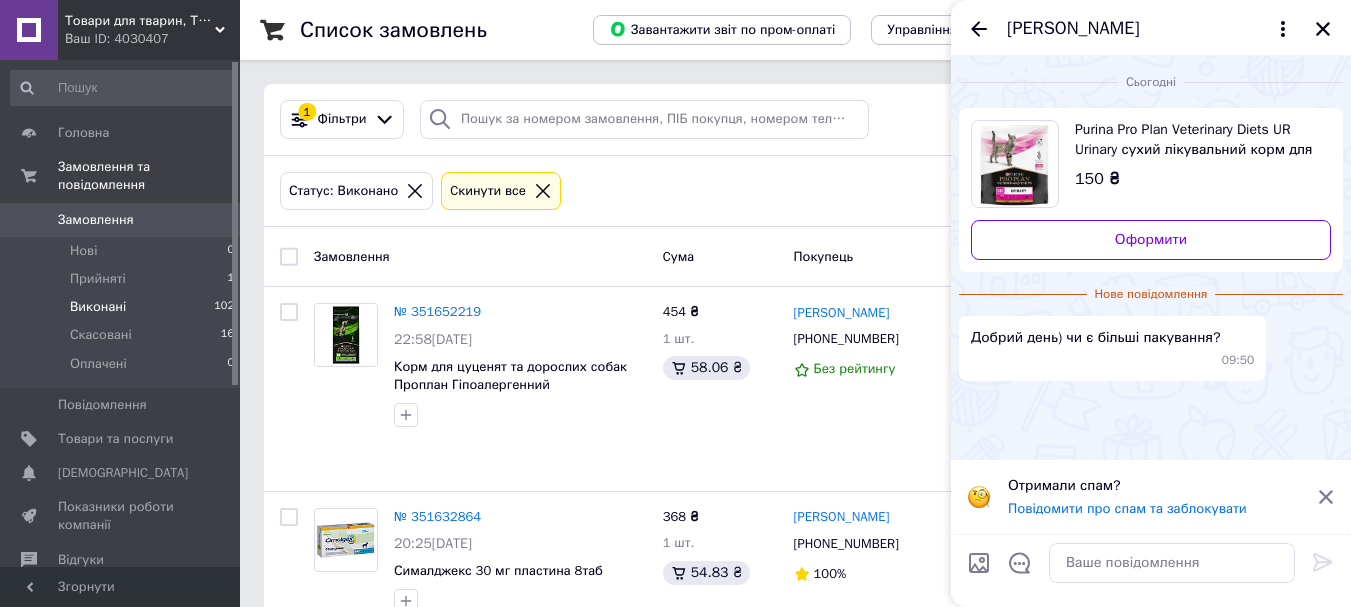 scroll, scrollTop: 100, scrollLeft: 0, axis: vertical 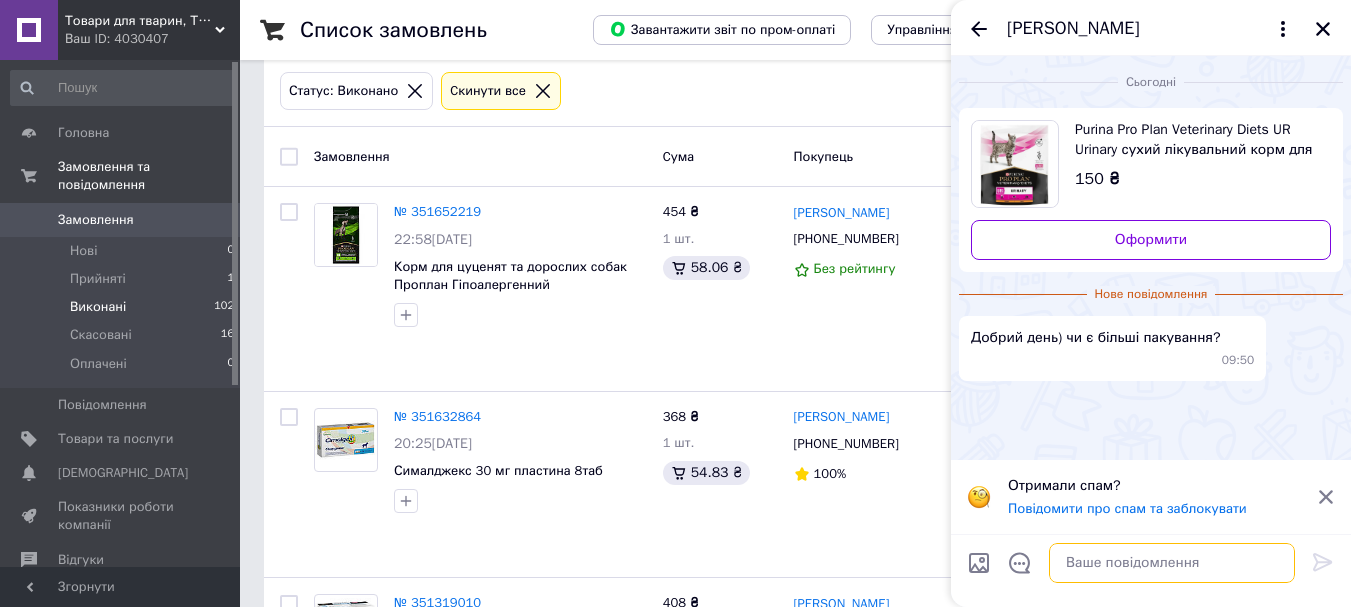 click at bounding box center [1172, 563] 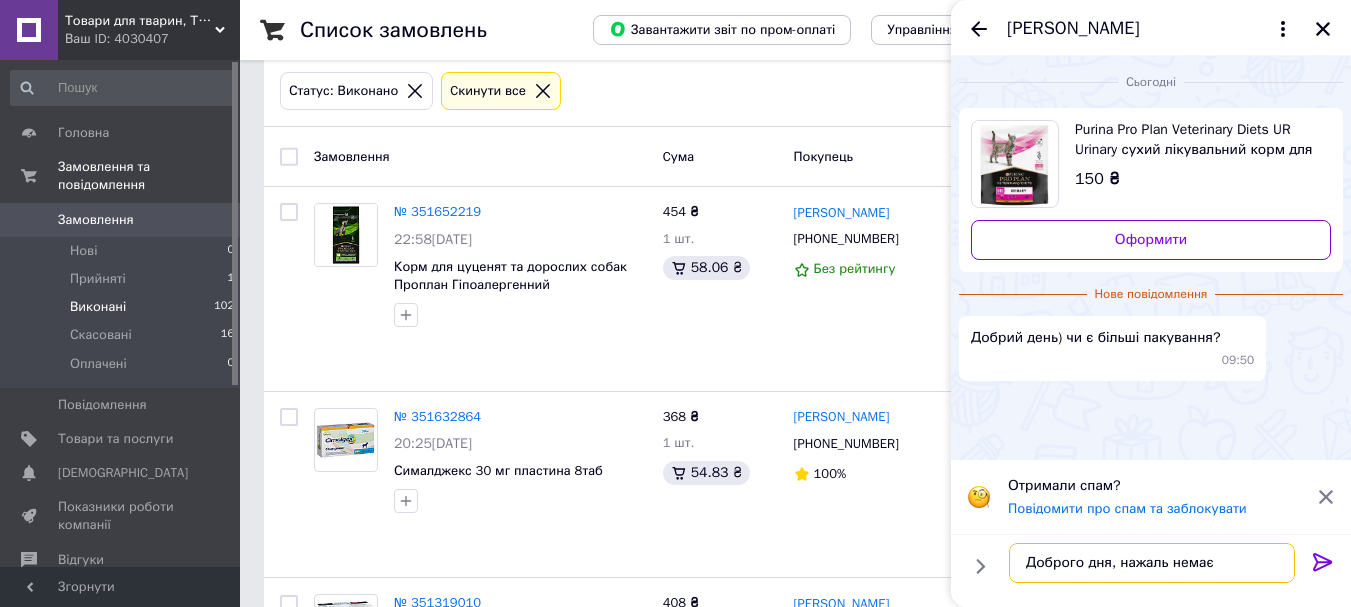 type on "Доброго дня, нажаль немає" 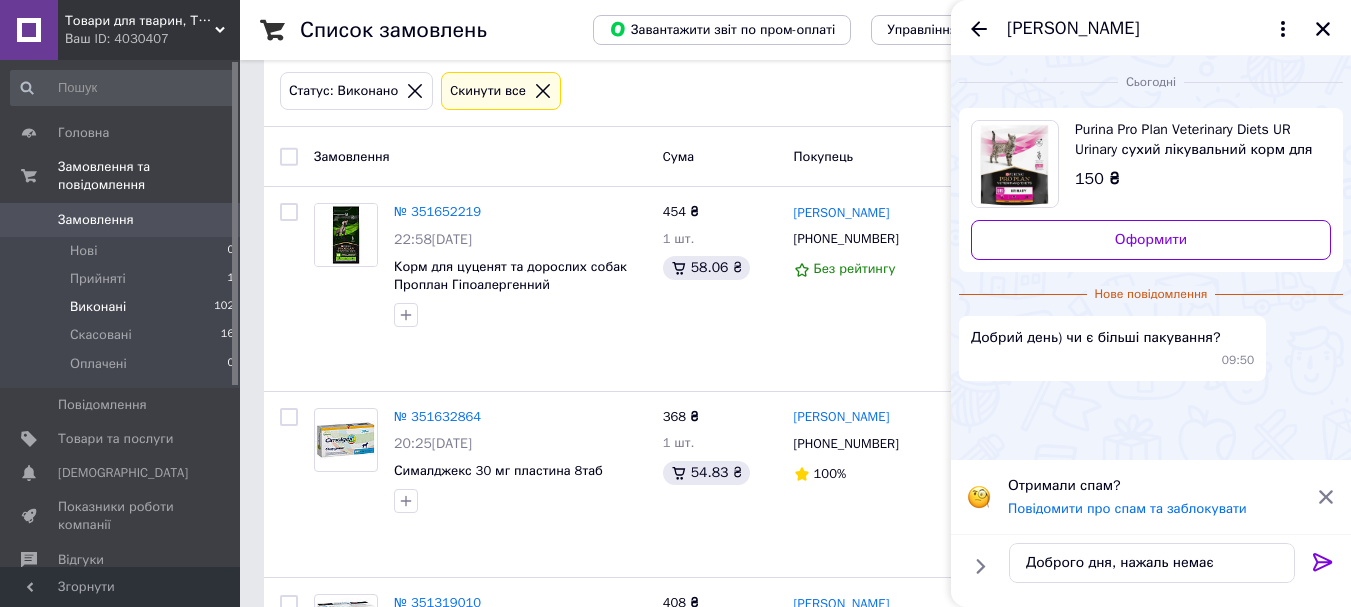 click 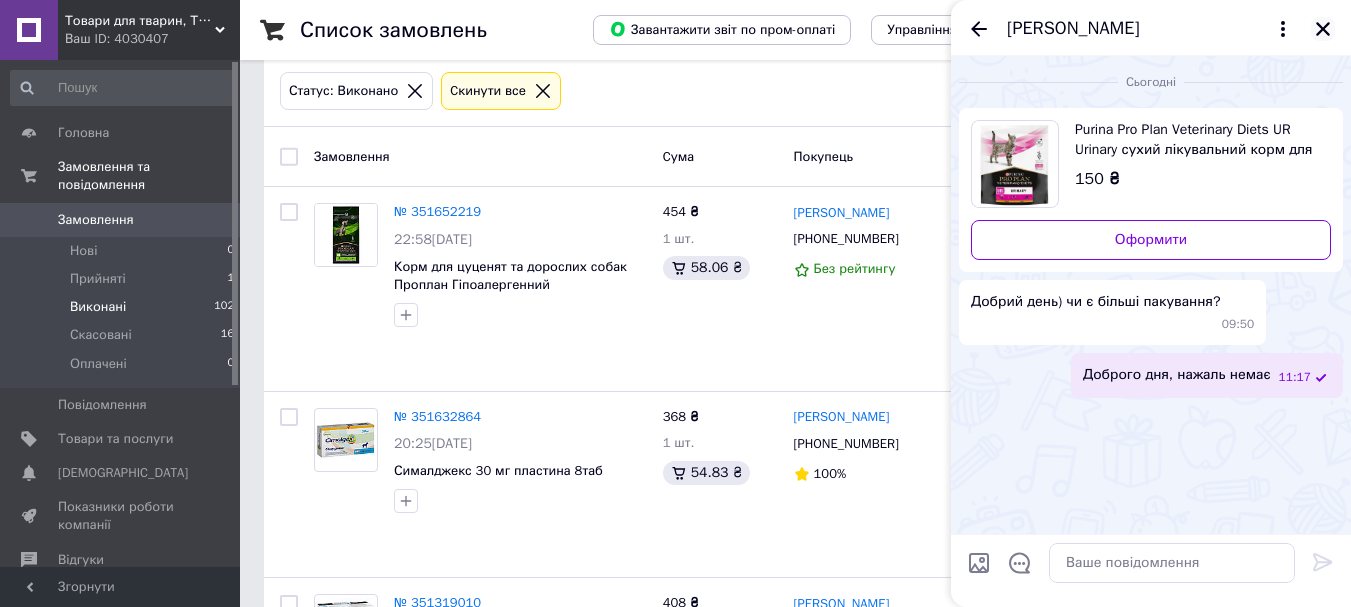click 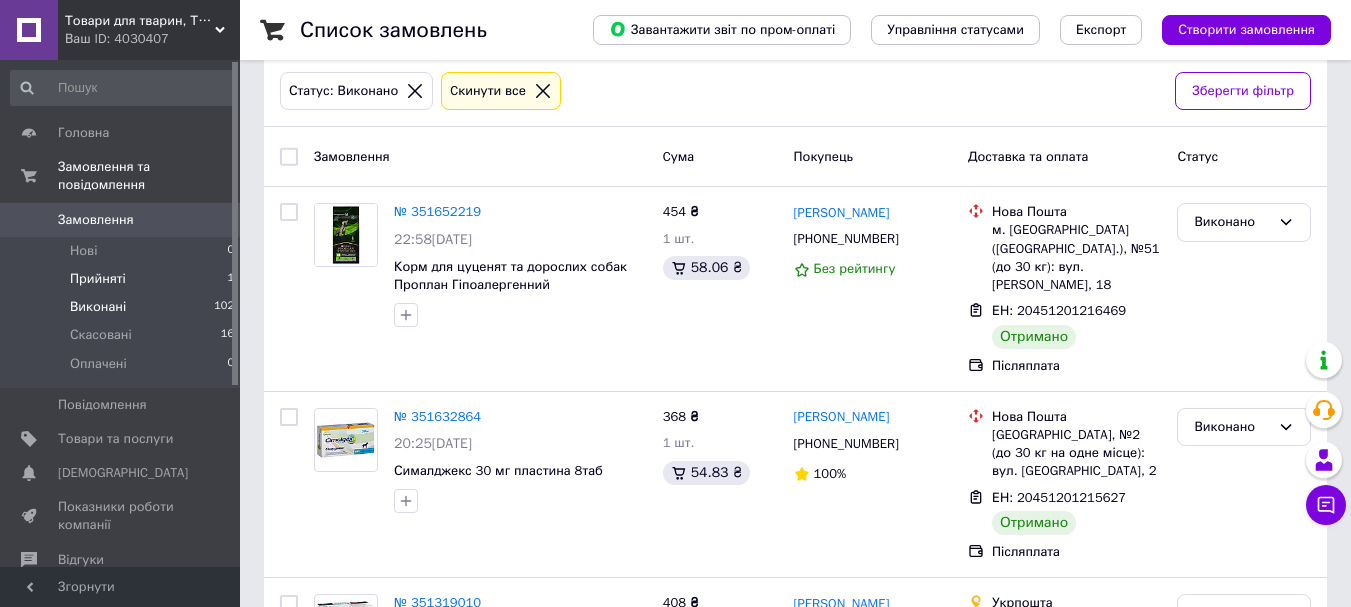 click on "Прийняті 1" at bounding box center (123, 279) 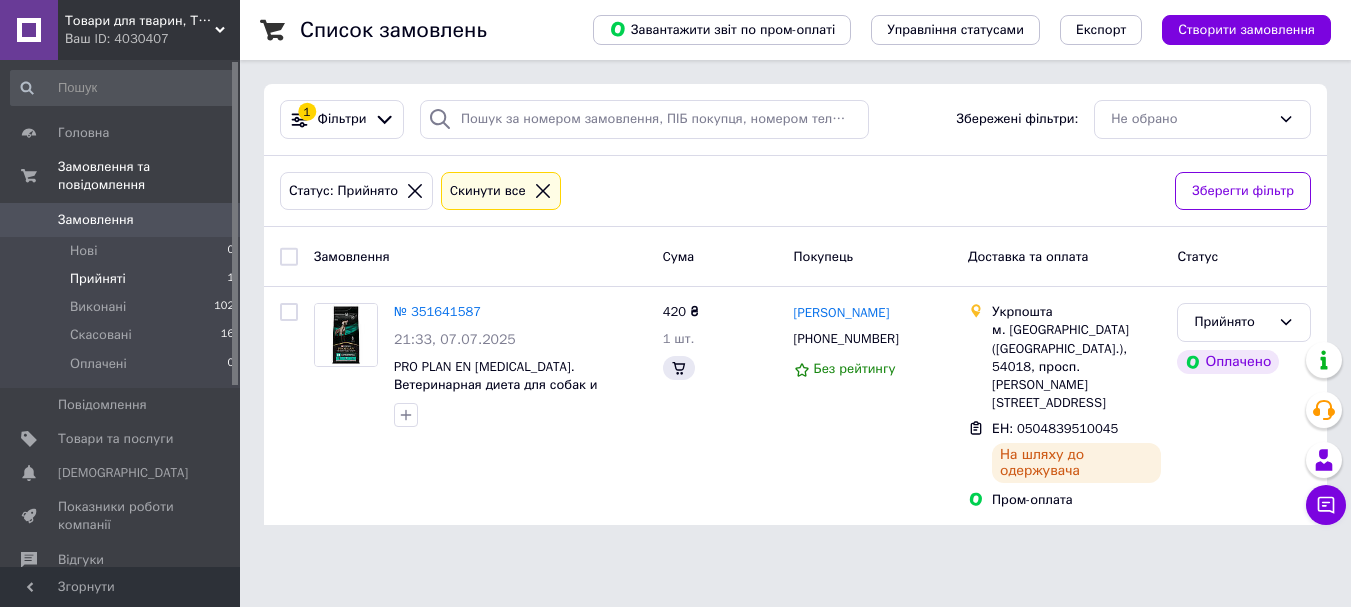scroll, scrollTop: 0, scrollLeft: 0, axis: both 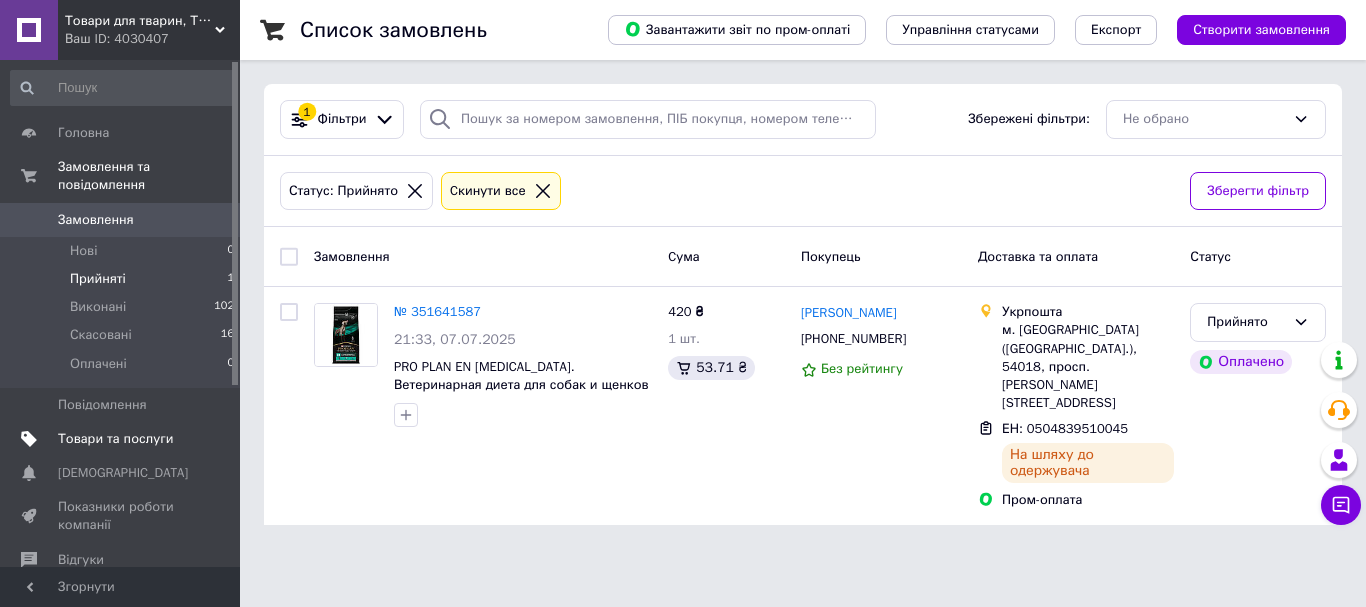 click on "Товари та послуги" at bounding box center (115, 439) 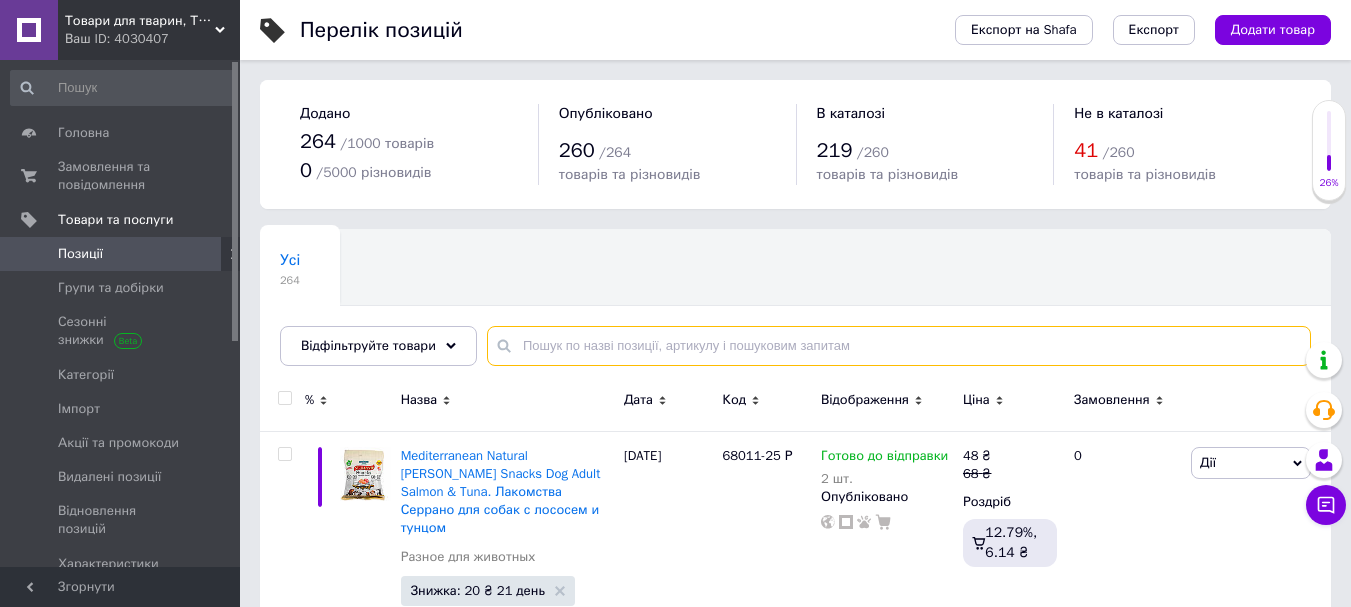 click at bounding box center [899, 346] 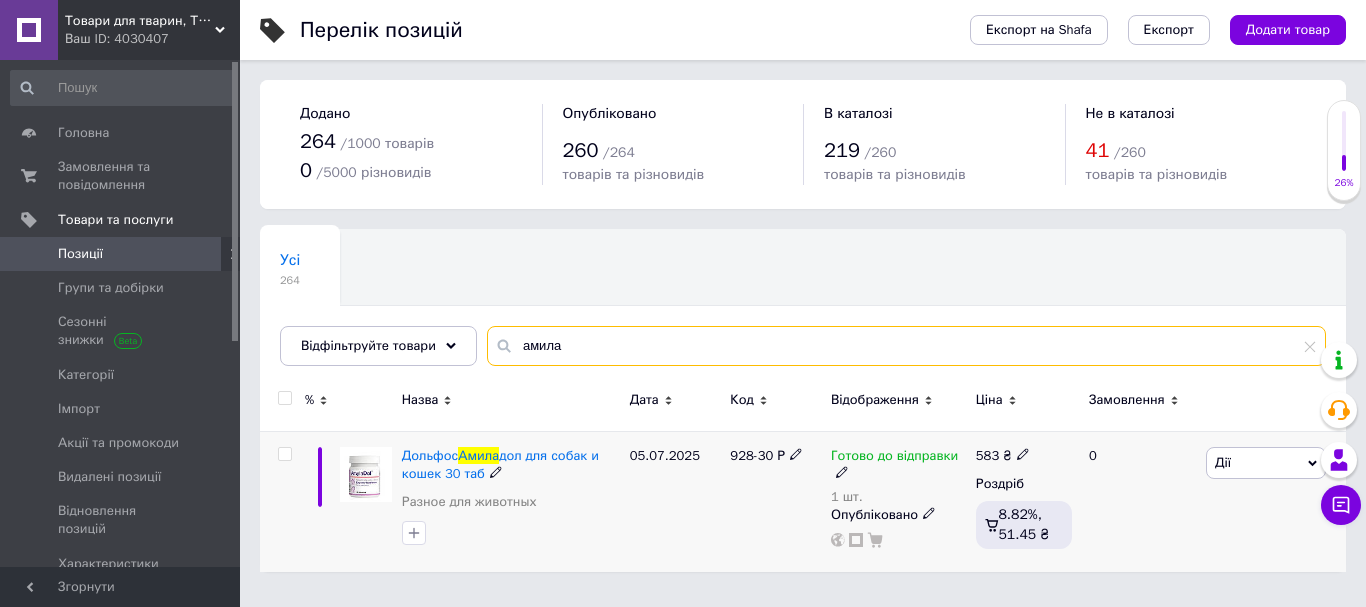 type on "амила" 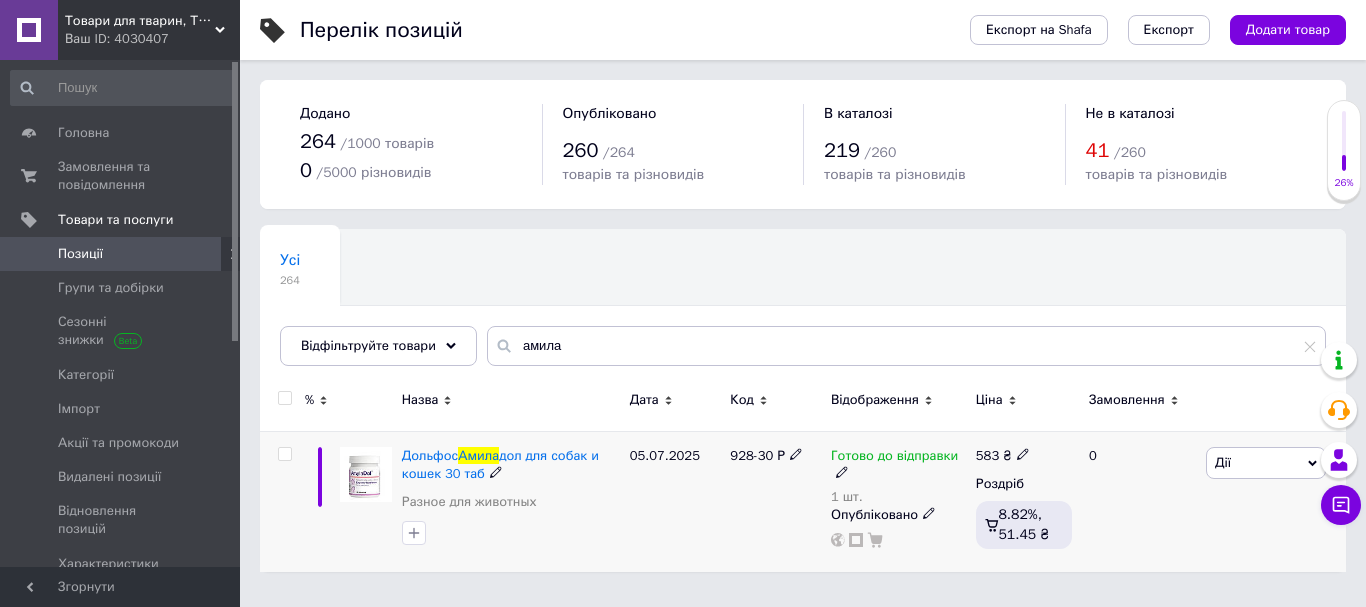click on "Готово до відправки" at bounding box center [894, 458] 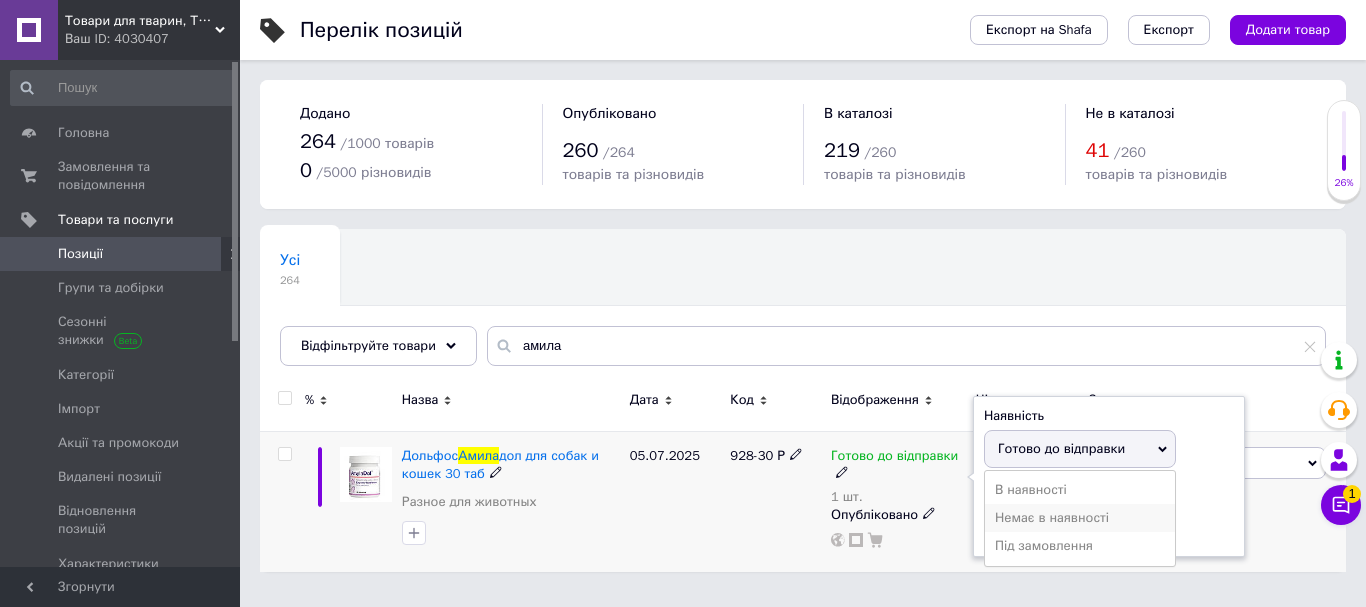 click on "Немає в наявності" at bounding box center (1080, 518) 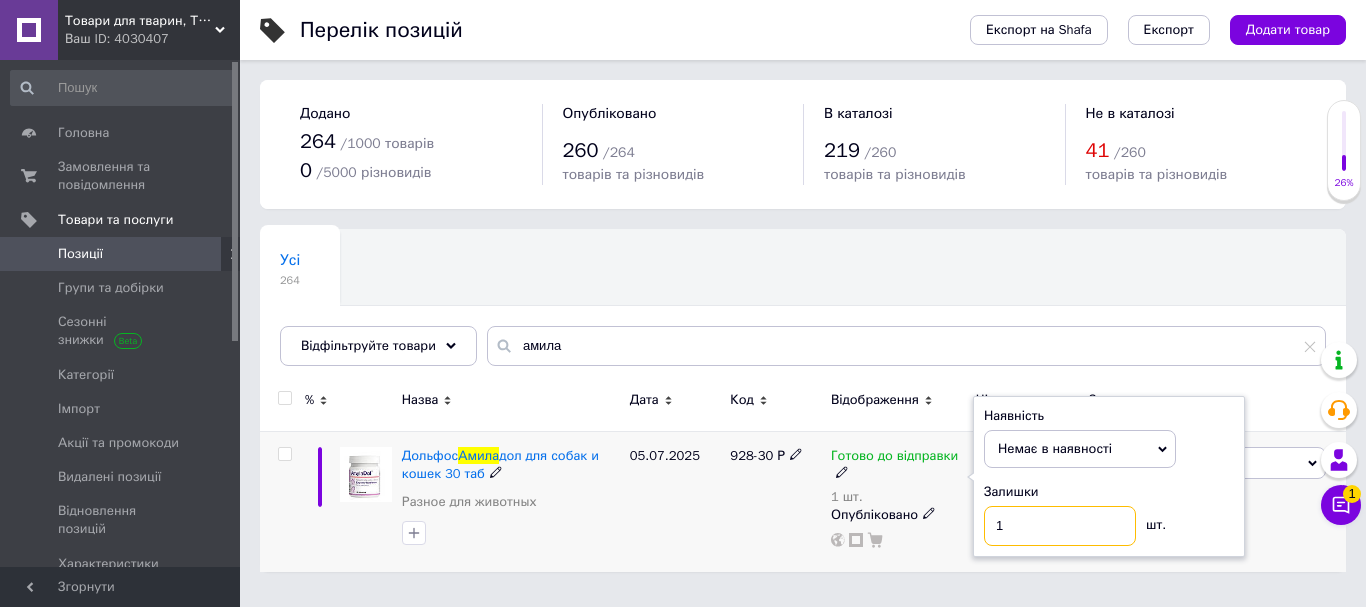 drag, startPoint x: 1029, startPoint y: 536, endPoint x: 985, endPoint y: 523, distance: 45.88028 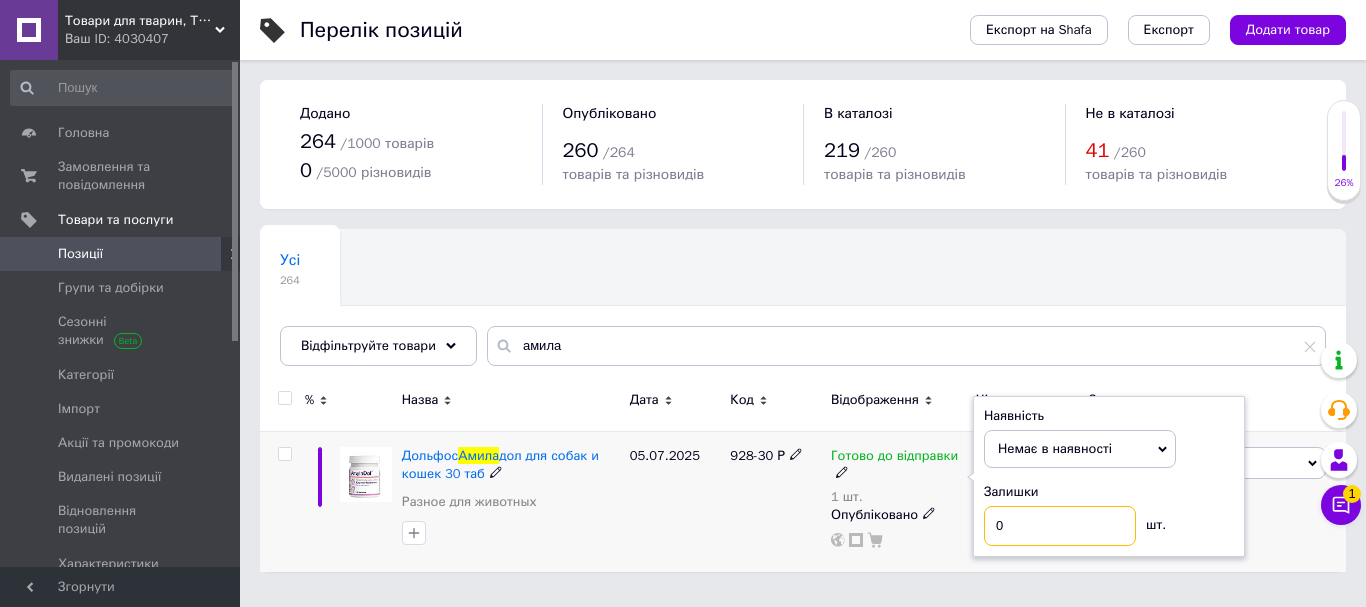type on "0" 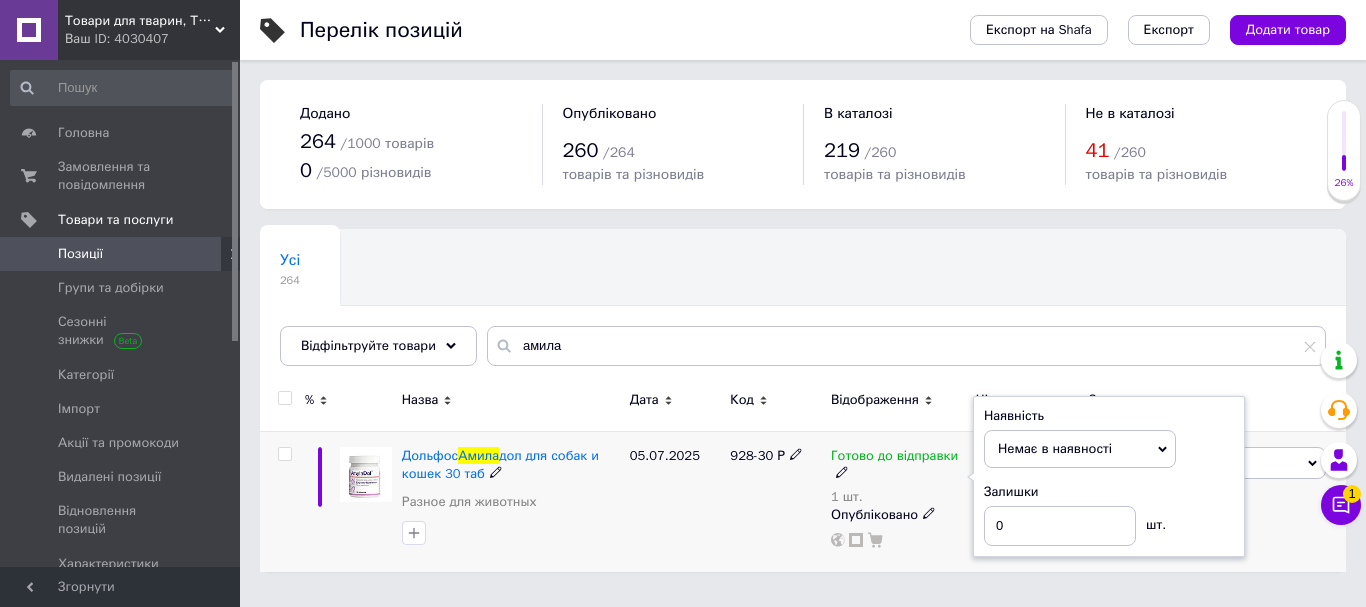 drag, startPoint x: 699, startPoint y: 504, endPoint x: 887, endPoint y: 506, distance: 188.01064 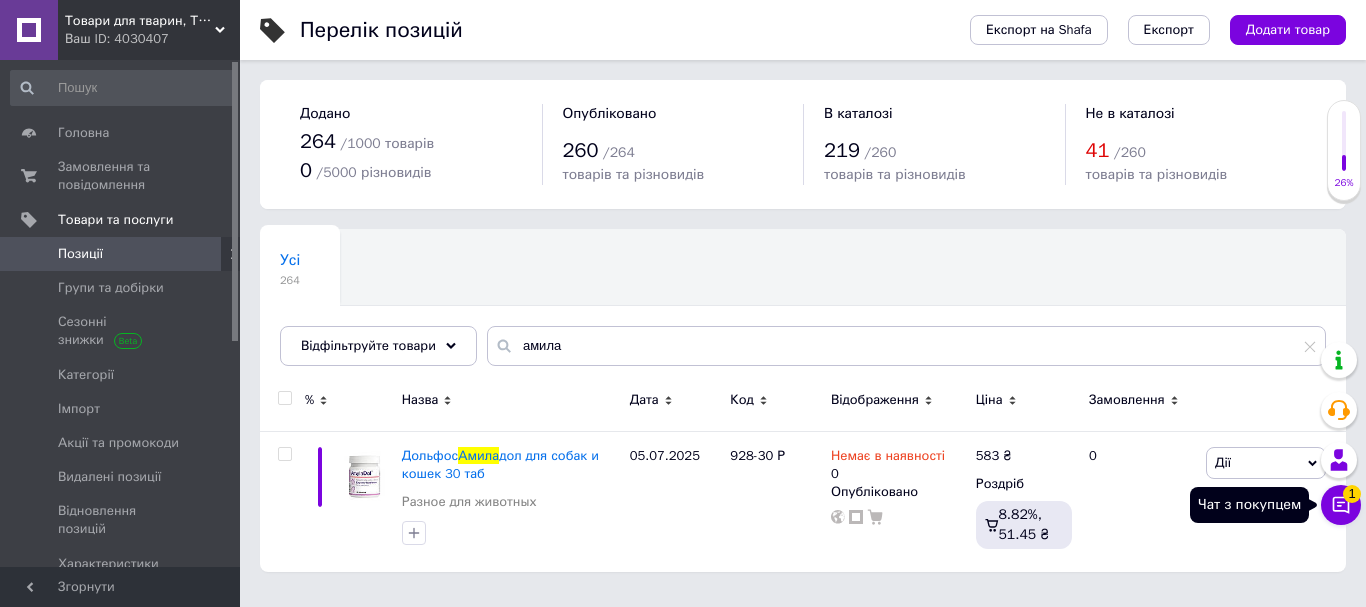 click 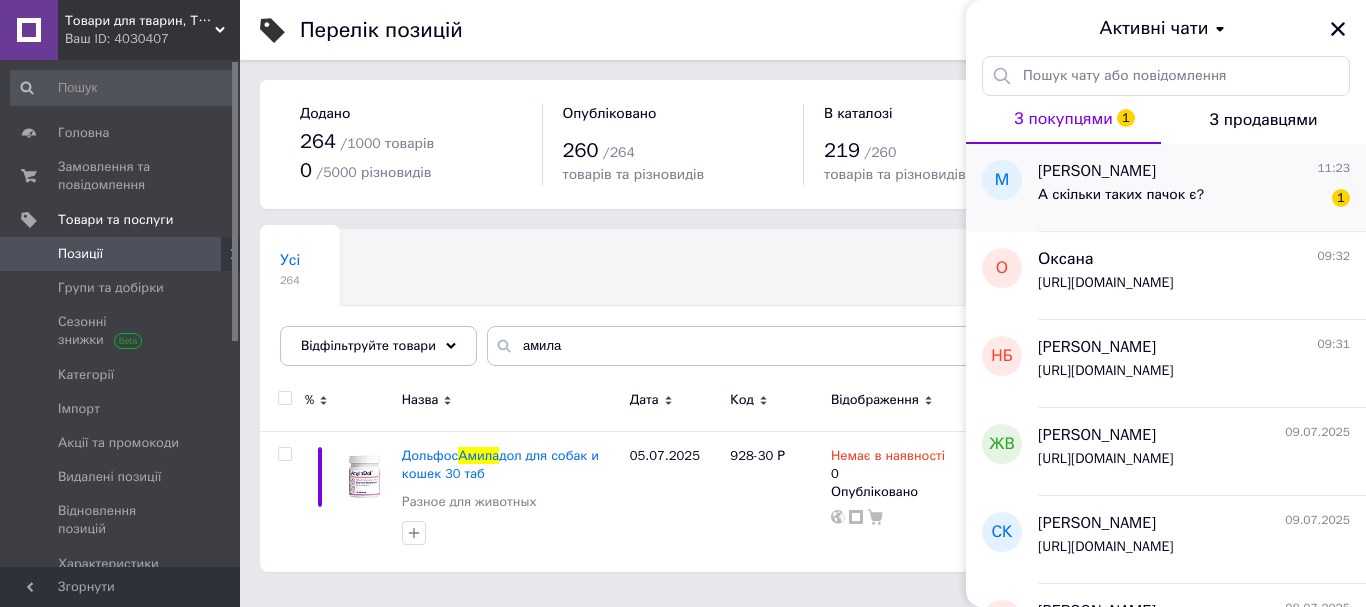 click on "А скільки таких пачок є?" at bounding box center [1121, 195] 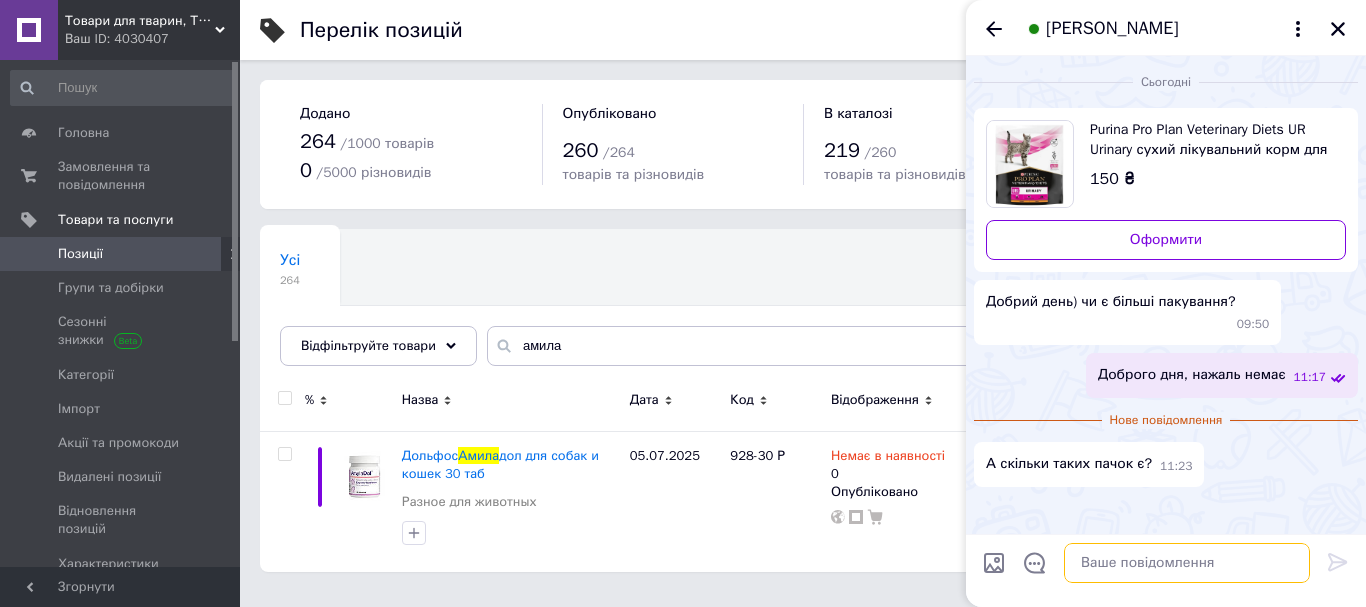 click at bounding box center (1187, 563) 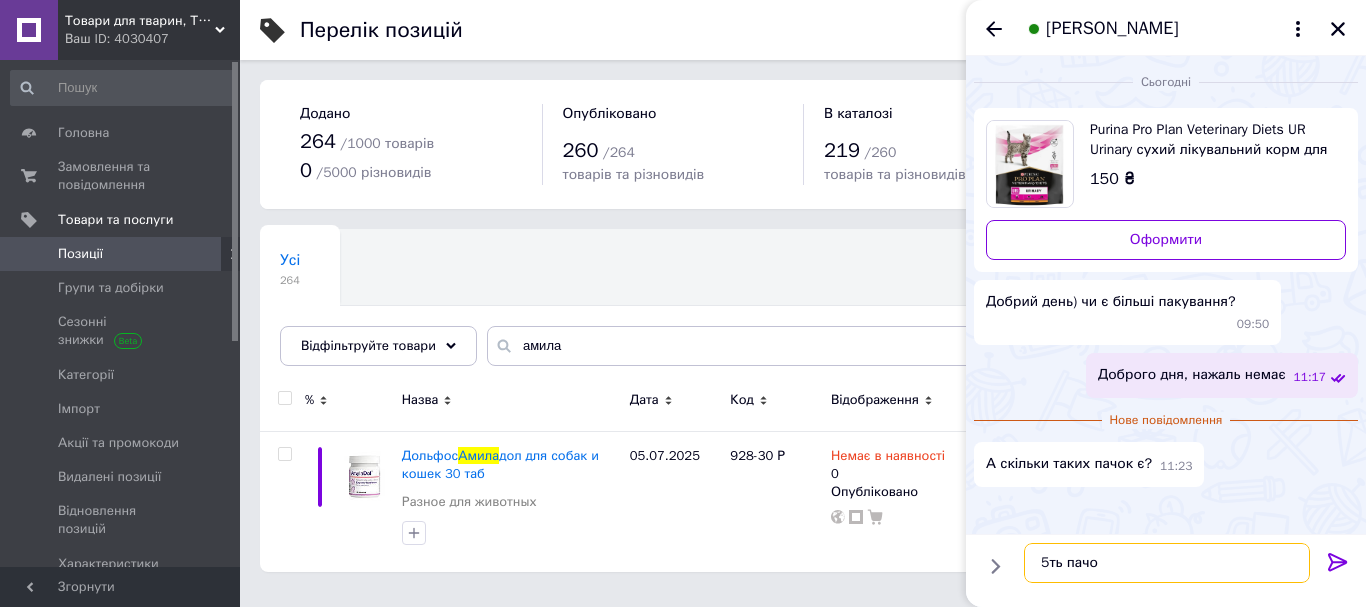 type on "5ть пачок" 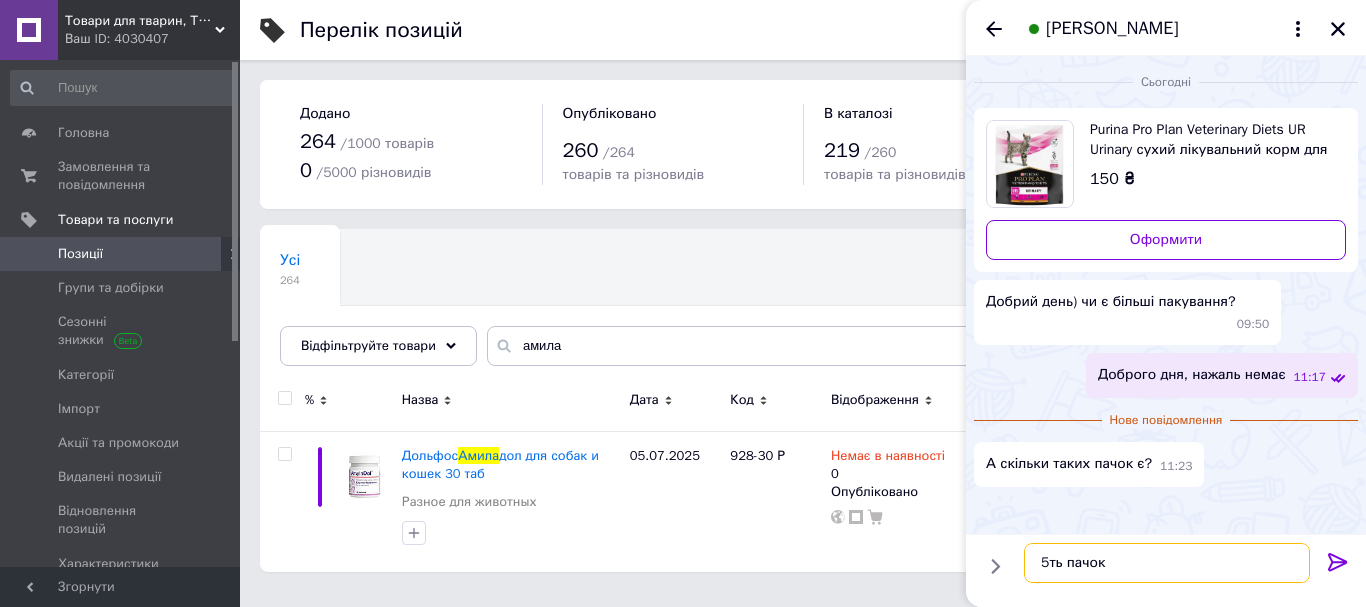 type 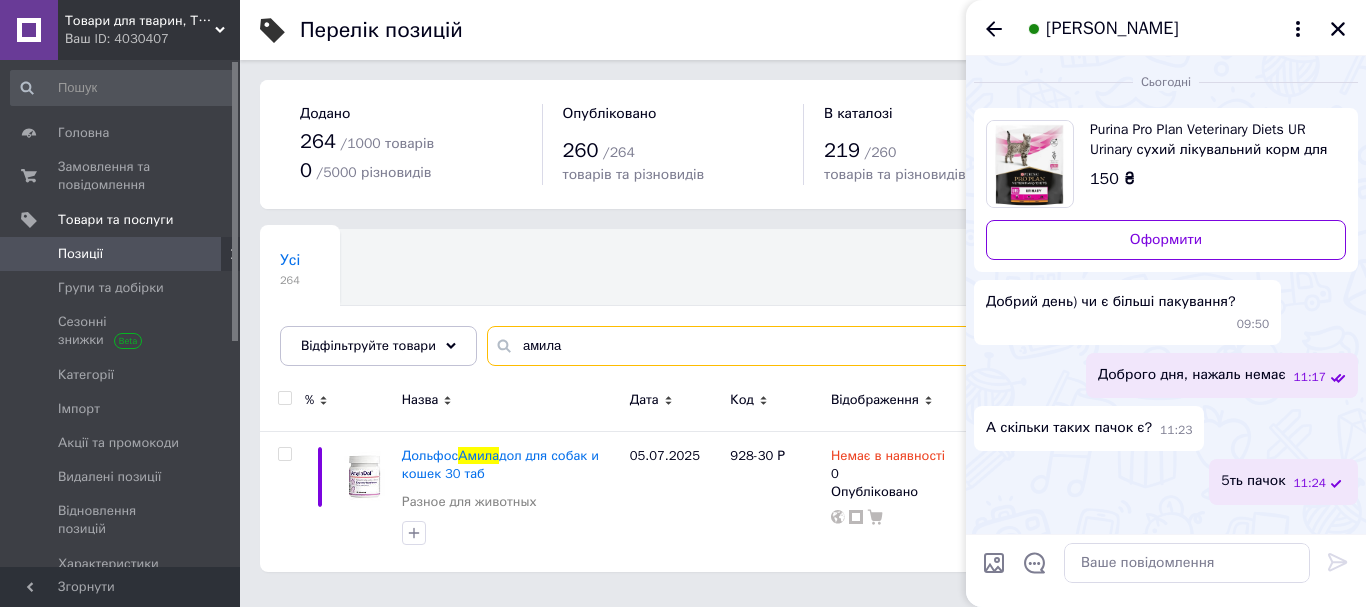 click on "амила" at bounding box center [906, 346] 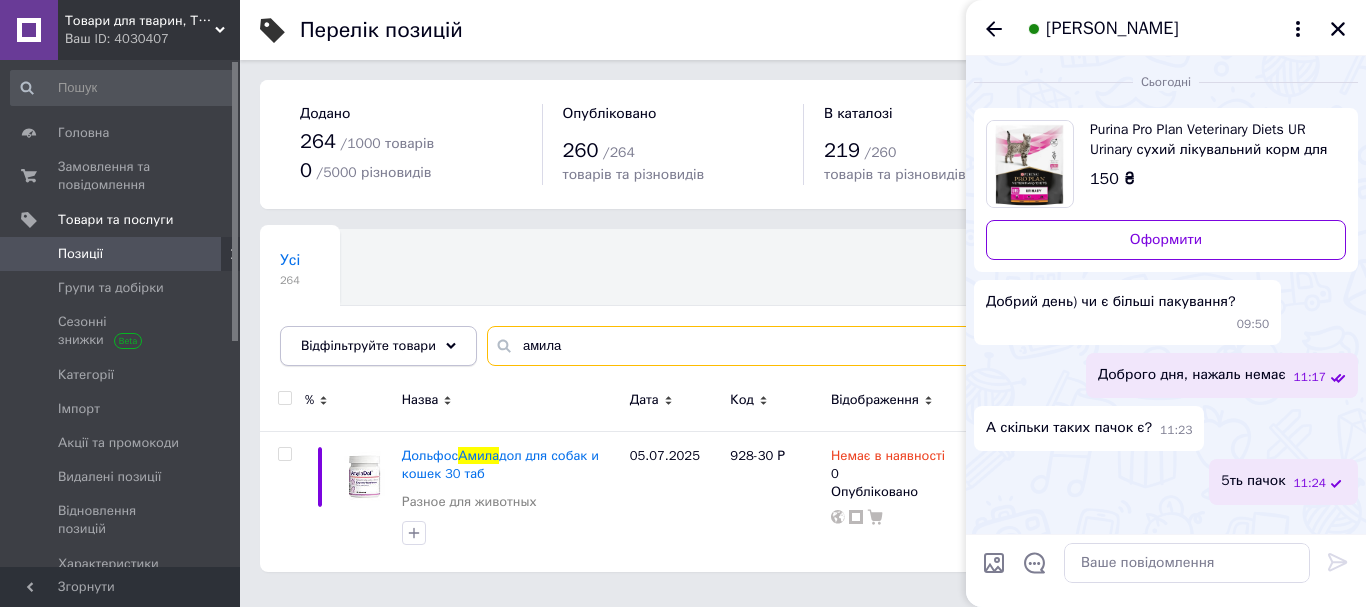 drag, startPoint x: 656, startPoint y: 345, endPoint x: 376, endPoint y: 353, distance: 280.11426 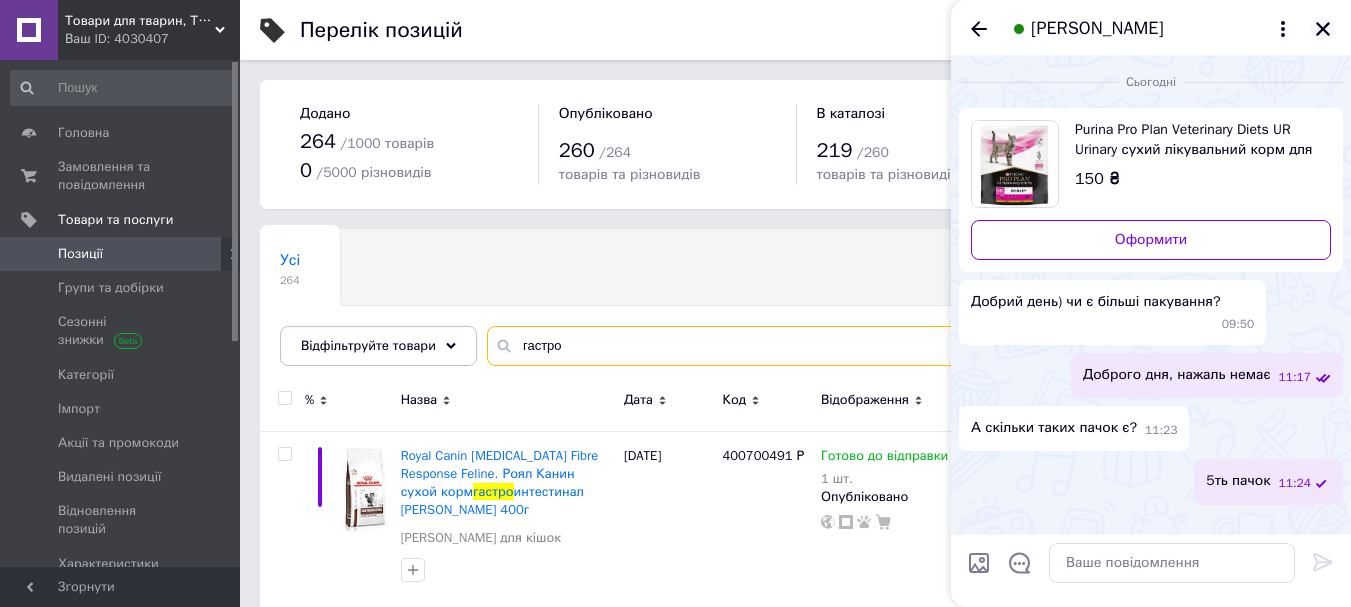type on "гастро" 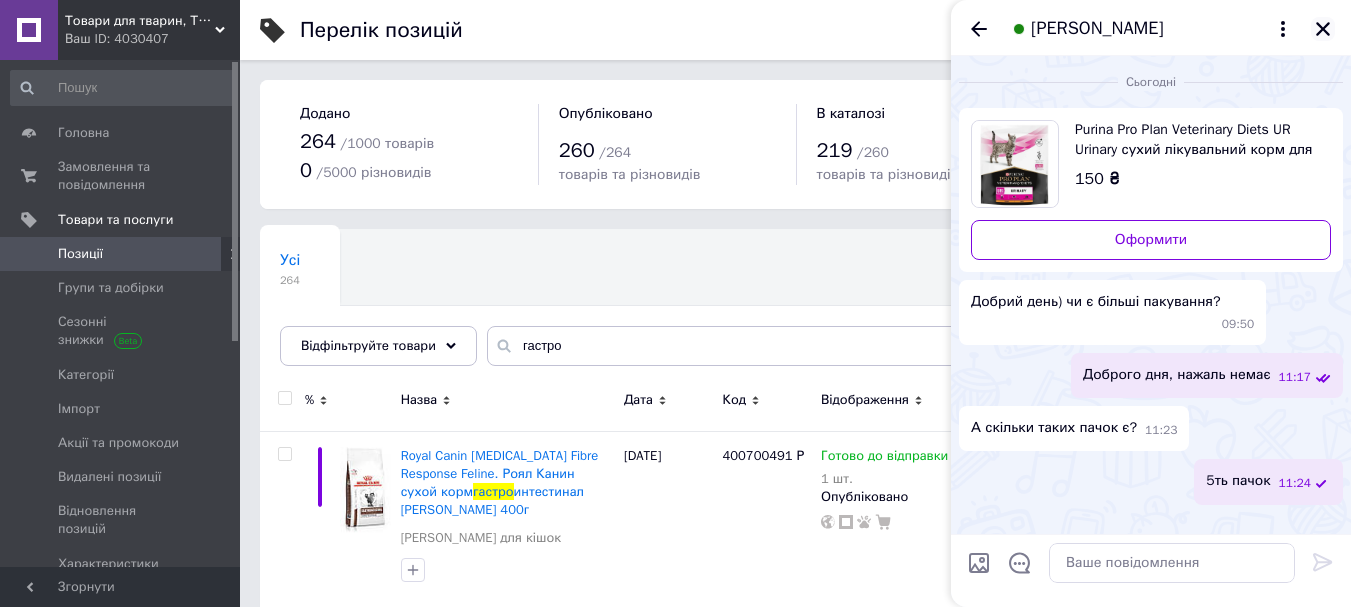 click 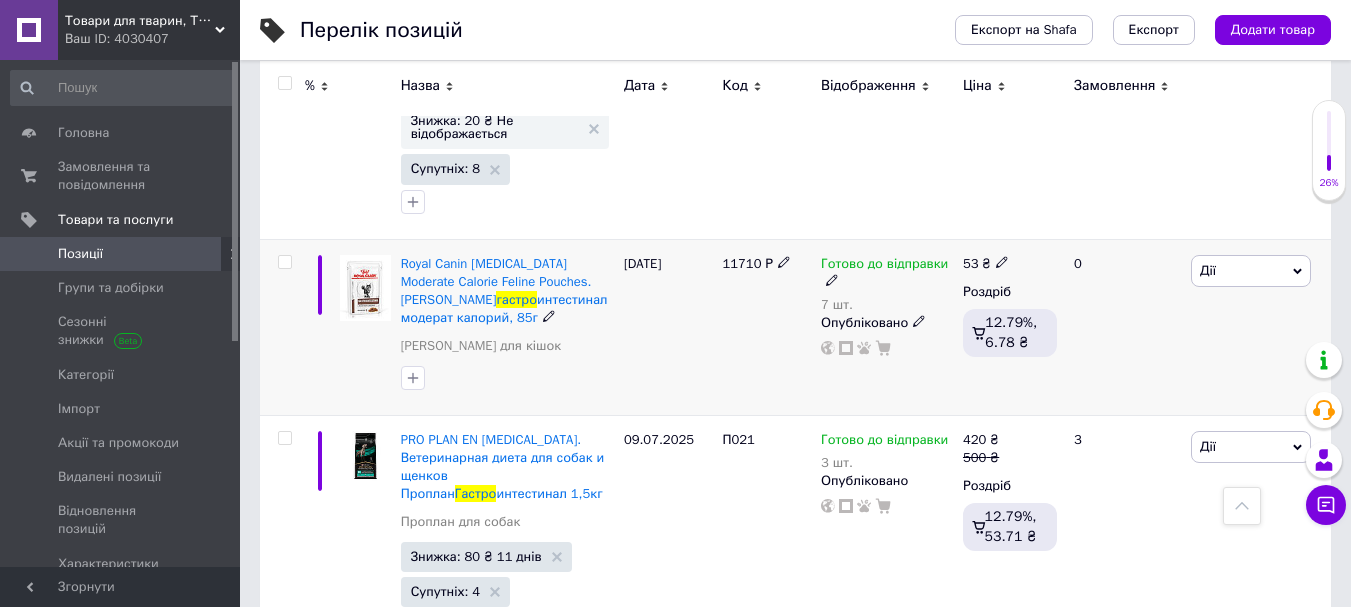 scroll, scrollTop: 2500, scrollLeft: 0, axis: vertical 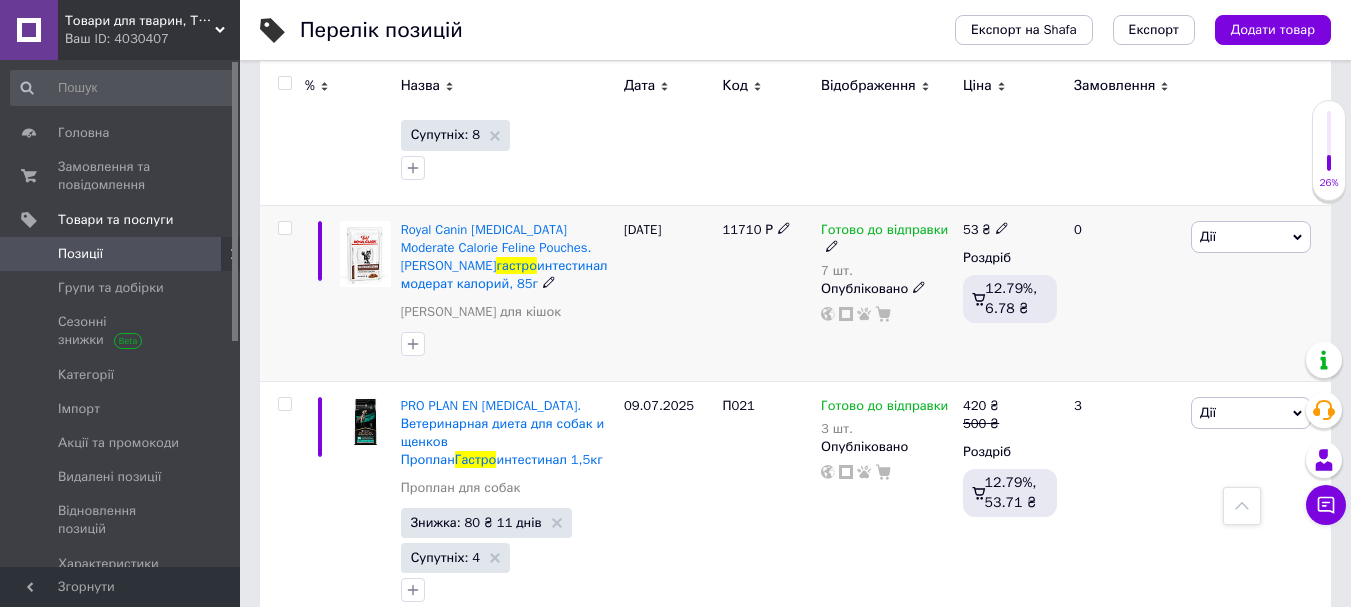 click on "7 шт." at bounding box center [887, 271] 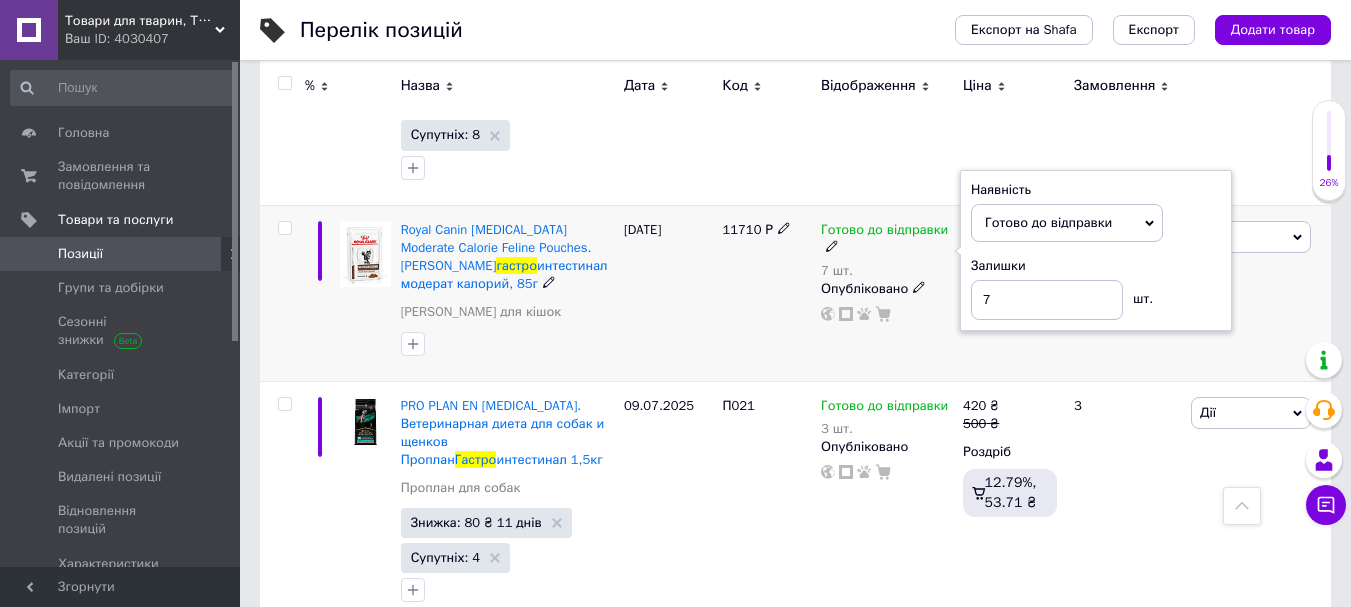 click on "Залишки" at bounding box center (1096, 266) 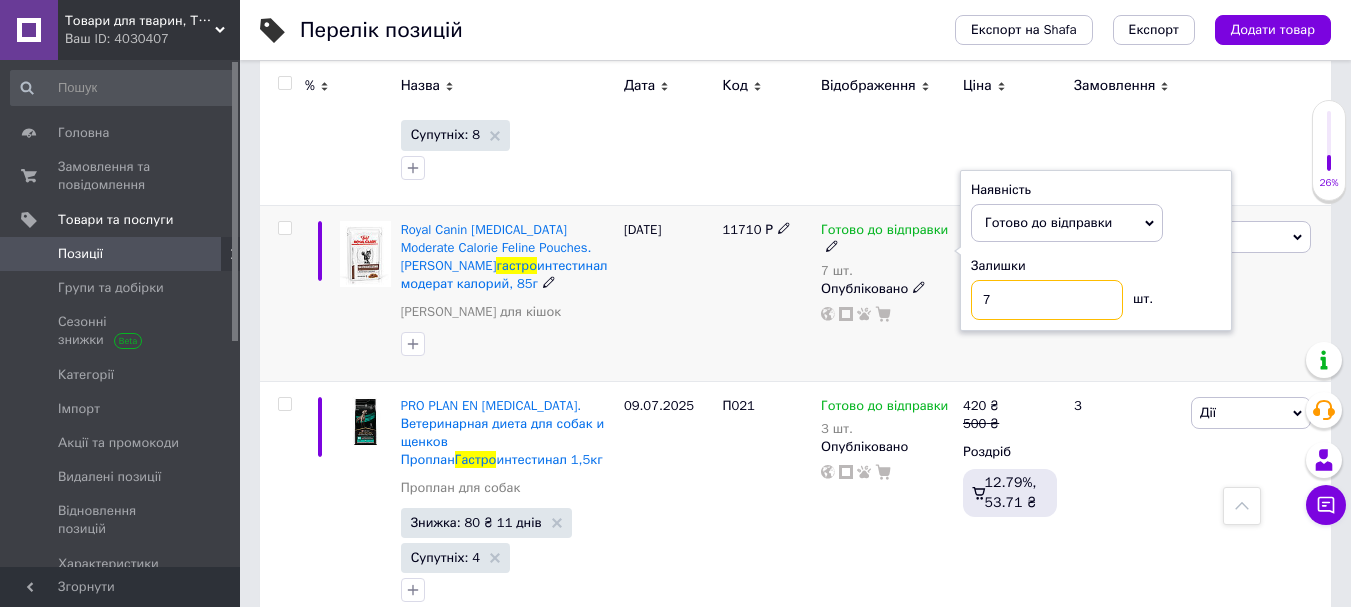 drag, startPoint x: 1008, startPoint y: 264, endPoint x: 956, endPoint y: 263, distance: 52.009613 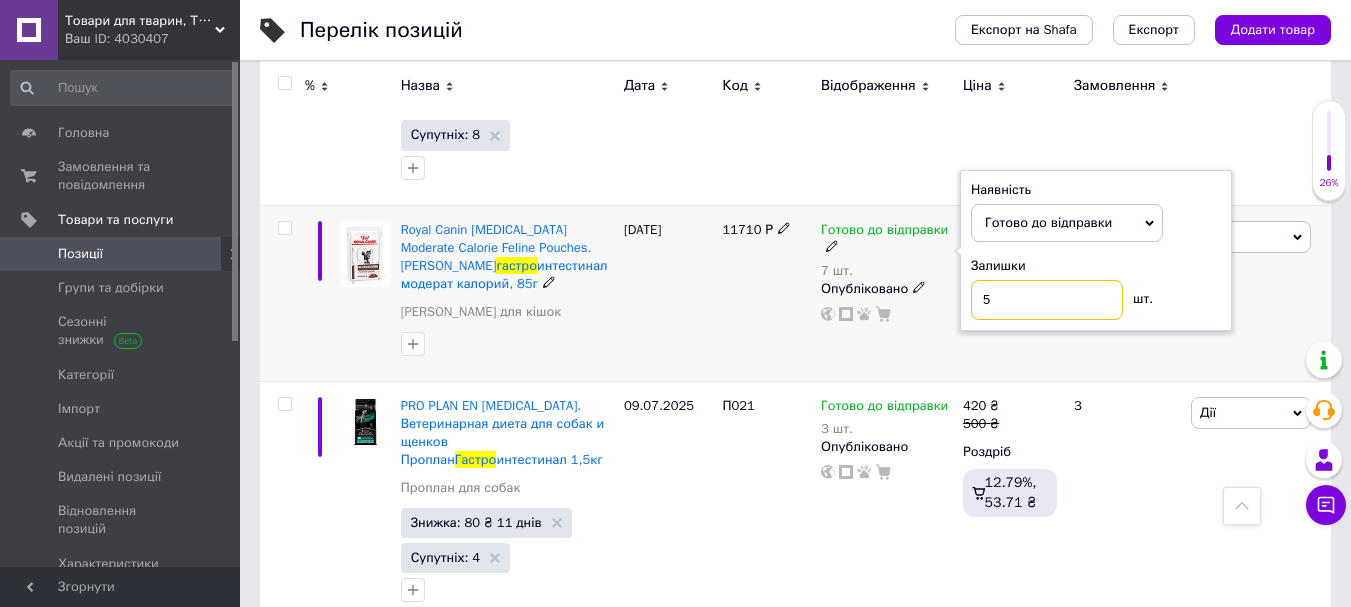 type on "5" 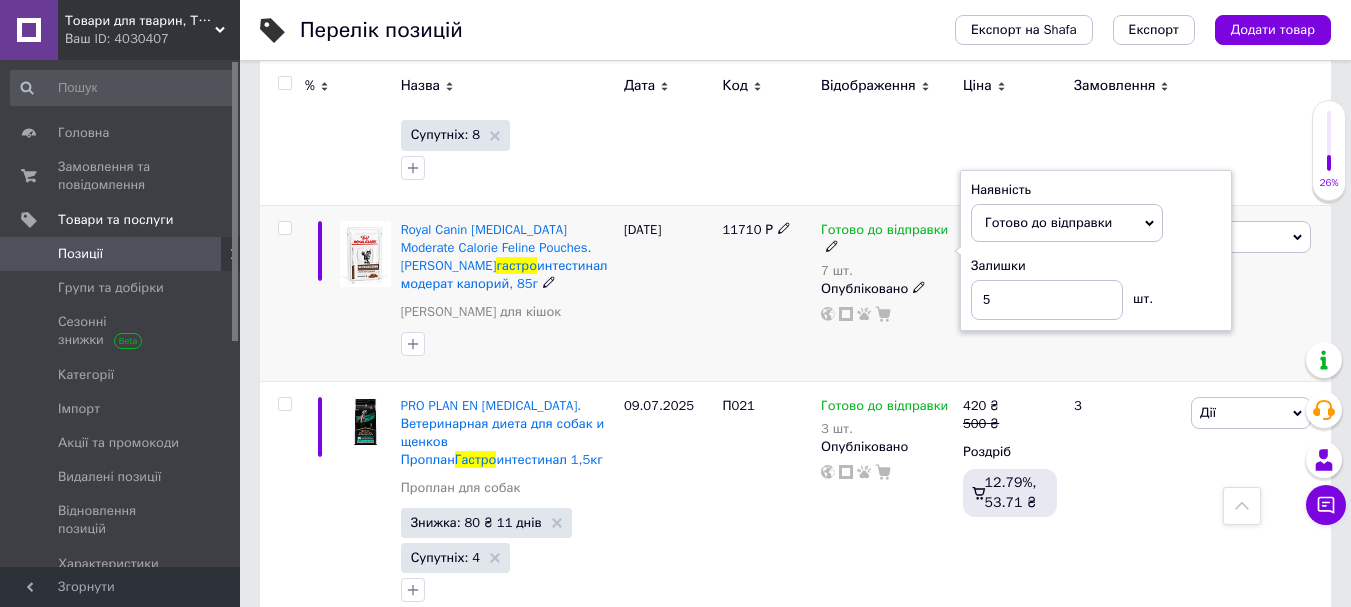 click on "[DATE]" at bounding box center [668, 293] 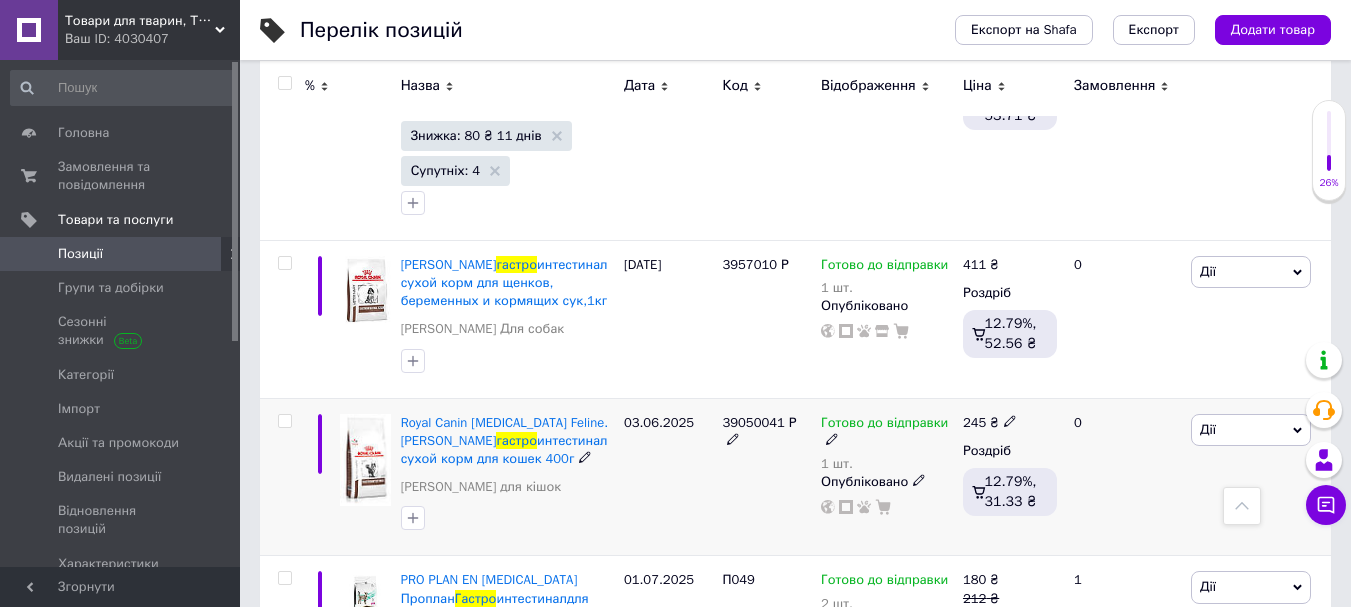 scroll, scrollTop: 3000, scrollLeft: 0, axis: vertical 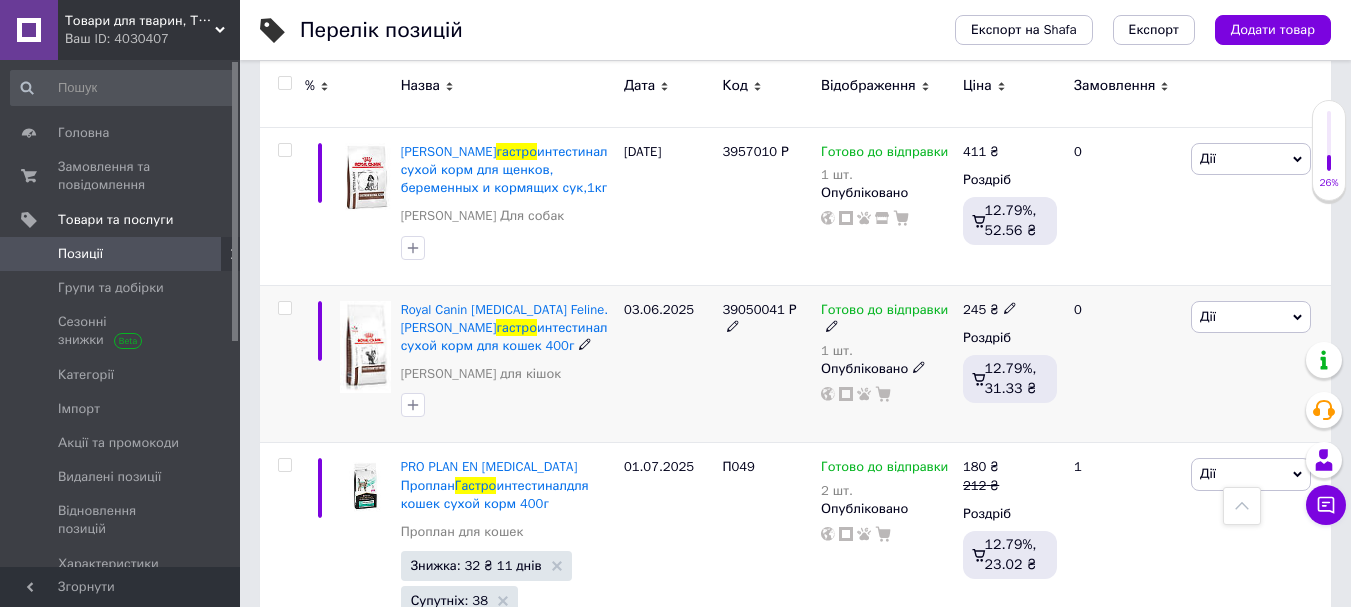 click on "1 шт." at bounding box center [887, 351] 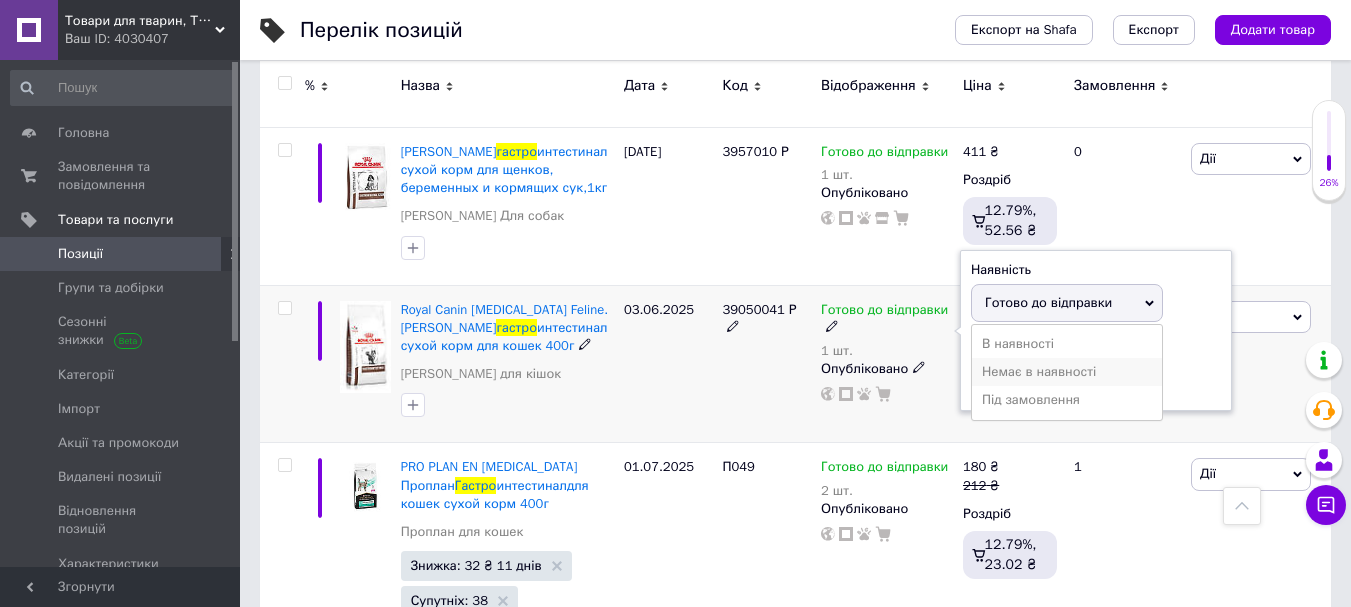 click on "Немає в наявності" at bounding box center (1067, 372) 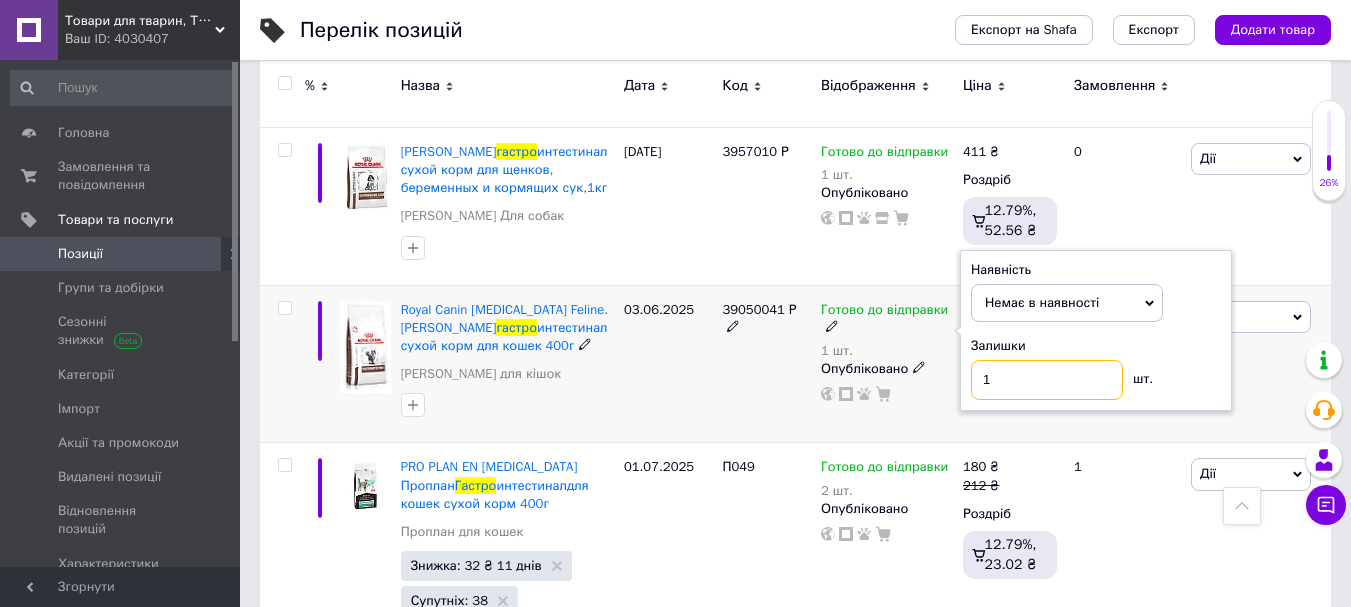 drag, startPoint x: 918, startPoint y: 349, endPoint x: 904, endPoint y: 351, distance: 14.142136 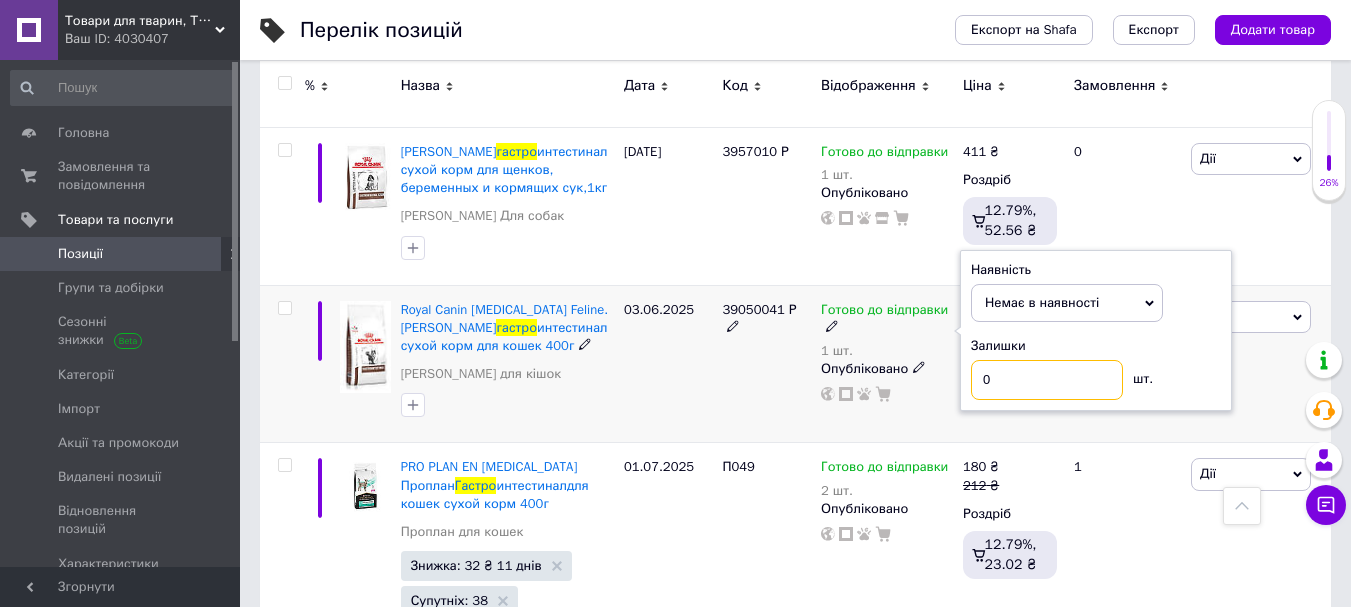 type on "0" 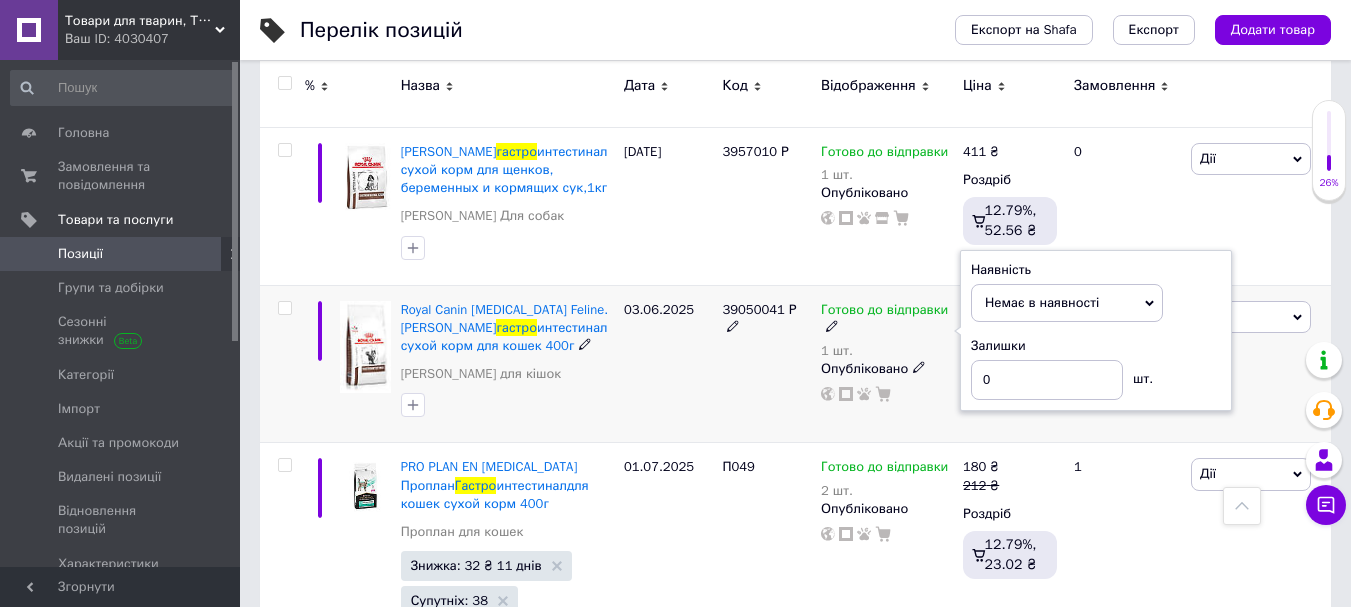 click on "03.06.2025" at bounding box center (668, 364) 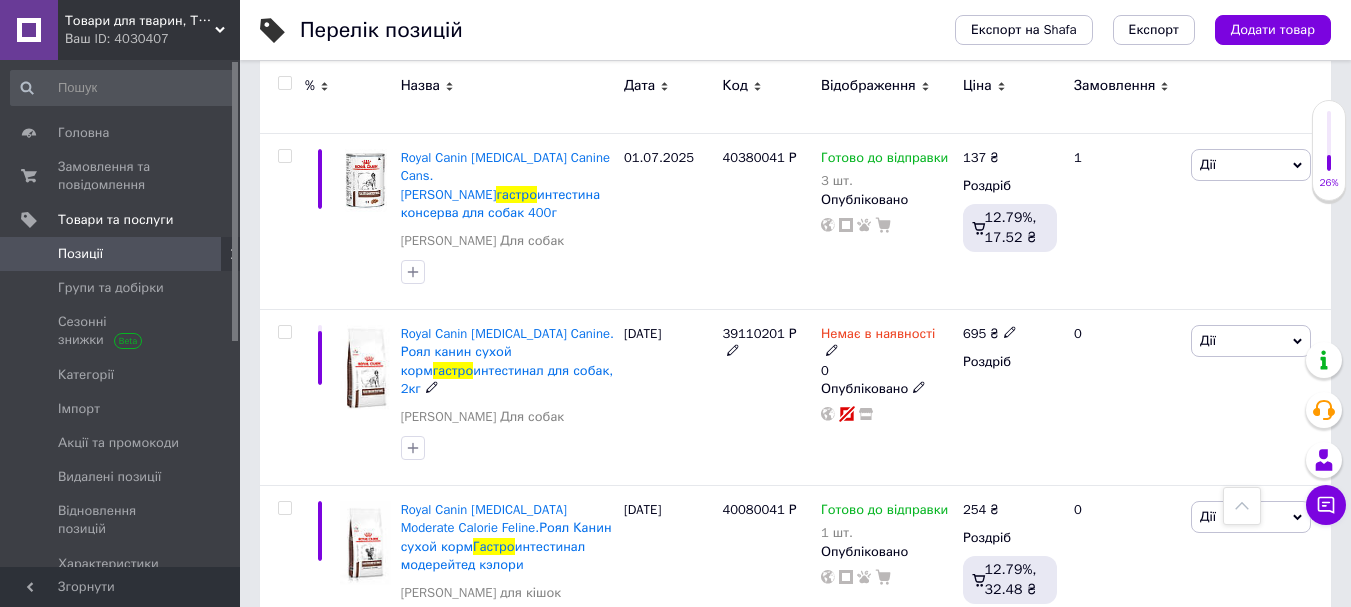 scroll, scrollTop: 4266, scrollLeft: 0, axis: vertical 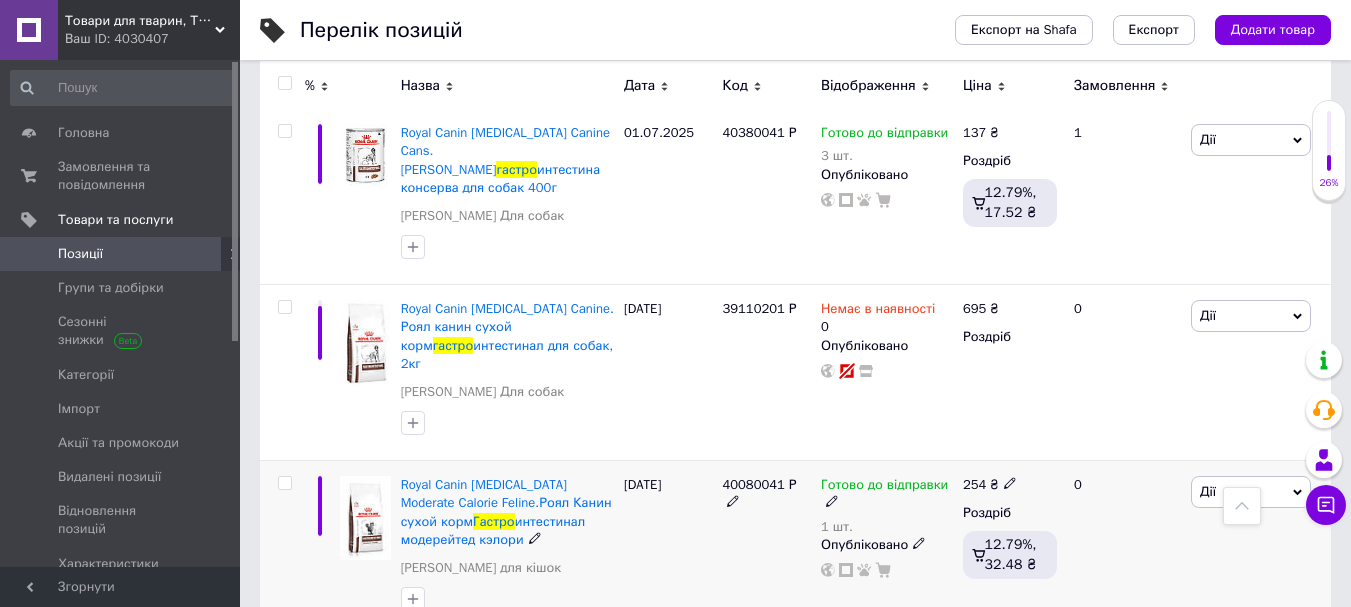 click on "Готово до відправки" at bounding box center (884, 487) 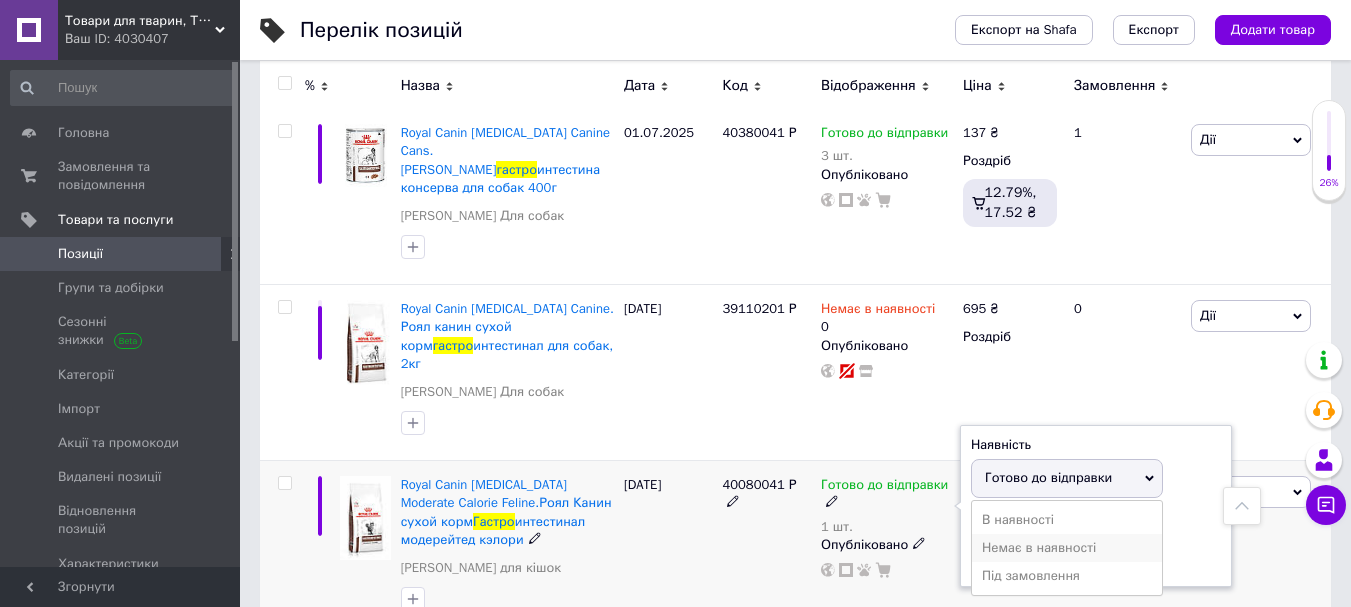 click on "Немає в наявності" at bounding box center [1067, 548] 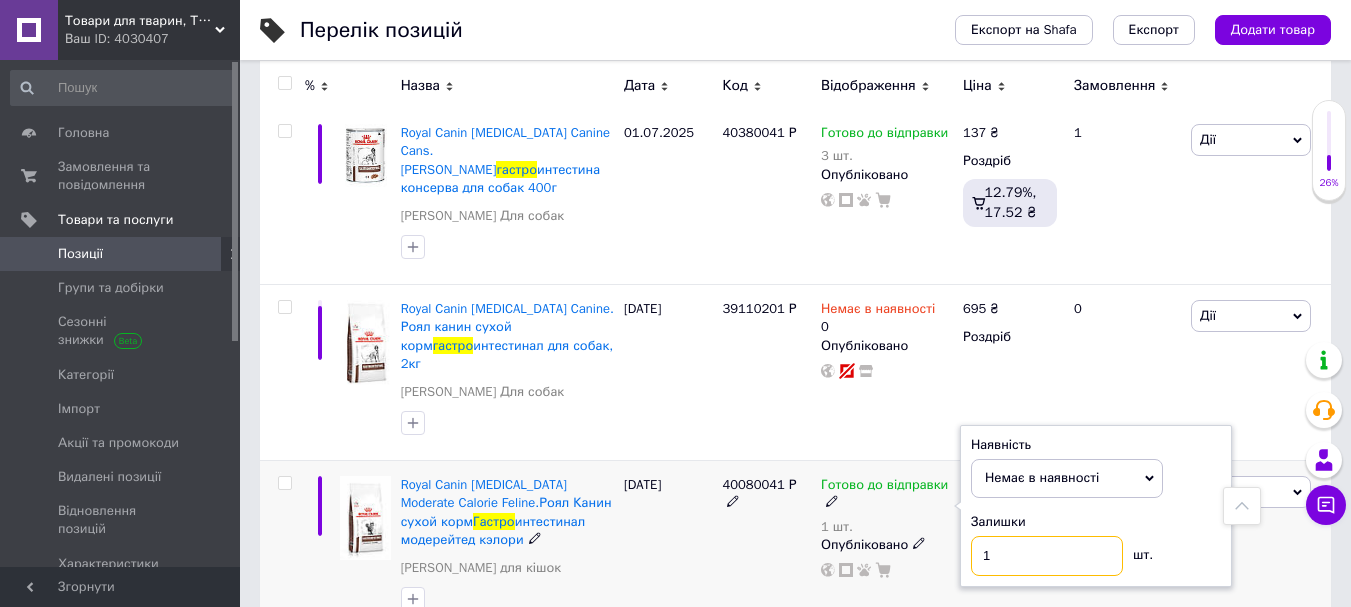 drag, startPoint x: 1001, startPoint y: 441, endPoint x: 904, endPoint y: 445, distance: 97.082436 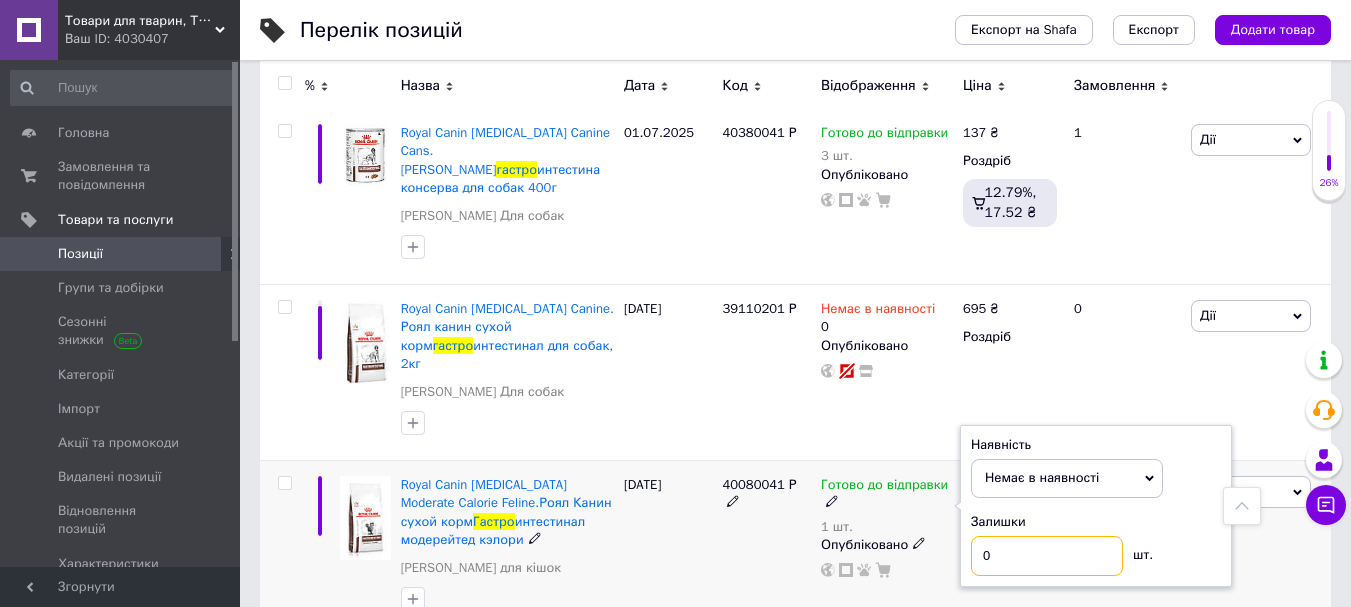 type on "0" 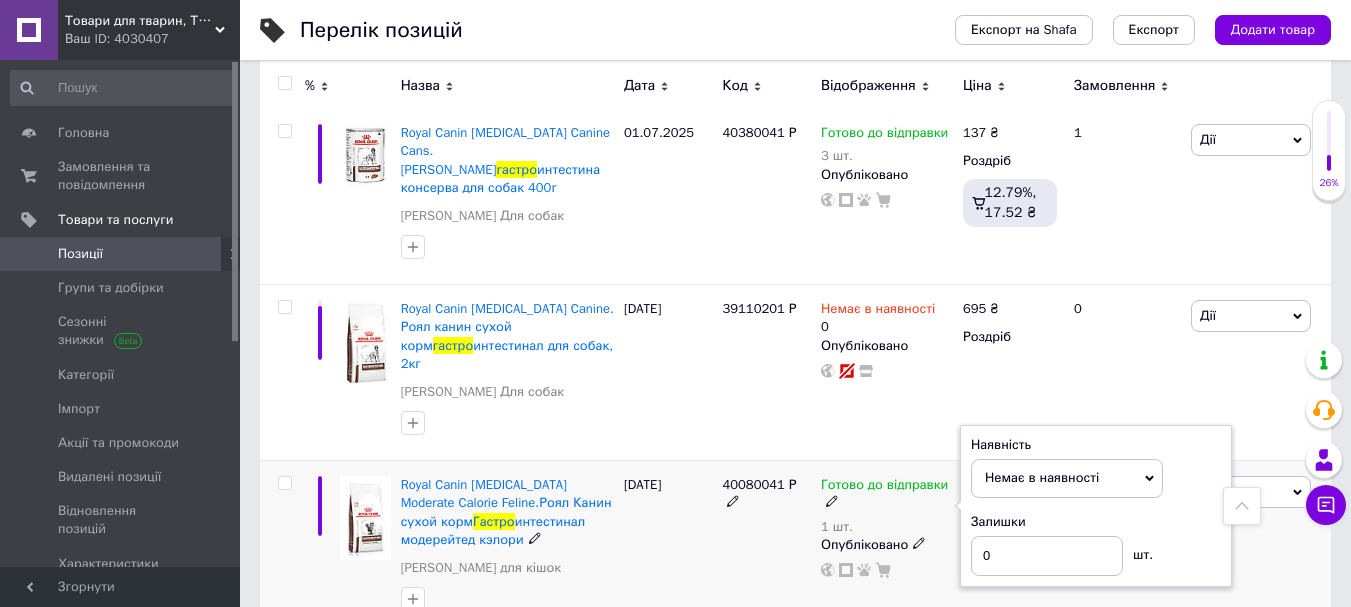 click on "Royal Canin Gastrointestinal Moderate Calorie Feline.Роял Канин сухой корм  Гастро интестинал модерейтед кэлори Роял Канін для кішок" at bounding box center [507, 531] 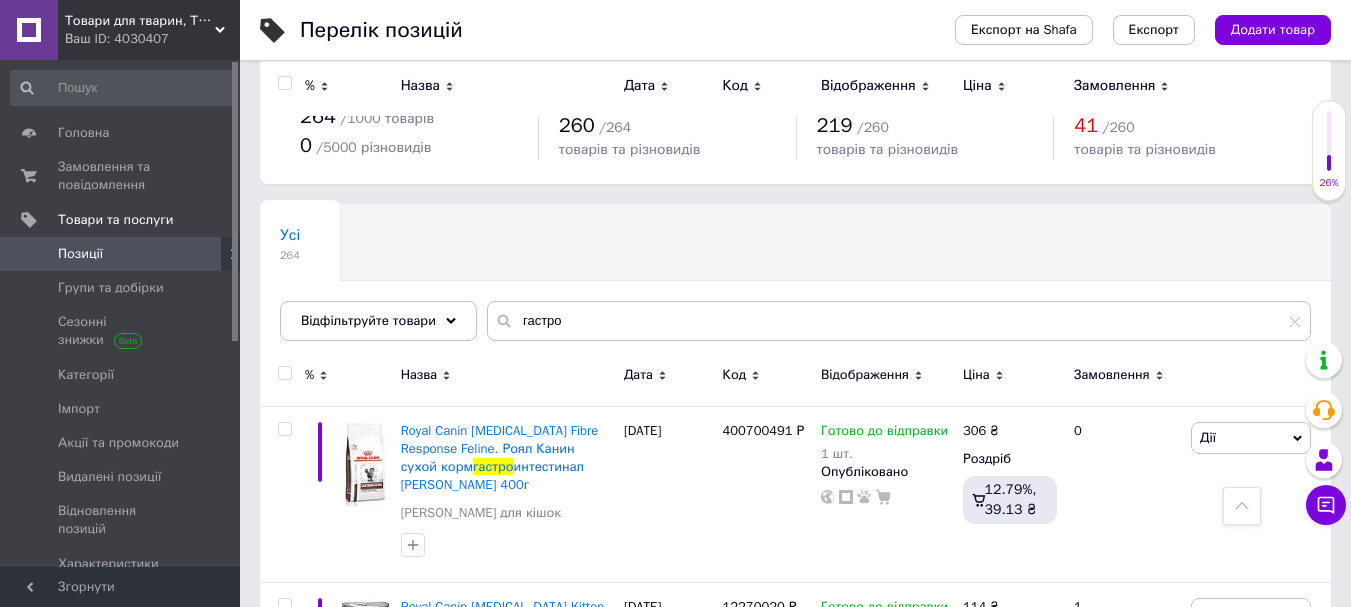 scroll, scrollTop: 0, scrollLeft: 0, axis: both 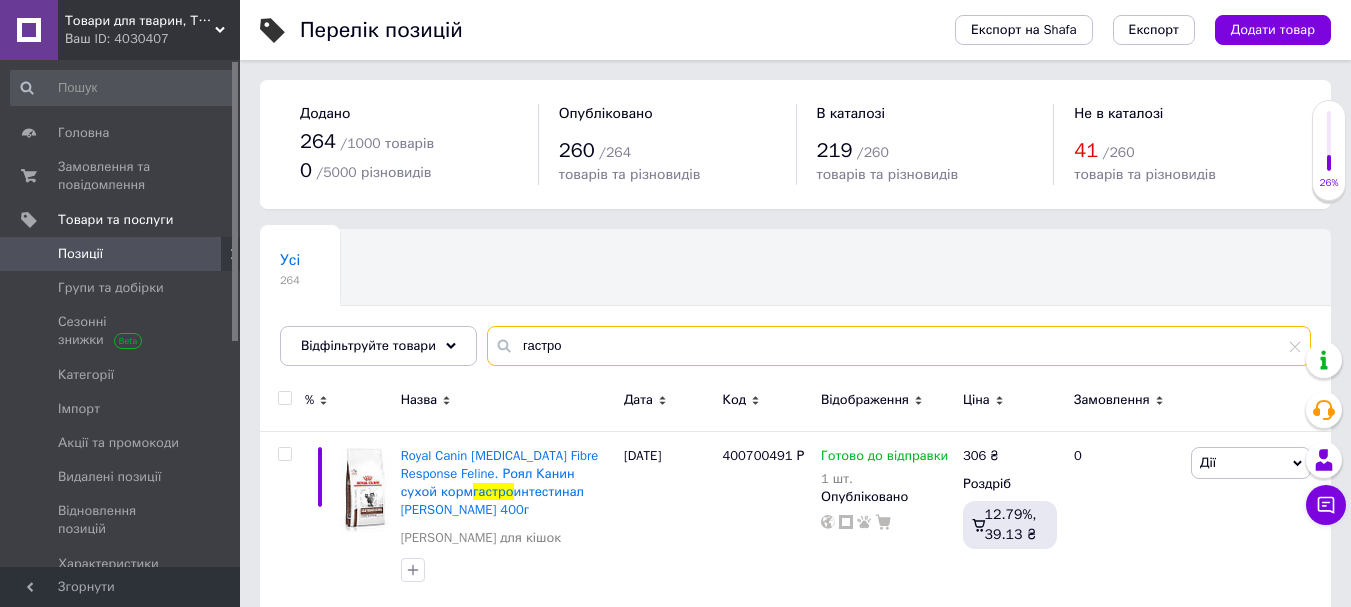 drag, startPoint x: 567, startPoint y: 348, endPoint x: 488, endPoint y: 352, distance: 79.101204 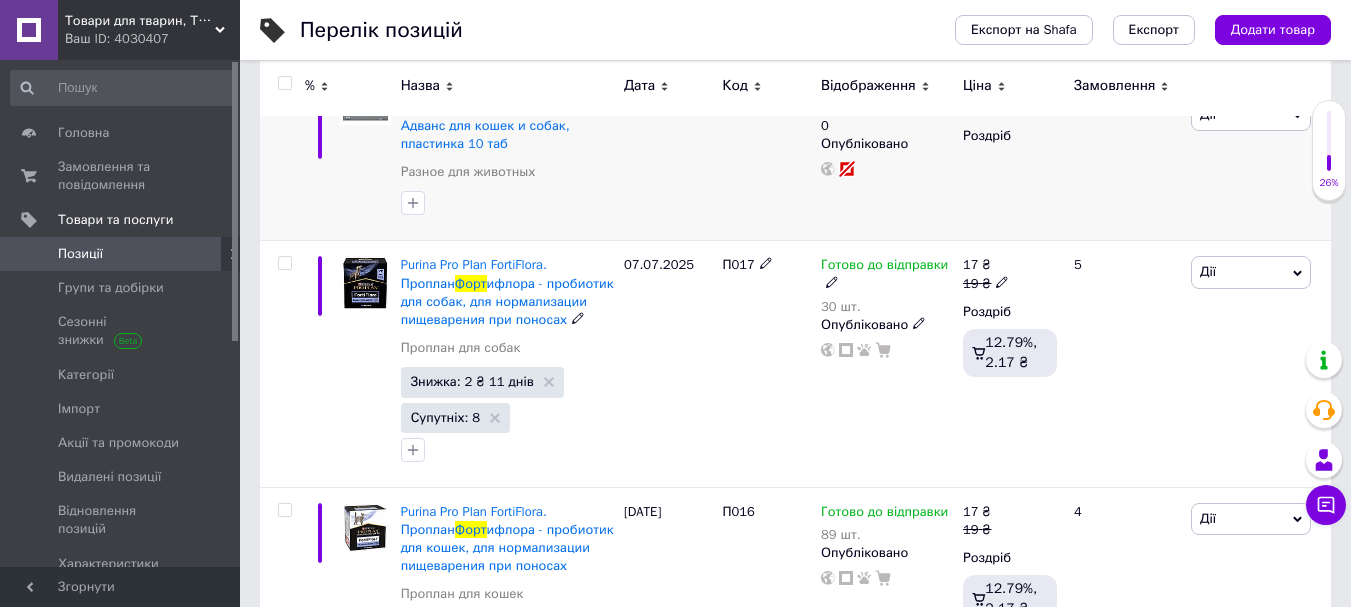 scroll, scrollTop: 400, scrollLeft: 0, axis: vertical 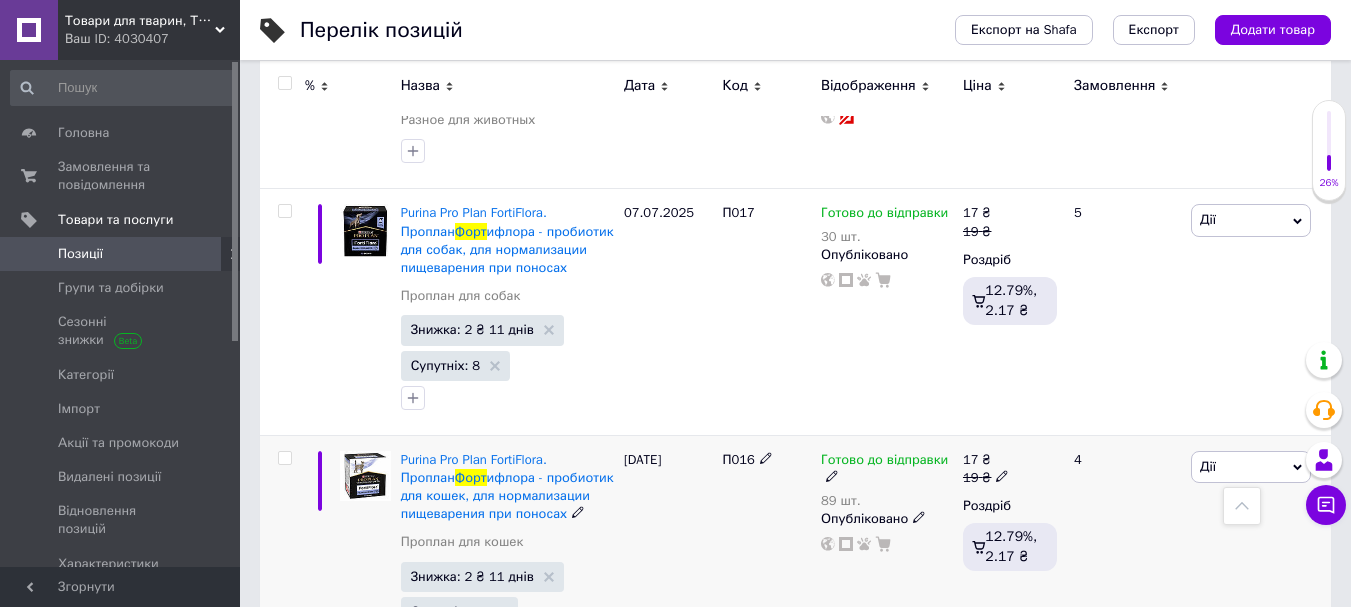 type on "форт" 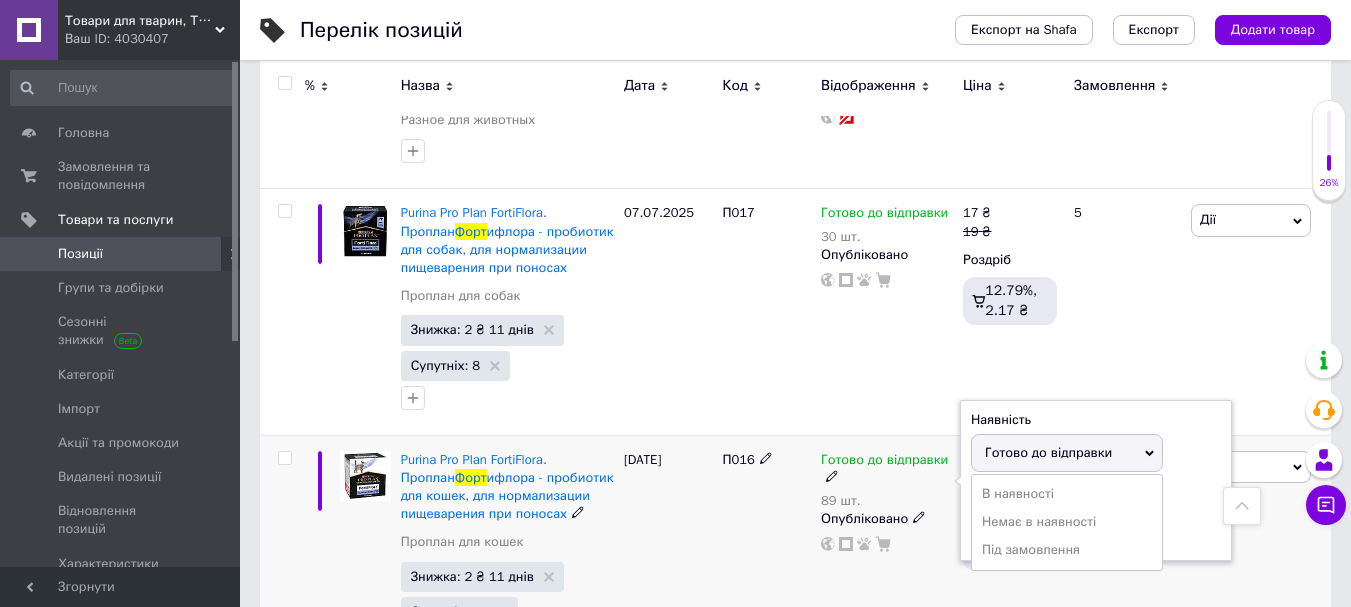 click on "Залишки" at bounding box center [1096, 496] 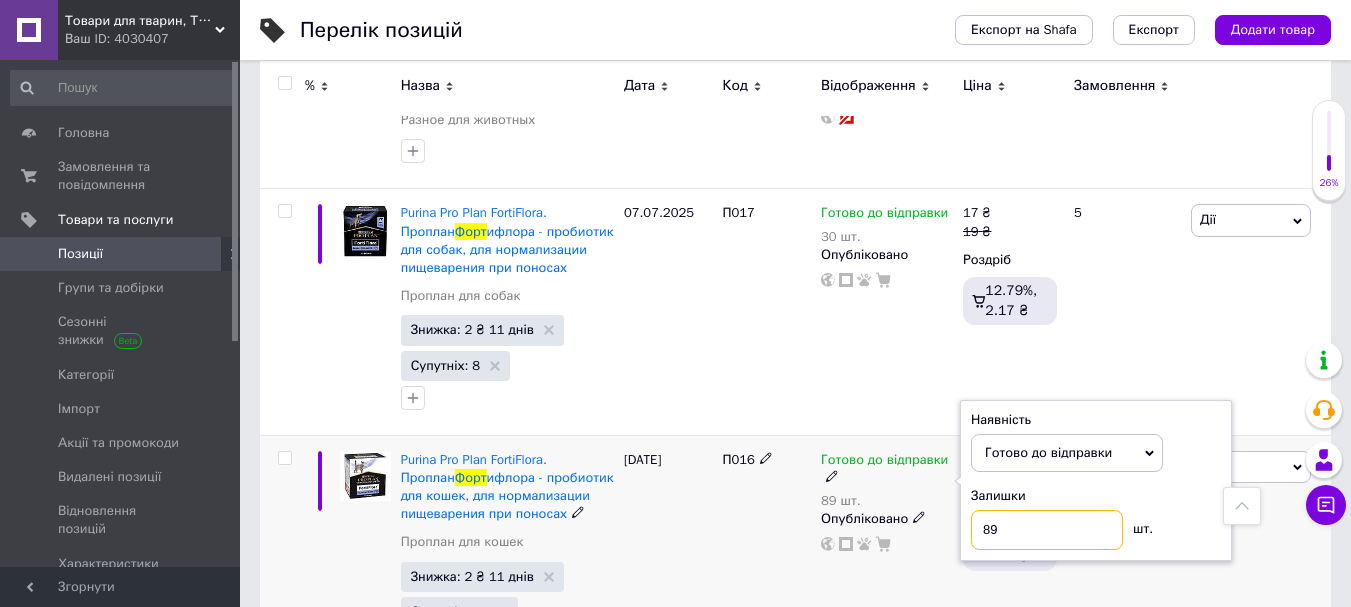 drag, startPoint x: 1017, startPoint y: 525, endPoint x: 910, endPoint y: 527, distance: 107.01869 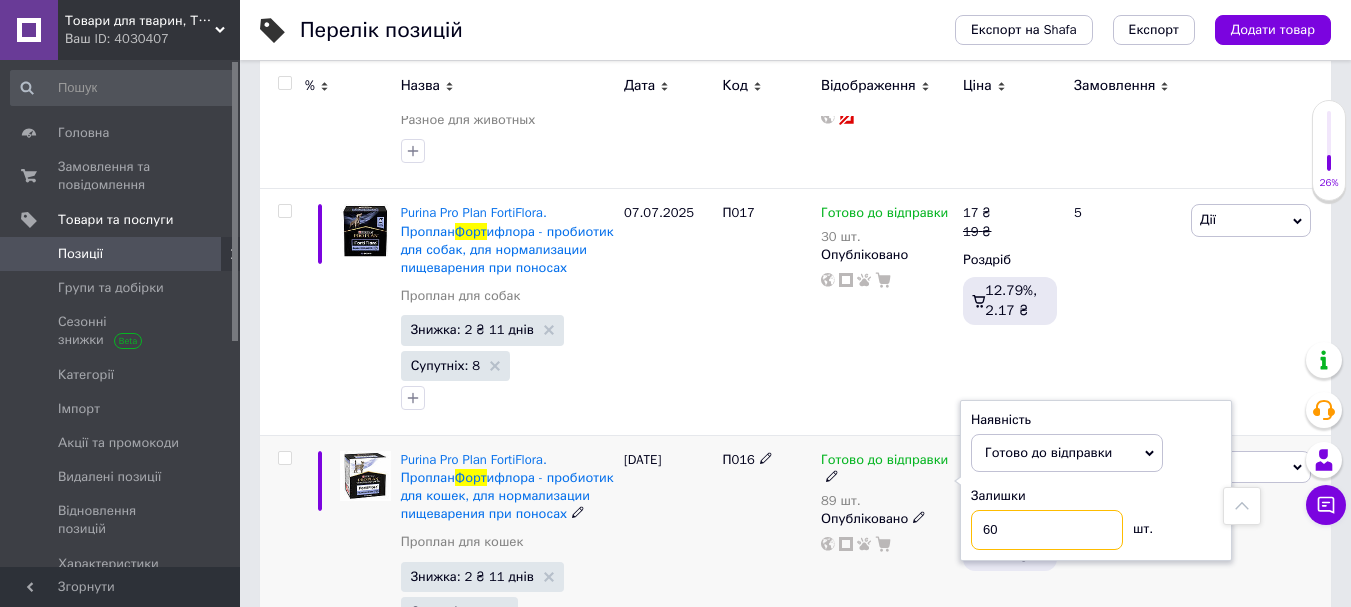 type on "60" 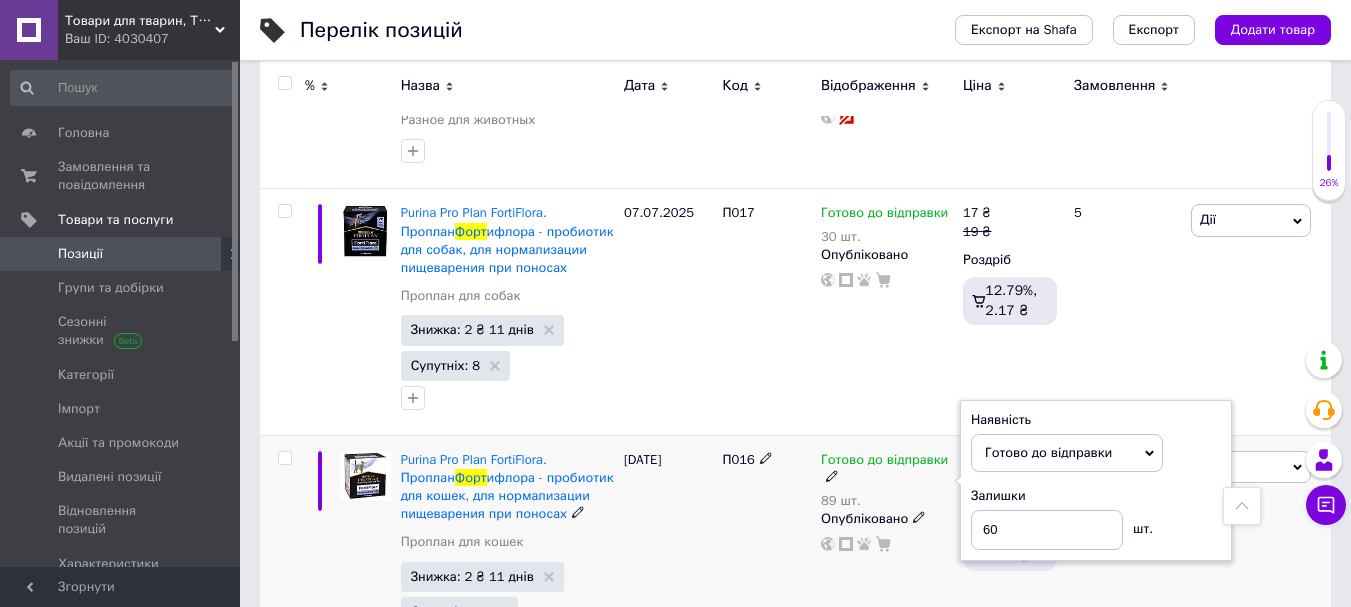 click on "03.07.2025" at bounding box center [668, 558] 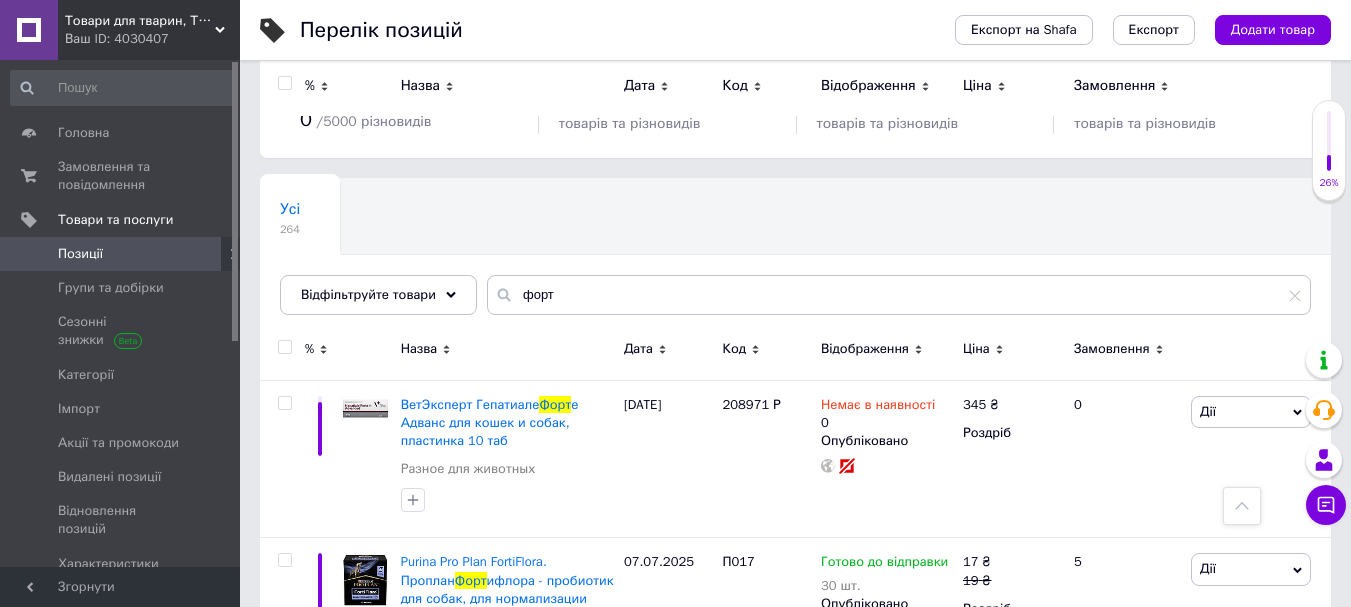 scroll, scrollTop: 0, scrollLeft: 0, axis: both 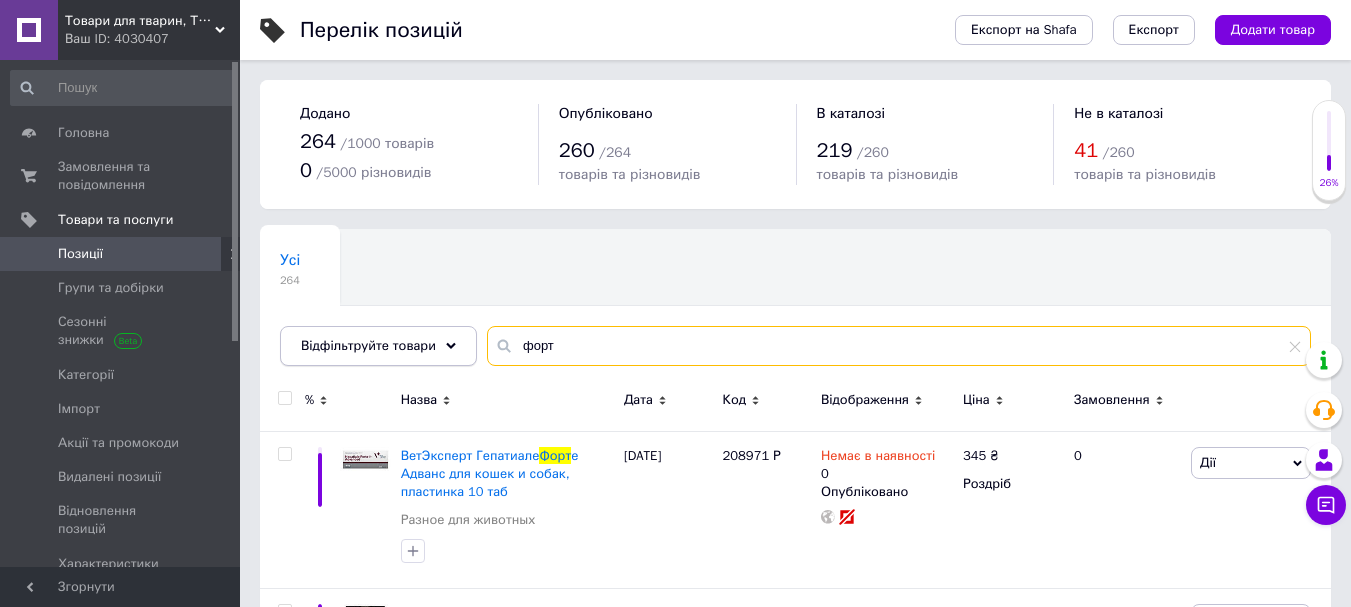 drag, startPoint x: 496, startPoint y: 352, endPoint x: 460, endPoint y: 352, distance: 36 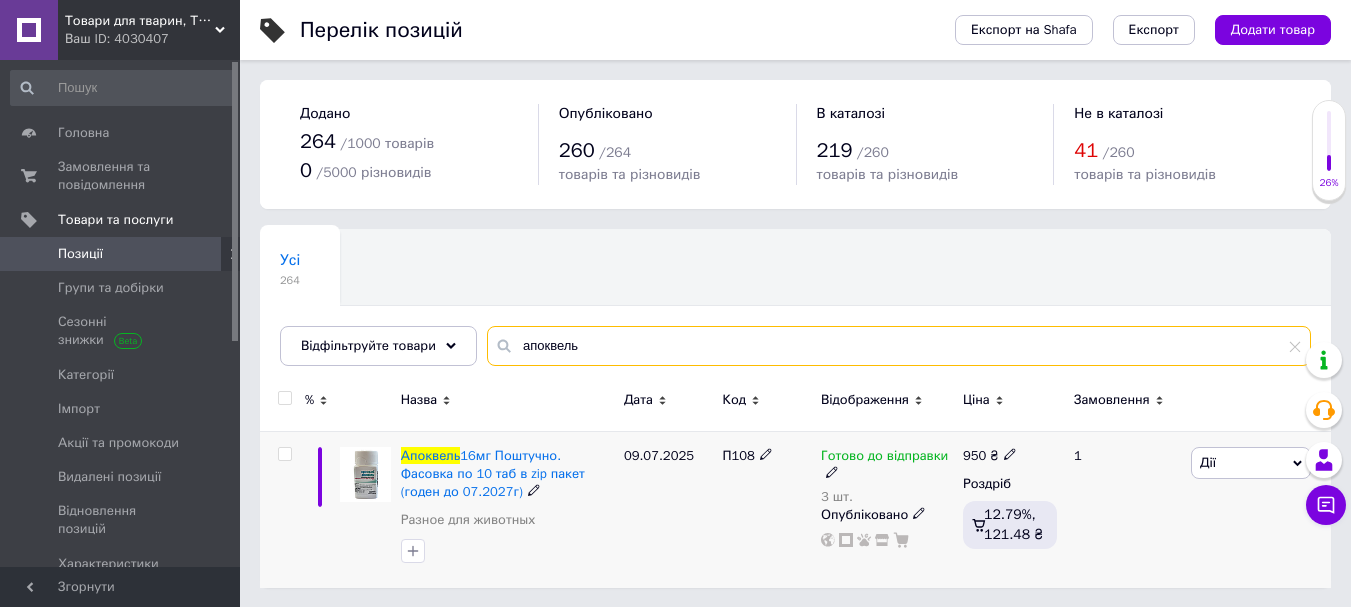 type on "апоквель" 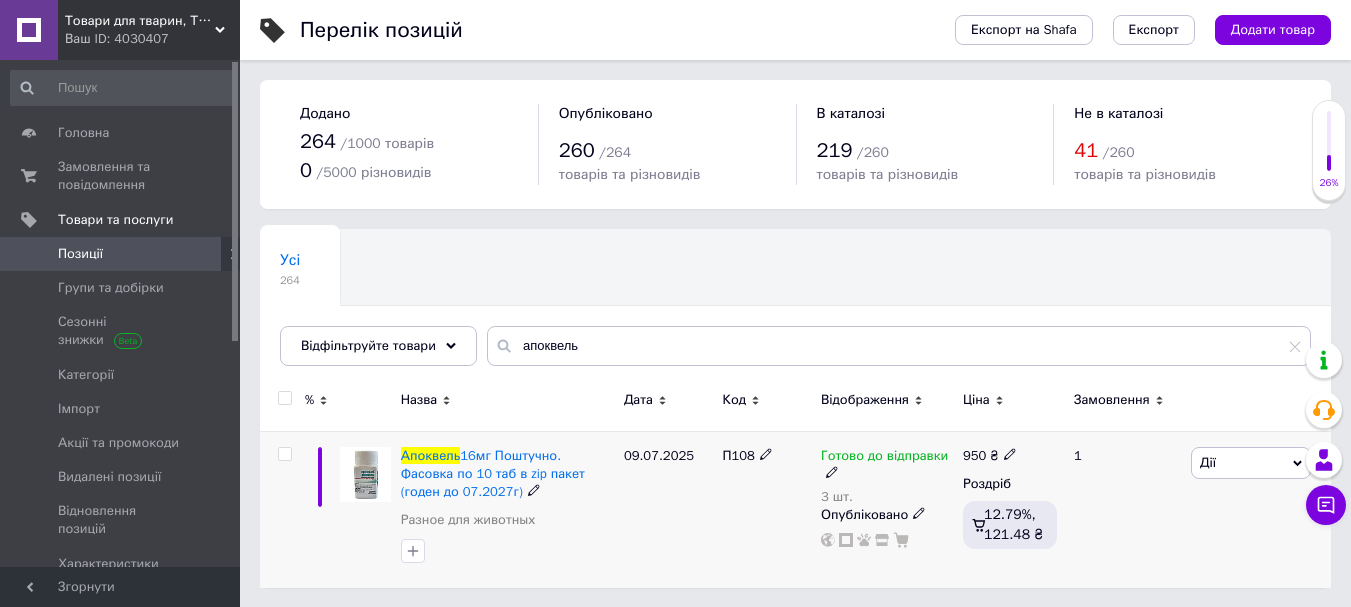 click on "3 шт." at bounding box center [887, 497] 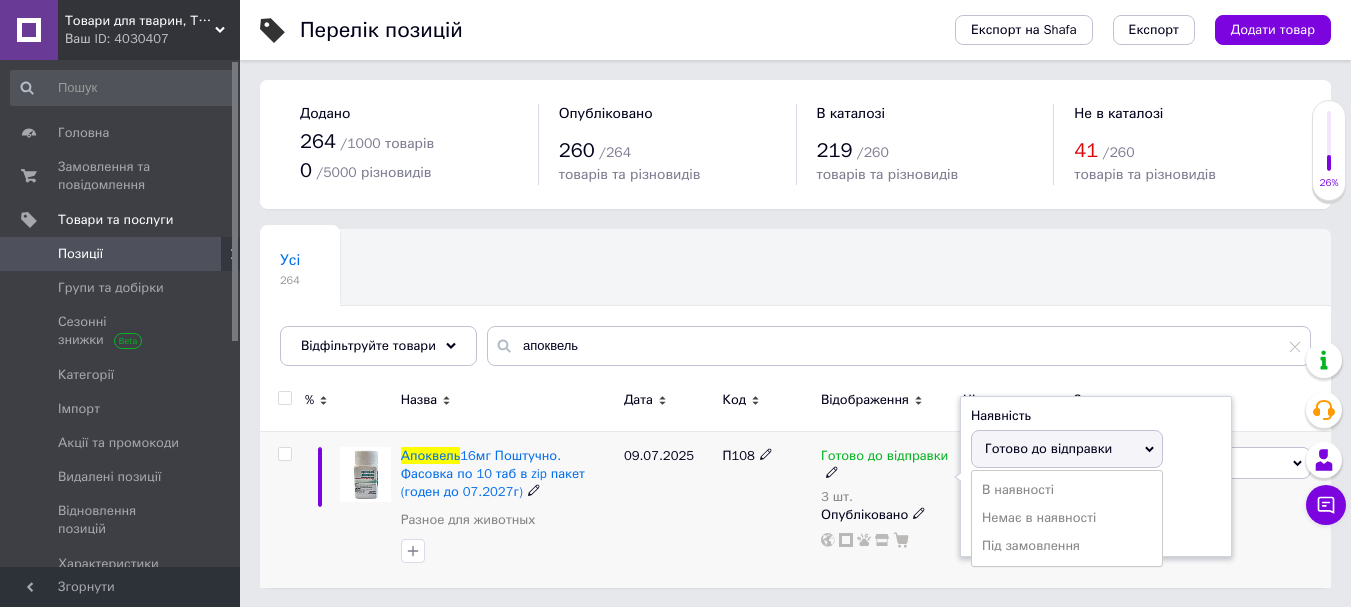click on "Залишки" at bounding box center (1096, 492) 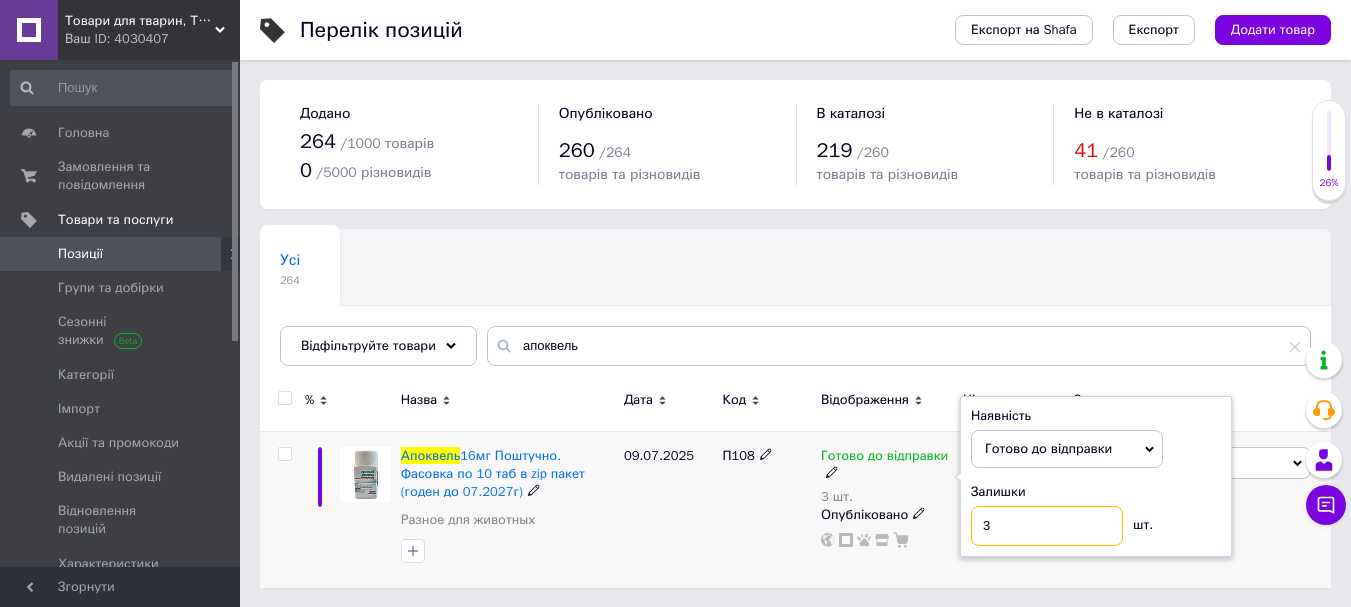 drag, startPoint x: 1058, startPoint y: 518, endPoint x: 974, endPoint y: 526, distance: 84.38009 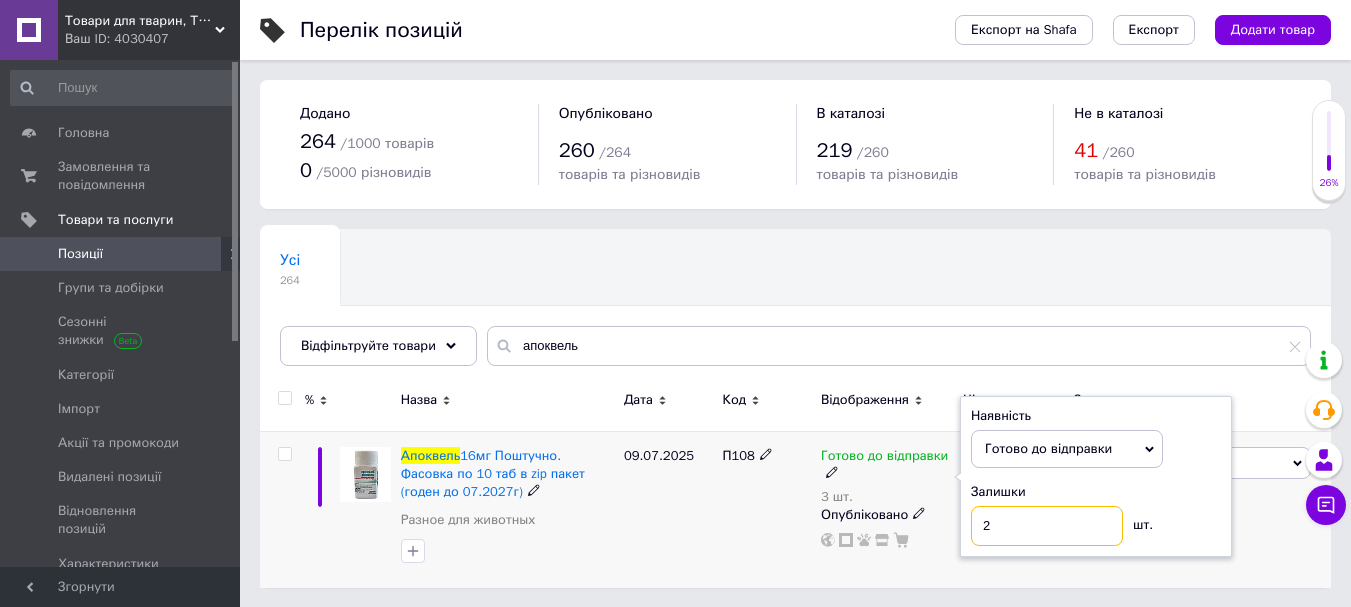 type on "2" 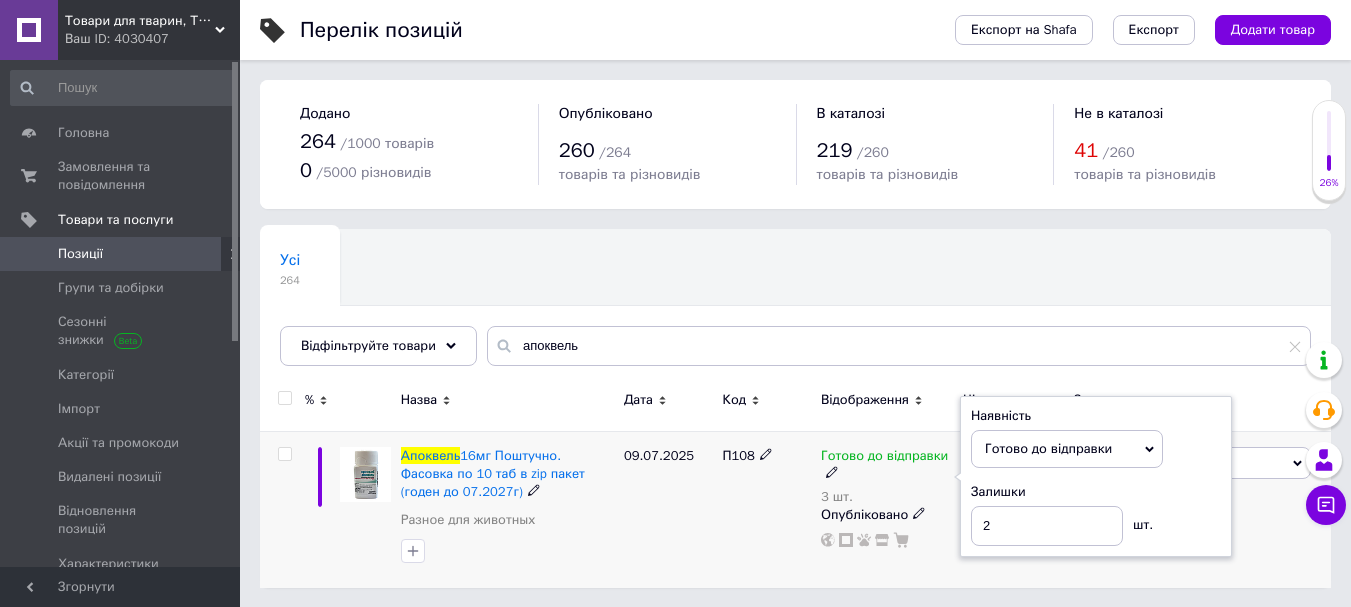 click on "П108" at bounding box center (766, 509) 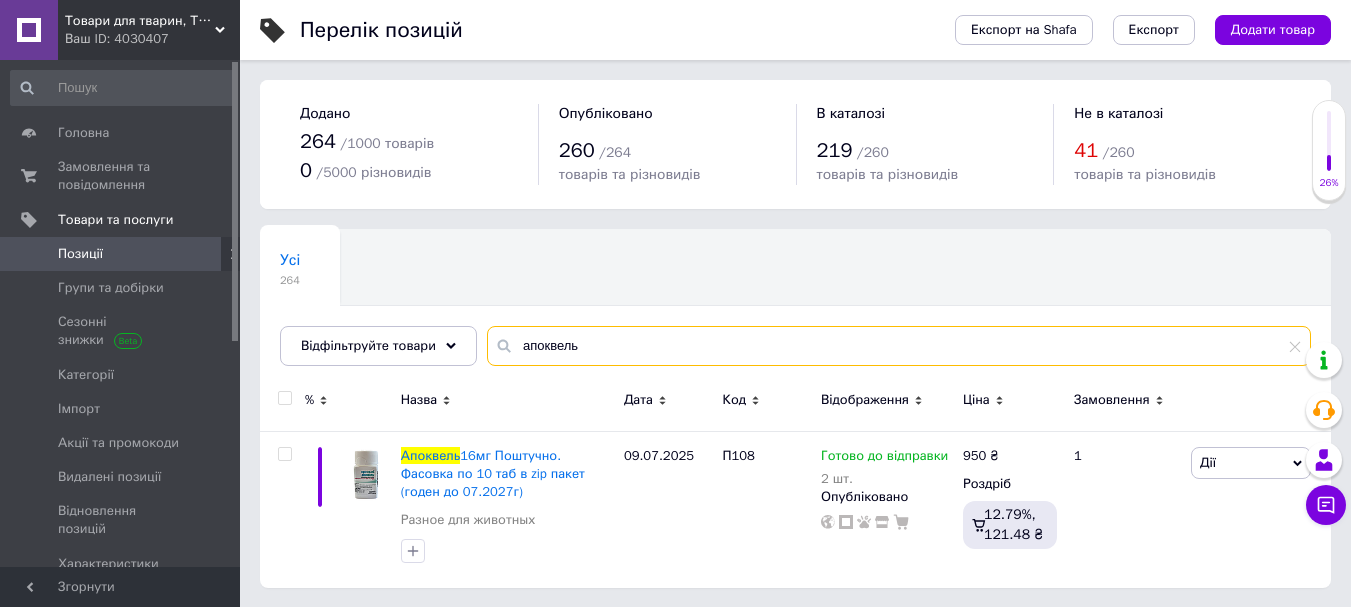 drag, startPoint x: 610, startPoint y: 342, endPoint x: 491, endPoint y: 343, distance: 119.0042 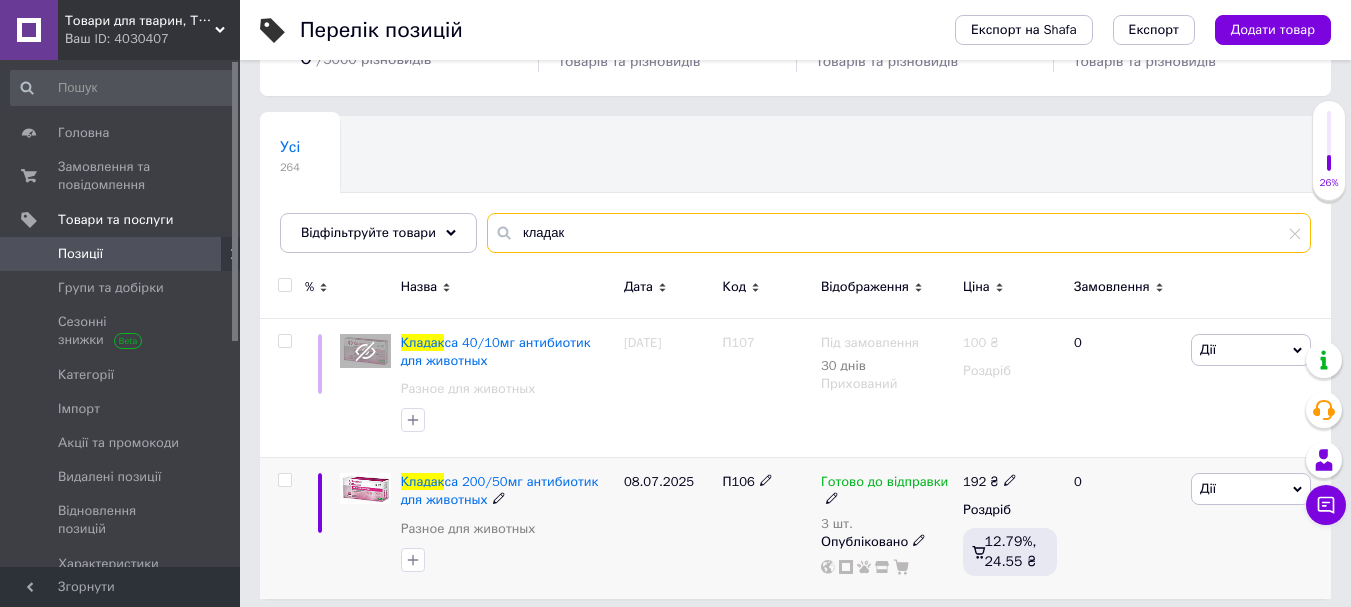 scroll, scrollTop: 125, scrollLeft: 0, axis: vertical 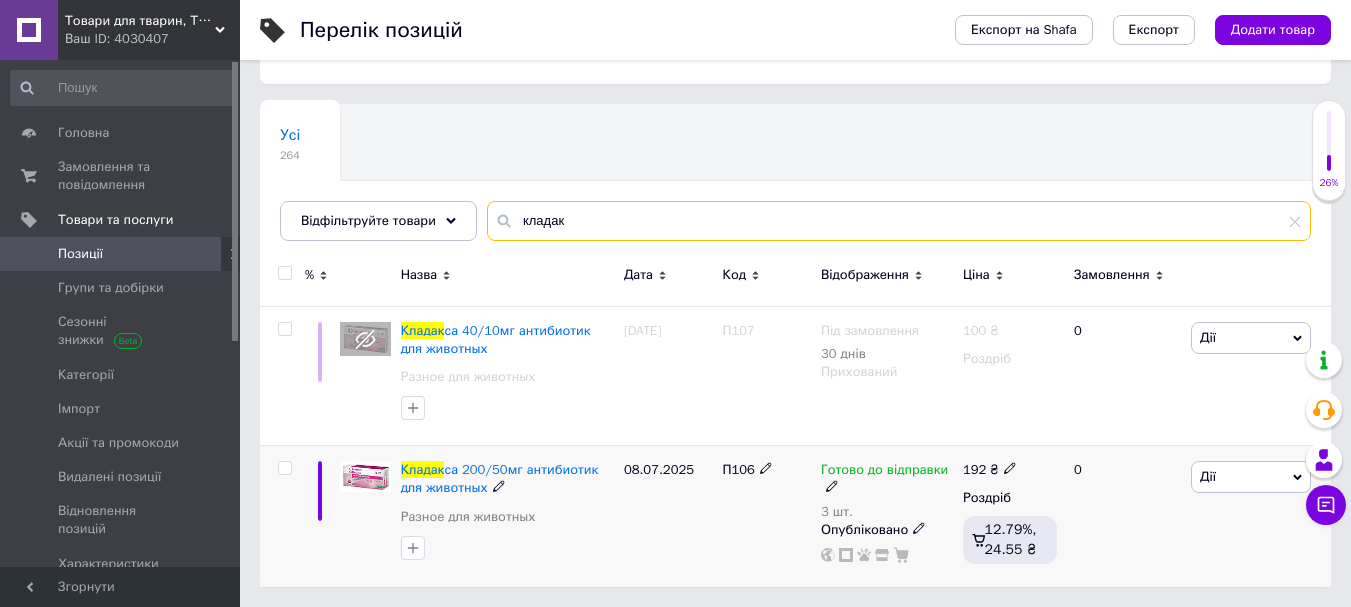 type on "кладак" 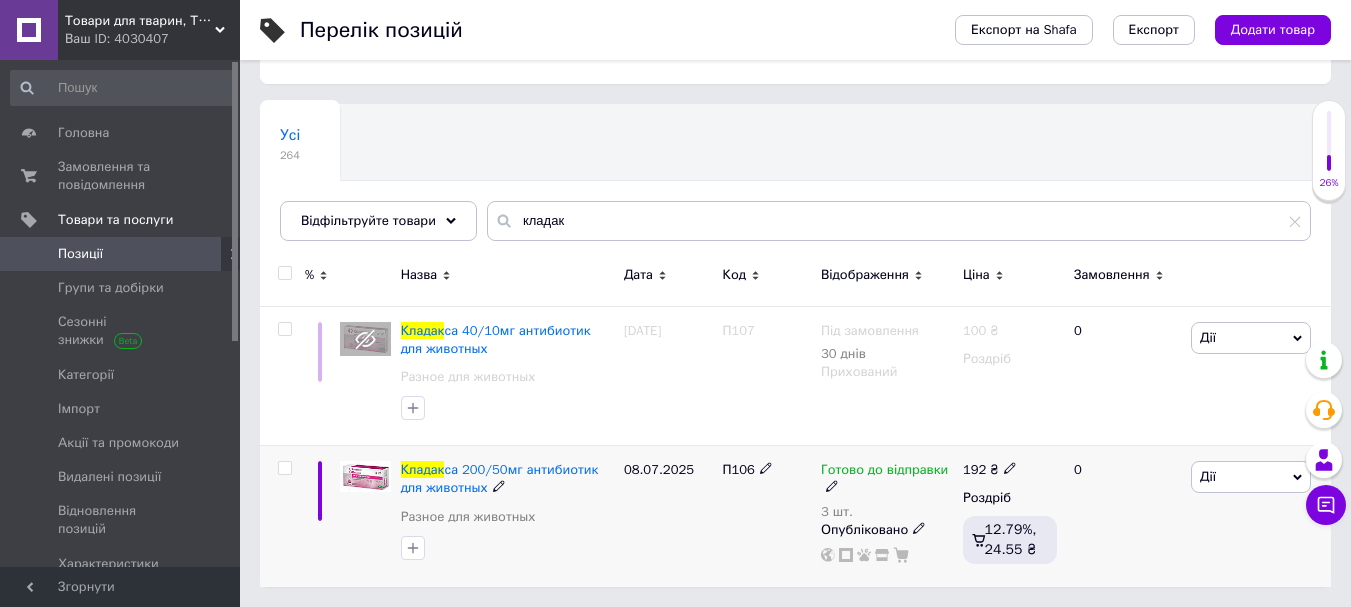 click on "3 шт." at bounding box center [887, 512] 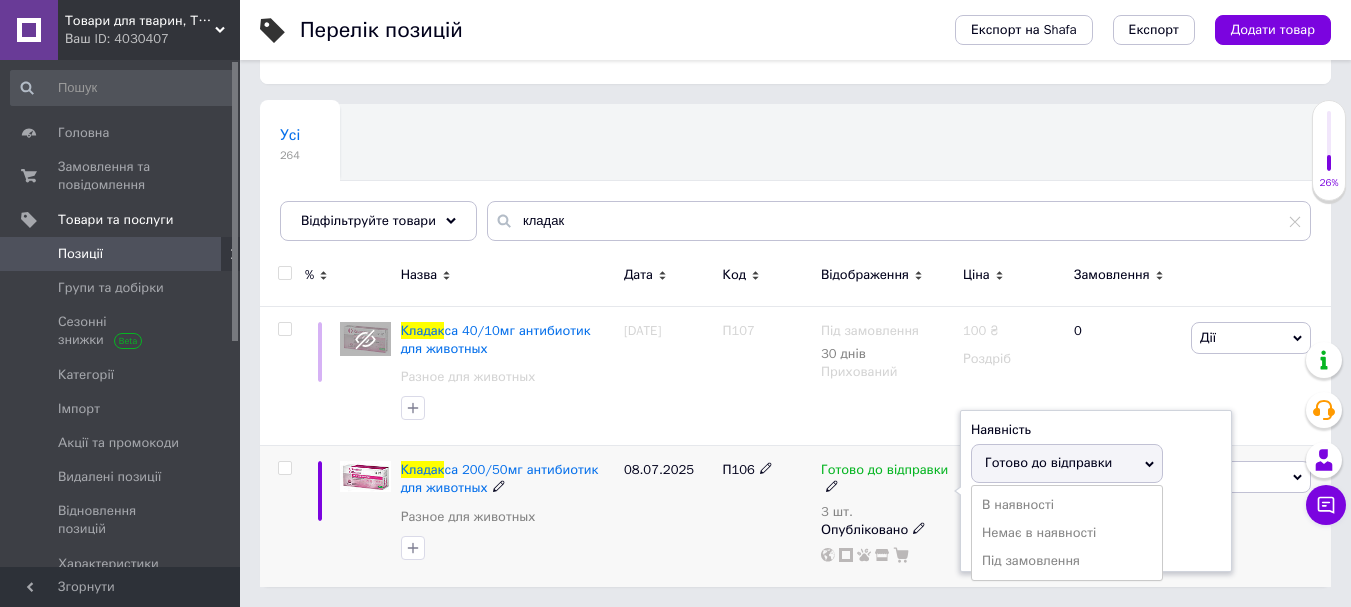 click on "Залишки 3 шт." at bounding box center [1096, 529] 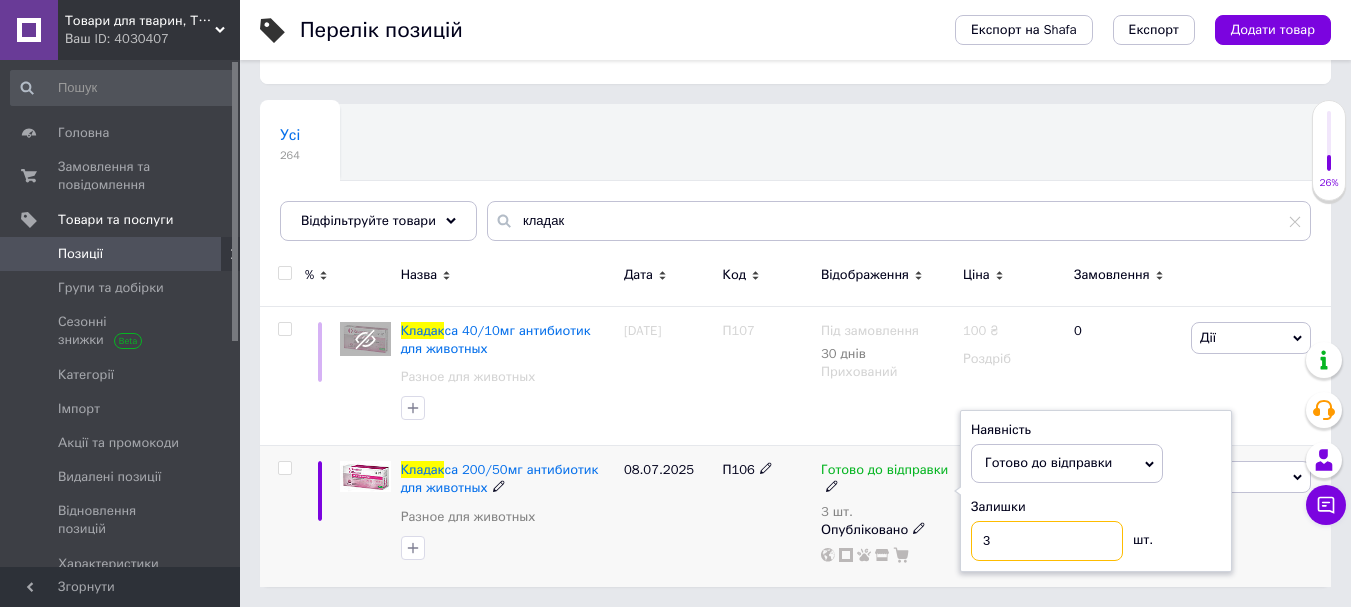 drag, startPoint x: 1021, startPoint y: 551, endPoint x: 952, endPoint y: 544, distance: 69.354164 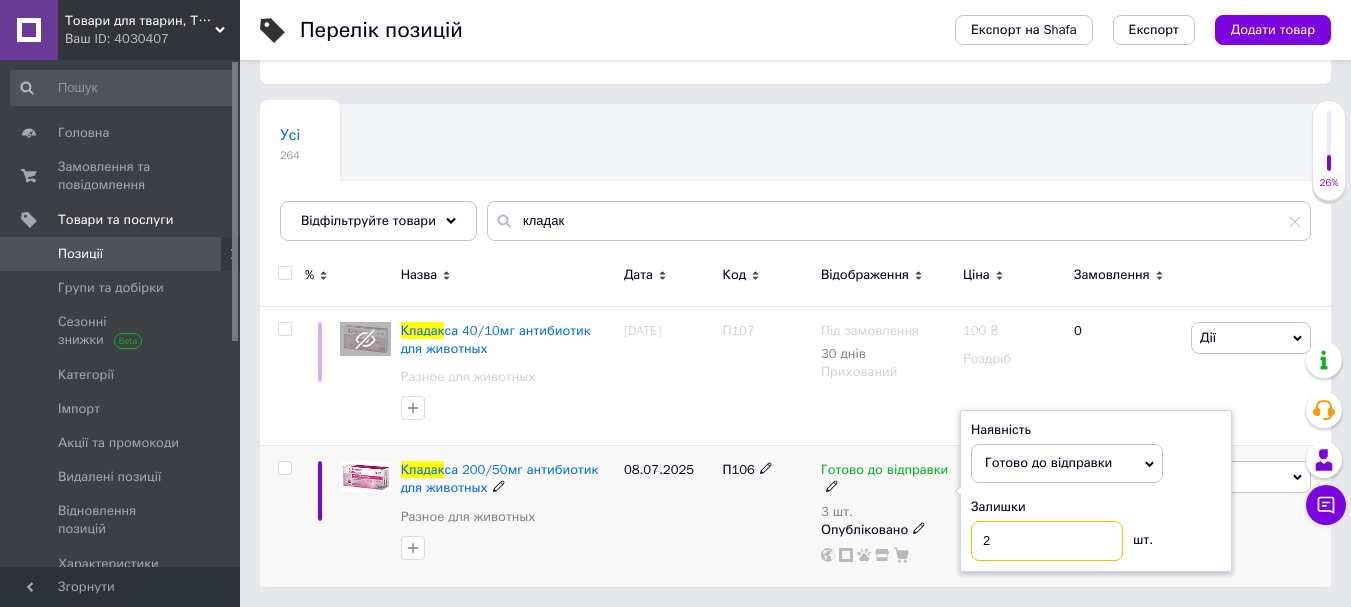 type on "2" 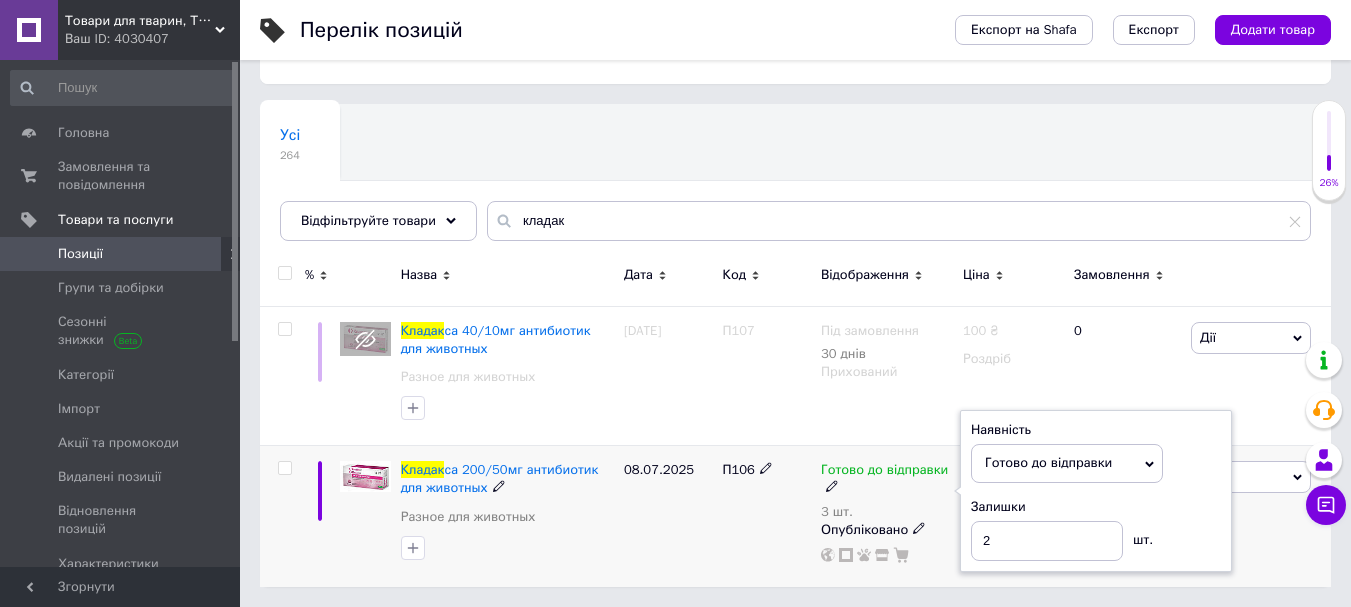 drag, startPoint x: 708, startPoint y: 526, endPoint x: 708, endPoint y: 515, distance: 11 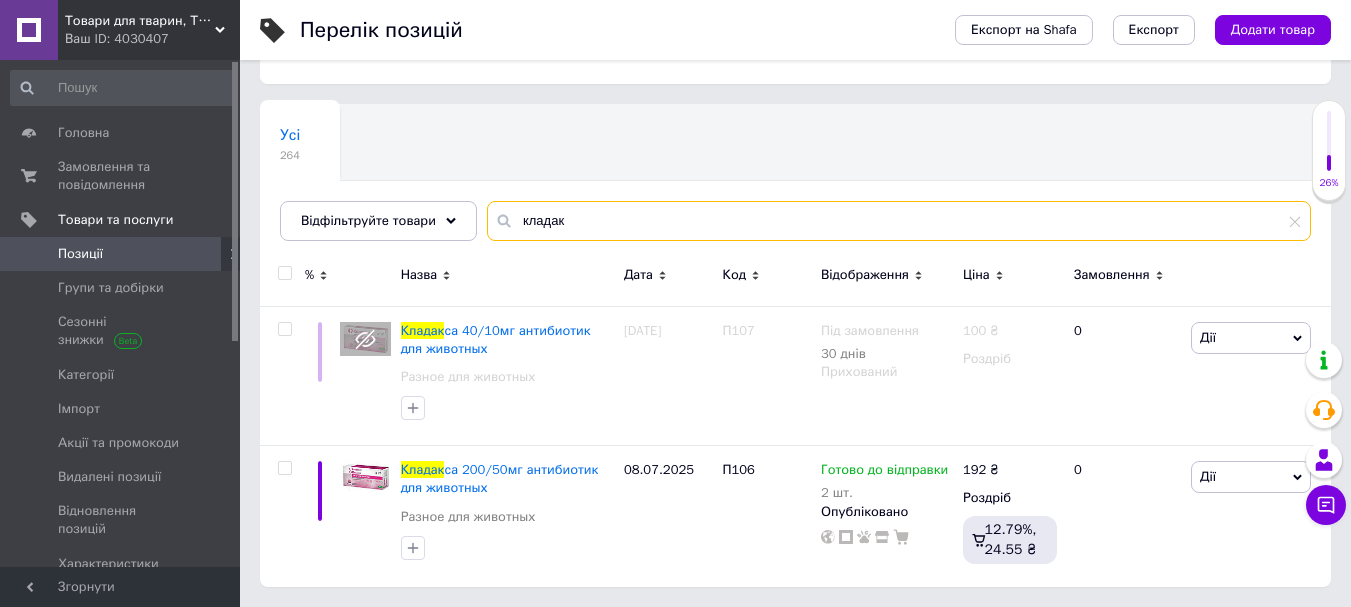 drag, startPoint x: 569, startPoint y: 215, endPoint x: 500, endPoint y: 222, distance: 69.354164 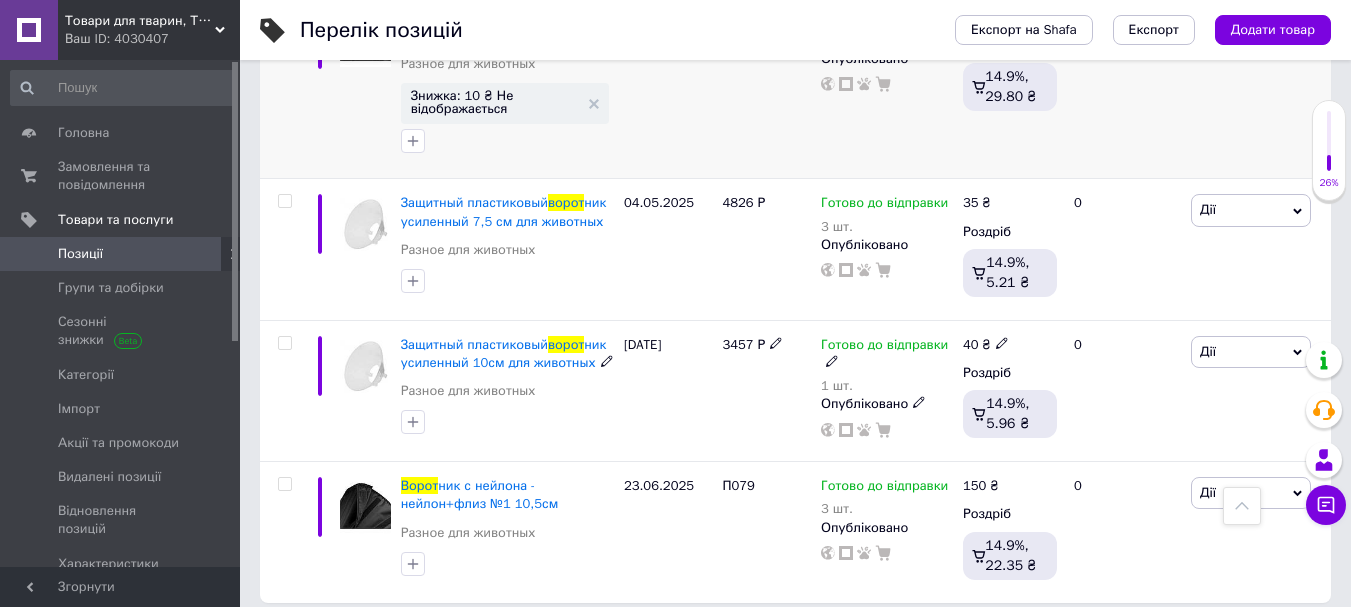 scroll, scrollTop: 454, scrollLeft: 0, axis: vertical 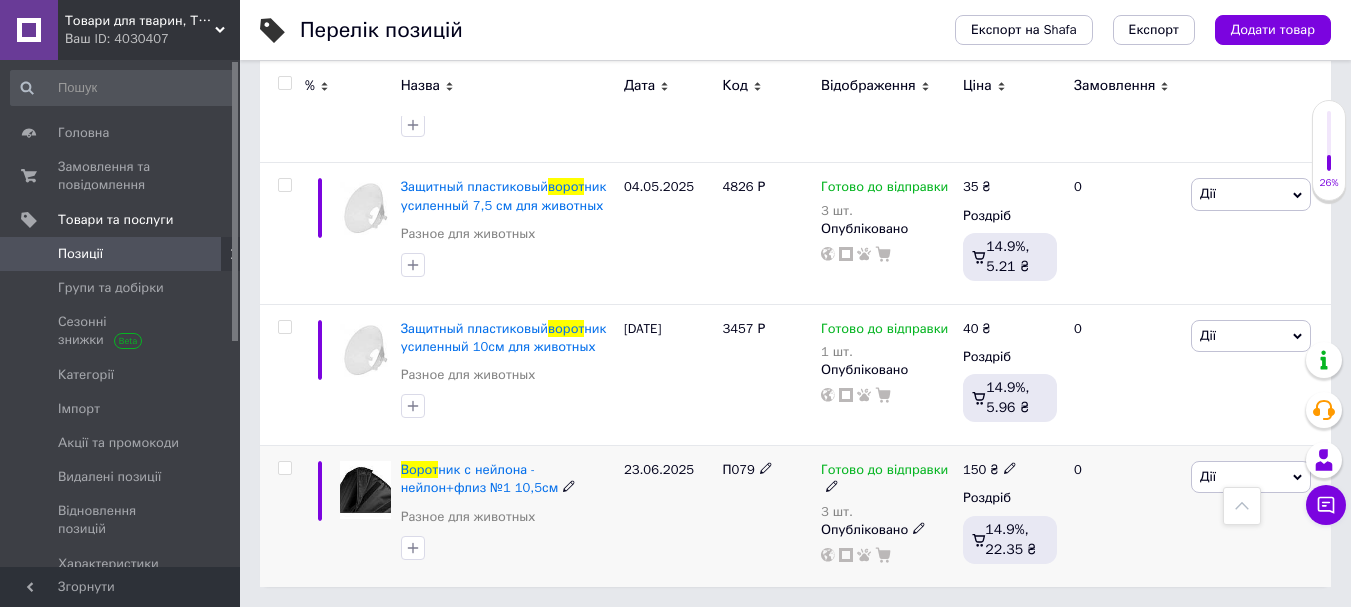 type on "ворот" 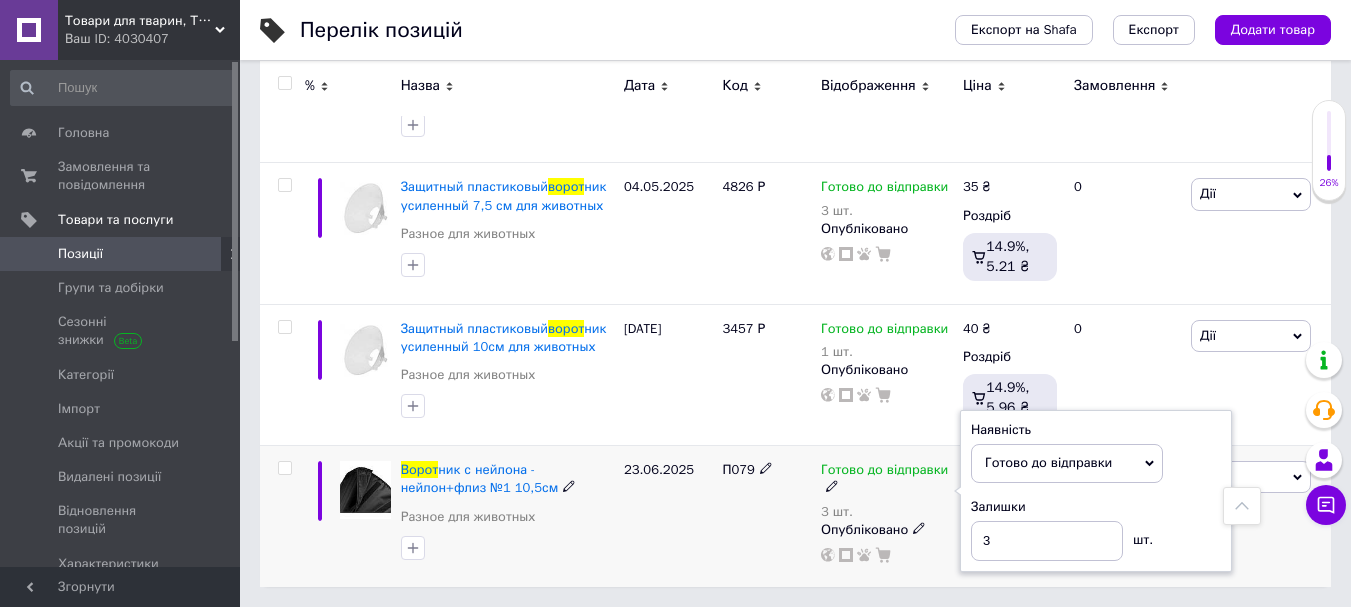 click on "Залишки 3 шт." at bounding box center [1096, 529] 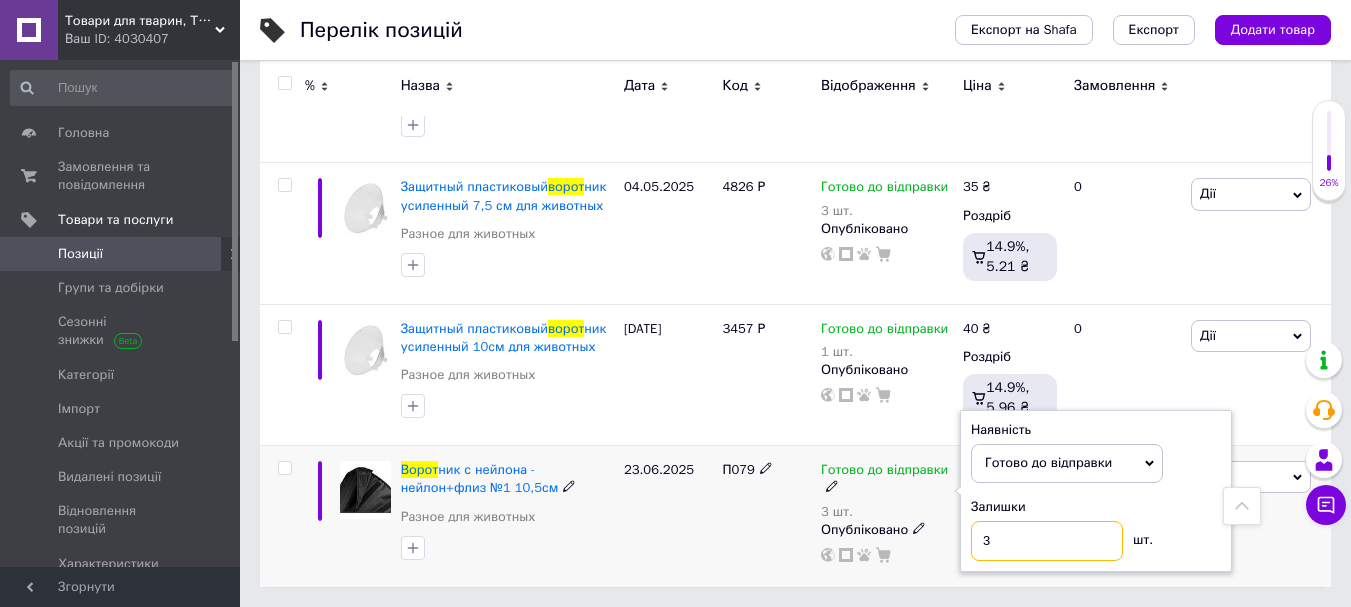 drag, startPoint x: 1039, startPoint y: 538, endPoint x: 915, endPoint y: 548, distance: 124.40257 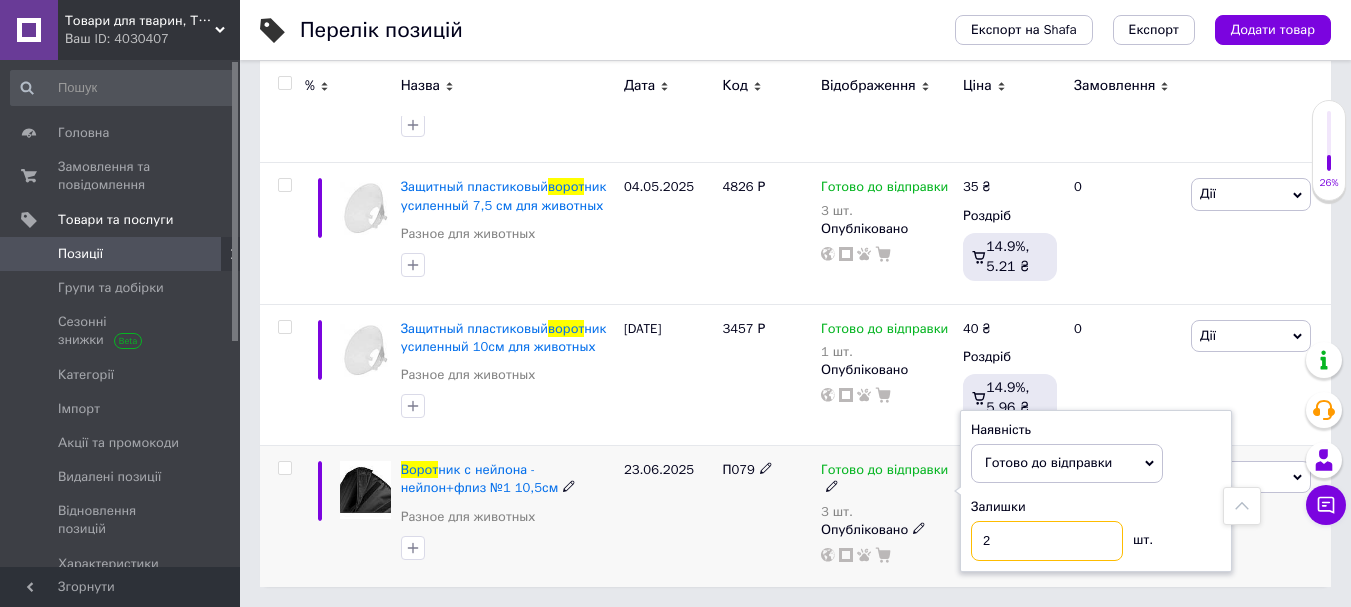 type on "2" 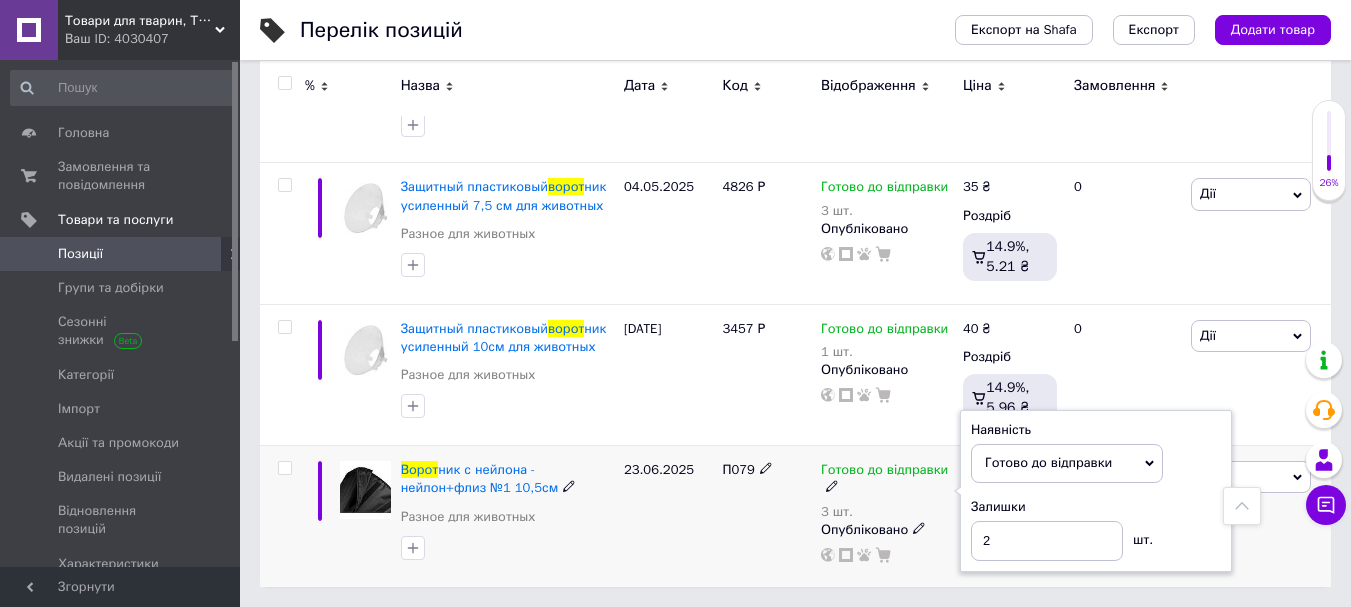 click on "23.06.2025" at bounding box center (668, 516) 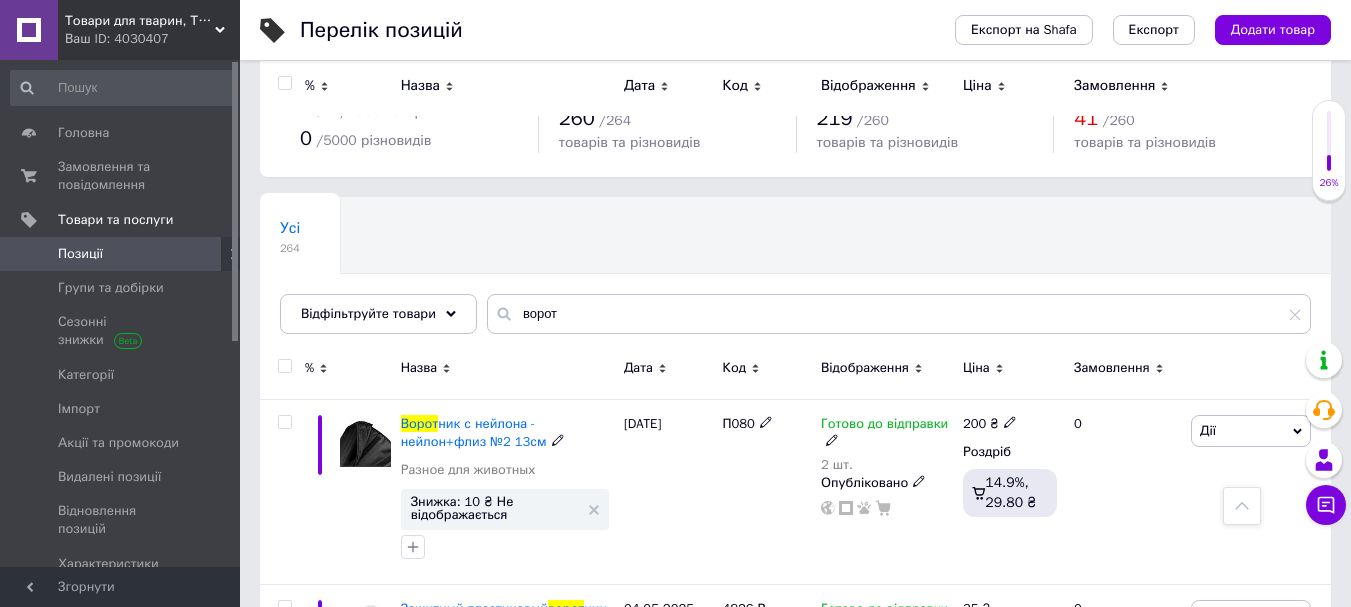 scroll, scrollTop: 0, scrollLeft: 0, axis: both 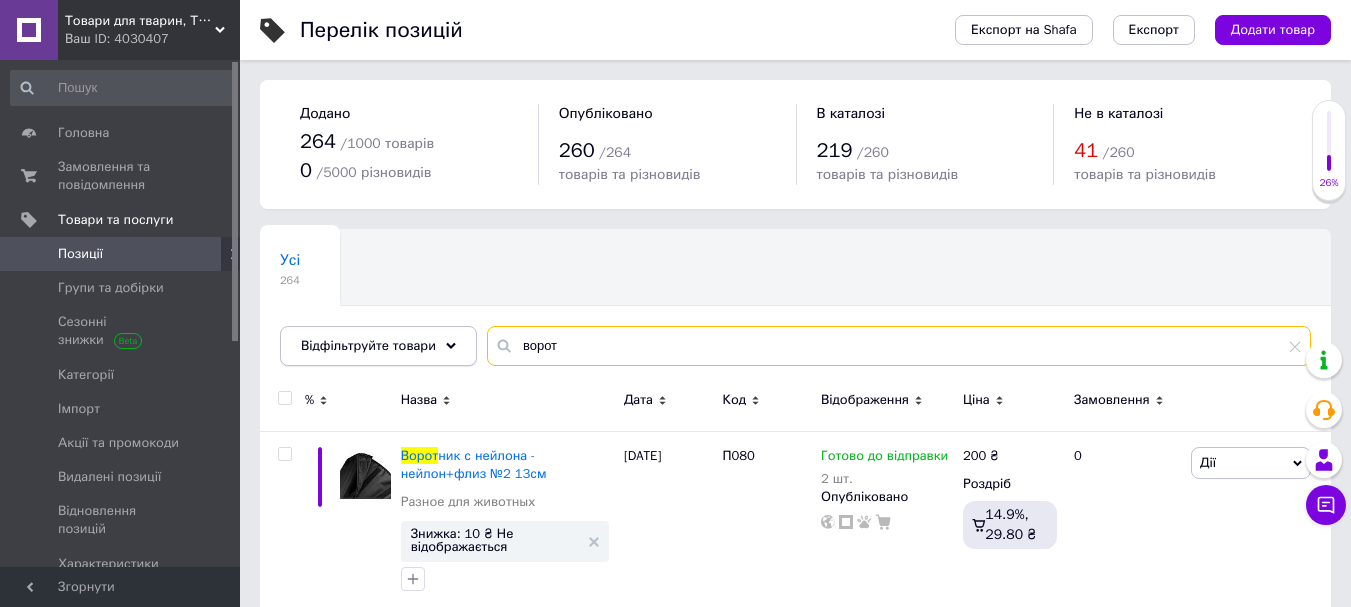 drag, startPoint x: 571, startPoint y: 346, endPoint x: 442, endPoint y: 352, distance: 129.13947 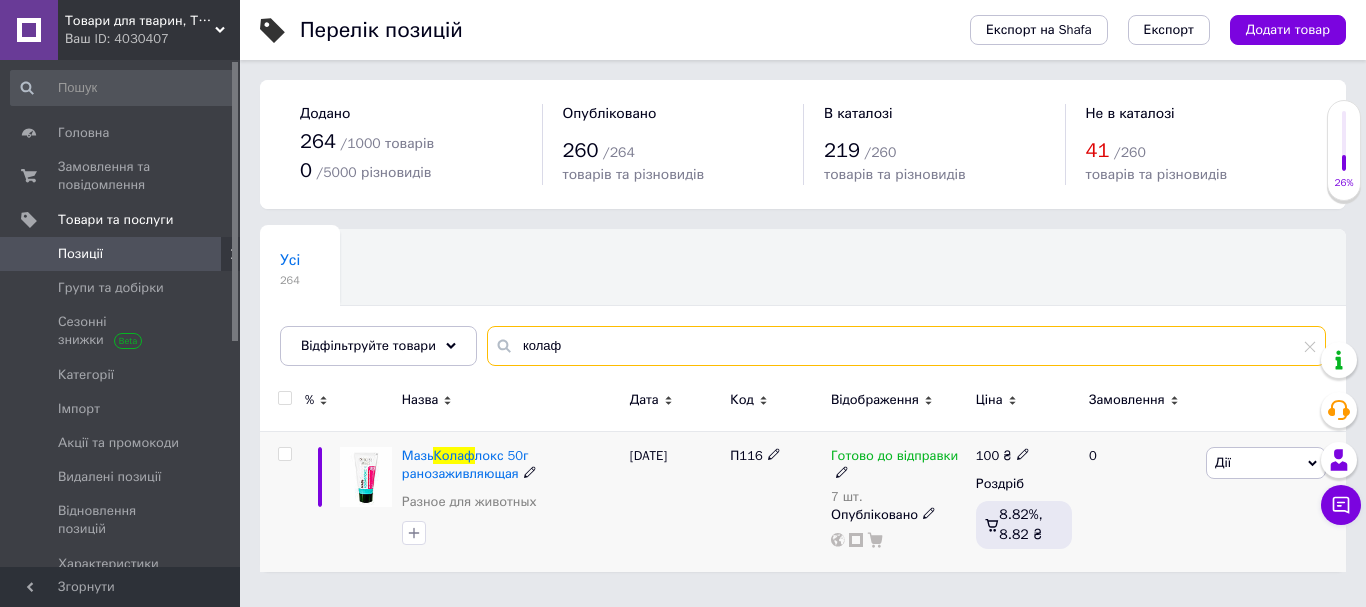 type on "колаф" 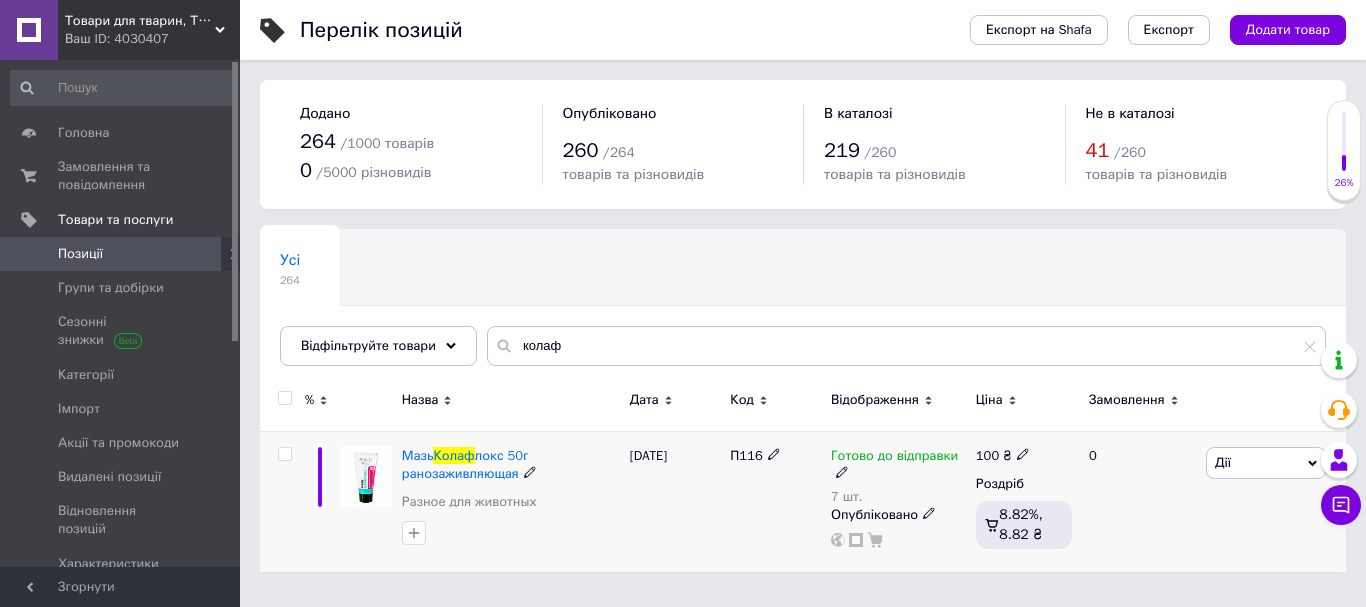 click on "7 шт." at bounding box center (898, 497) 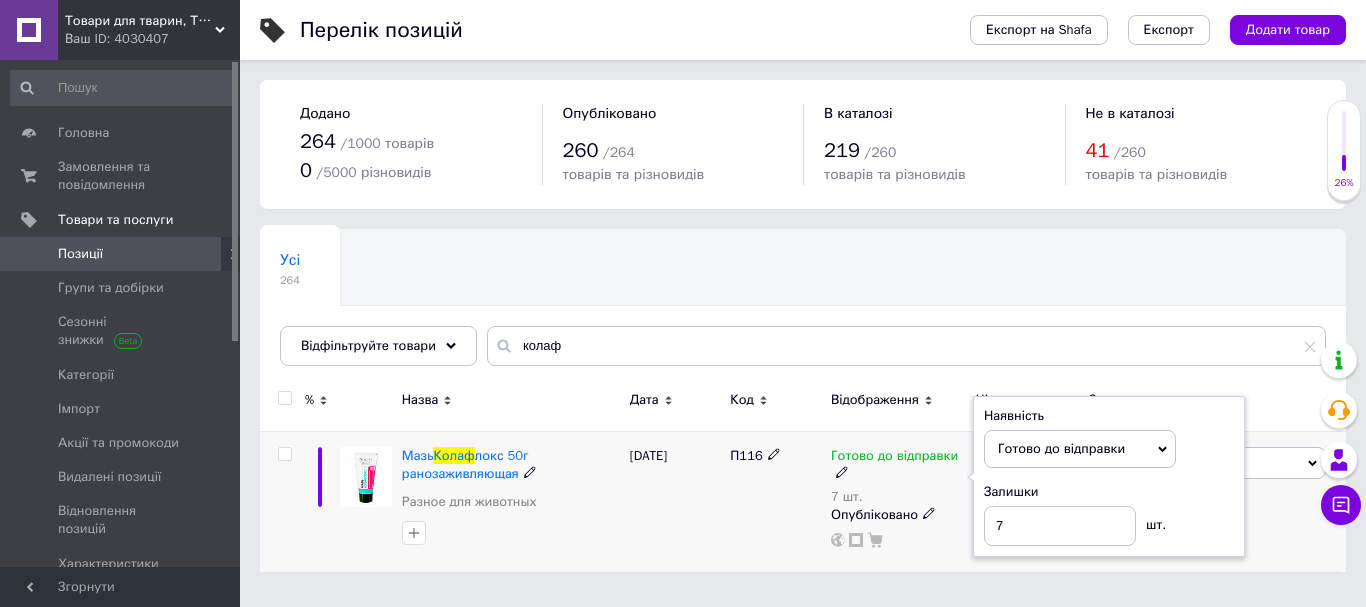 click on "Залишки 7 шт." at bounding box center [1109, 514] 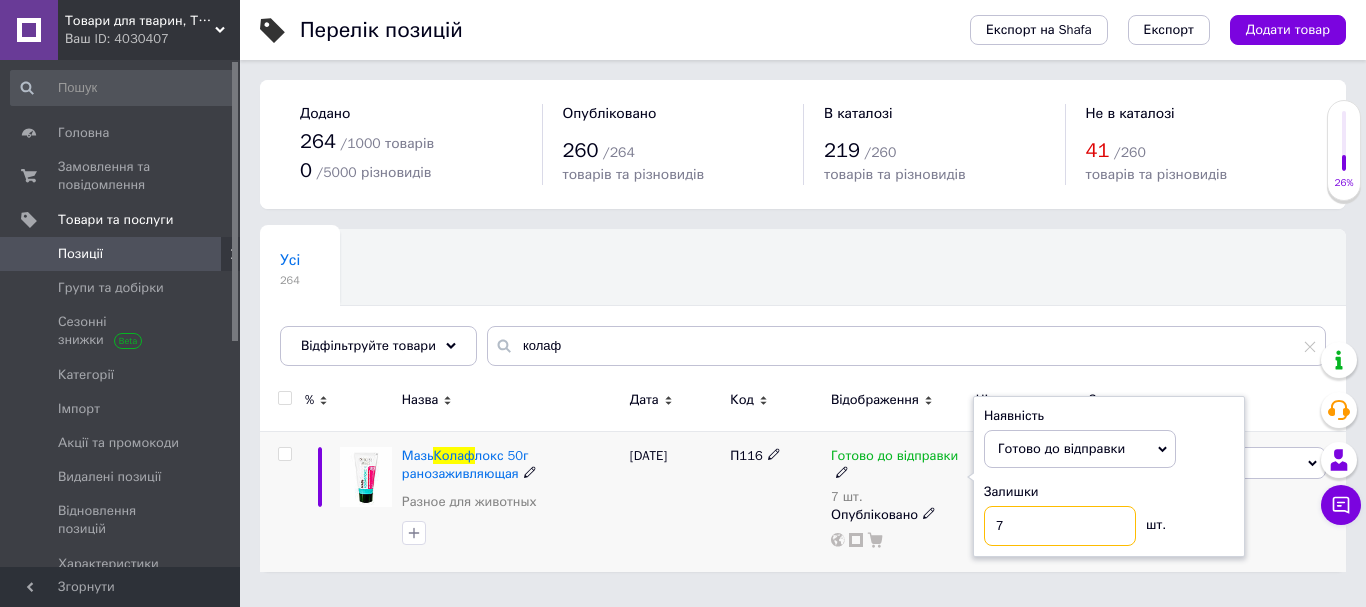 drag, startPoint x: 1023, startPoint y: 528, endPoint x: 970, endPoint y: 529, distance: 53.009434 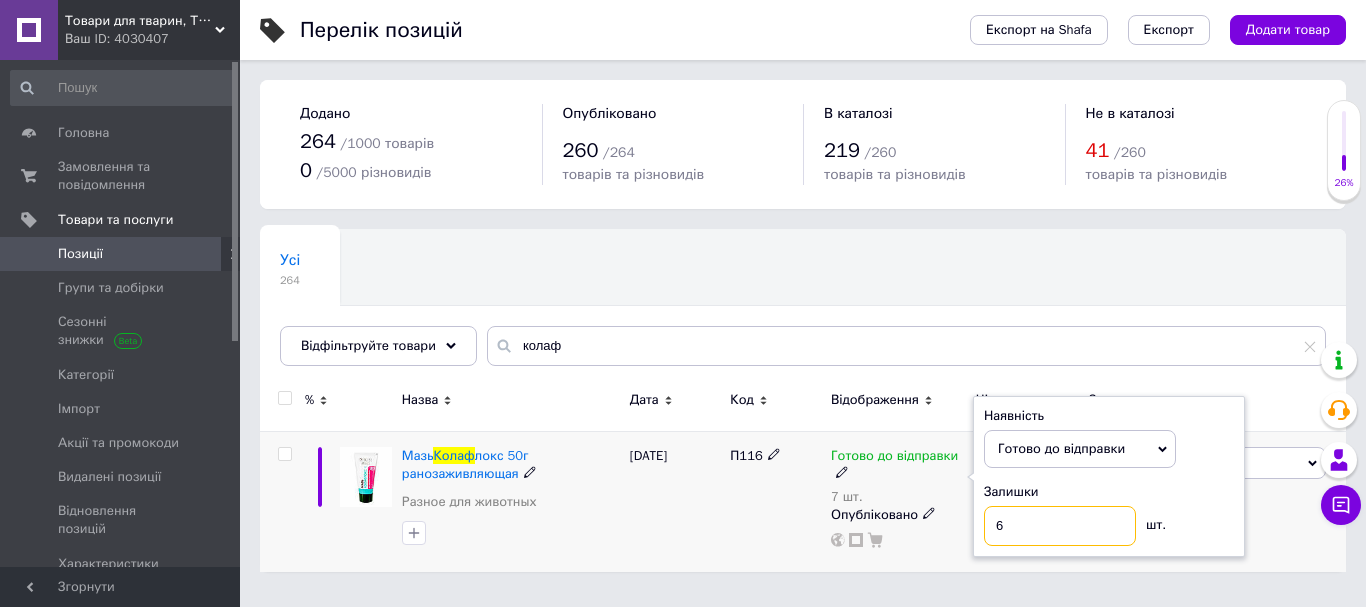 type on "6" 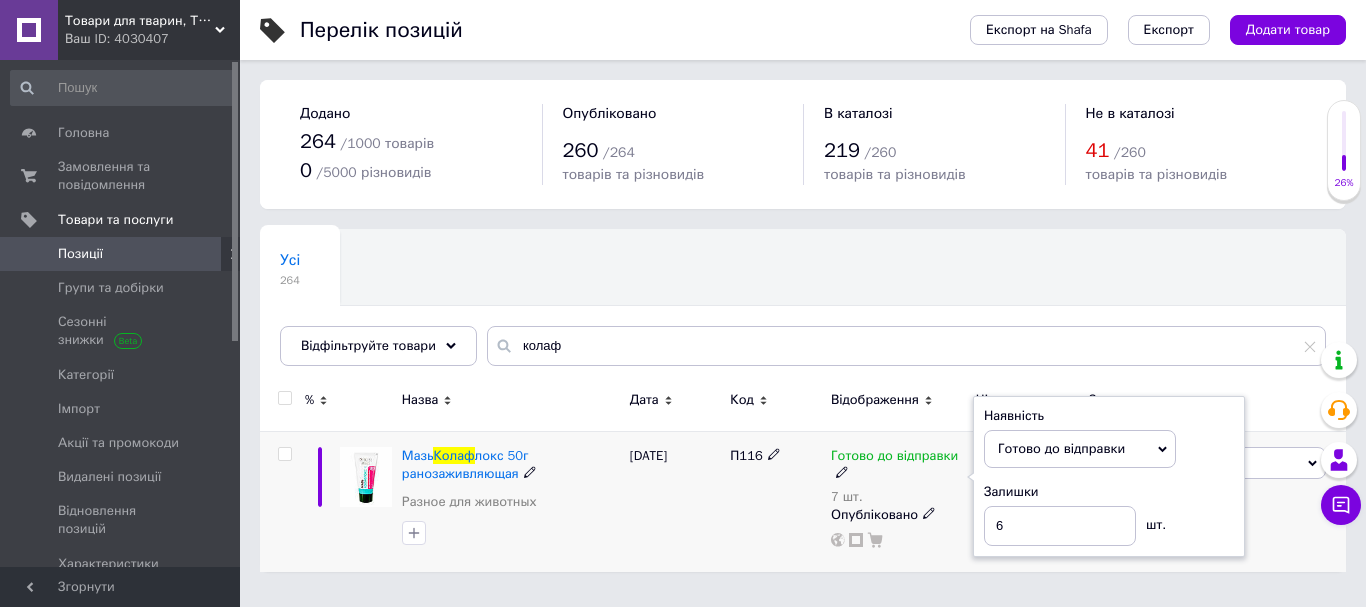 click on "[DATE]" at bounding box center (675, 501) 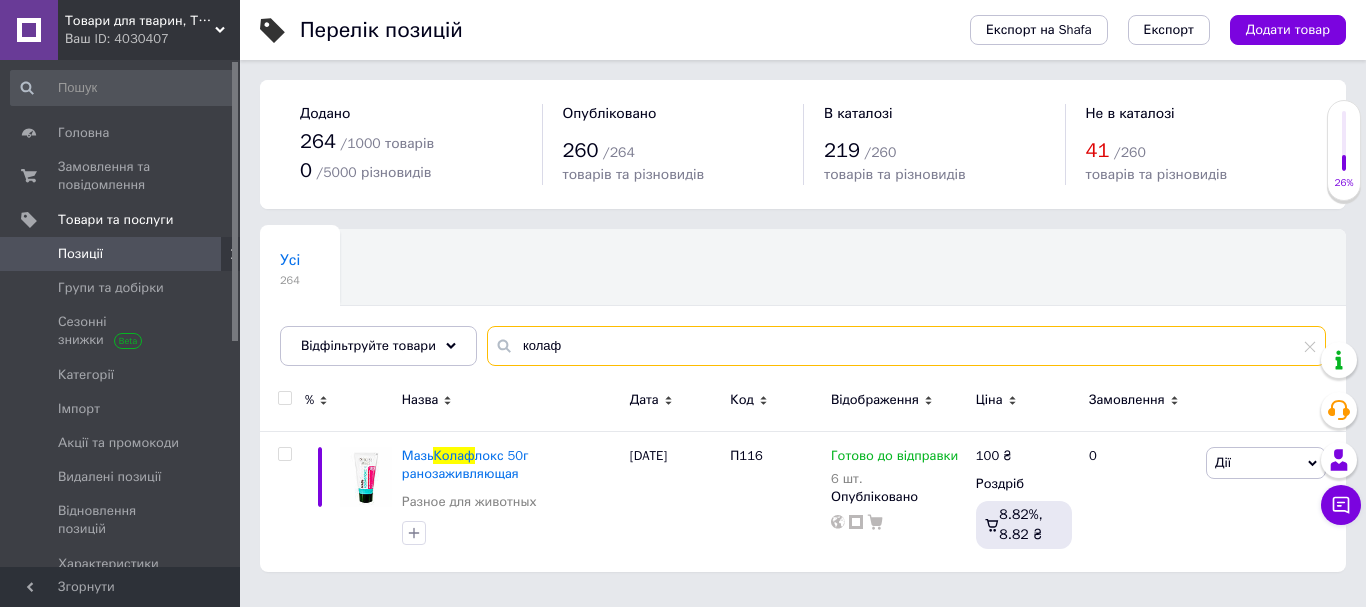 drag, startPoint x: 602, startPoint y: 340, endPoint x: 473, endPoint y: 352, distance: 129.55693 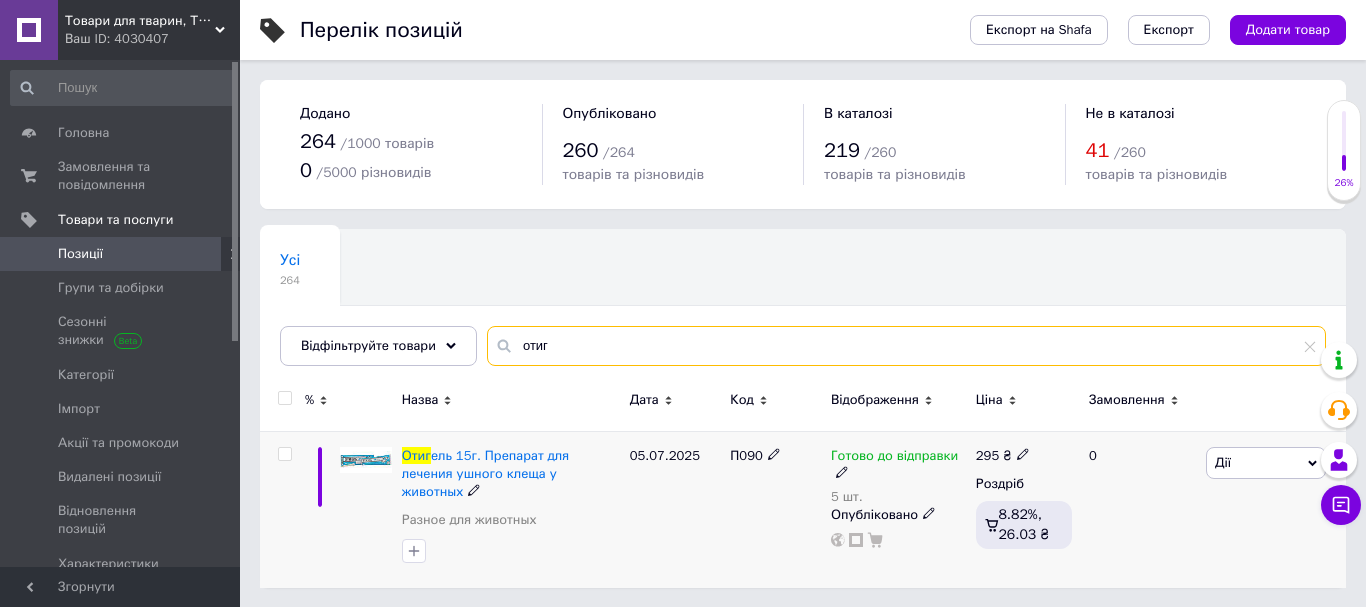 type on "отиг" 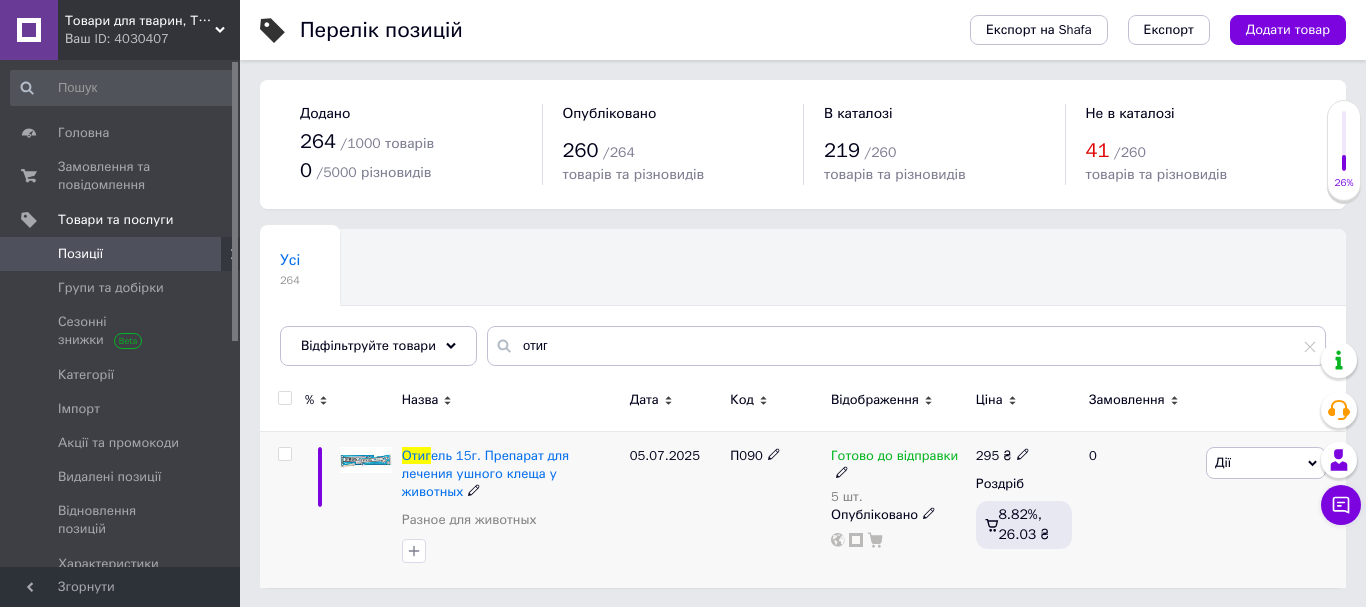 click on "Опубліковано" at bounding box center [898, 515] 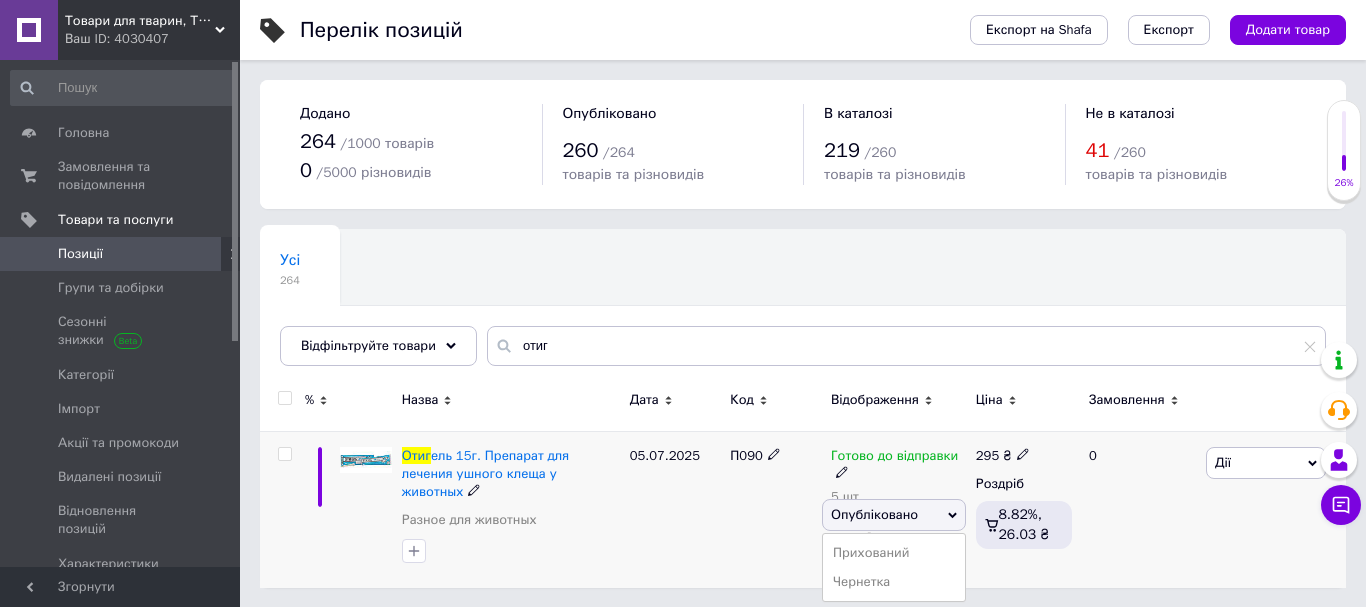 click on "Готово до відправки" at bounding box center [894, 458] 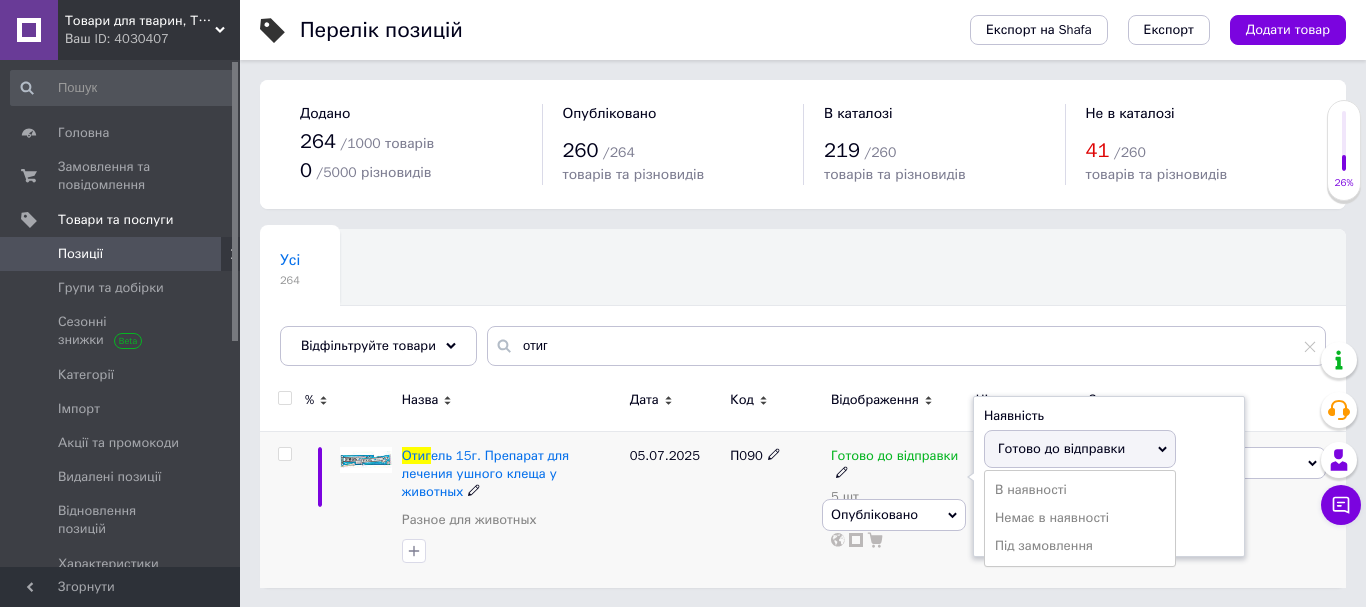 click on "Залишки" at bounding box center [1109, 492] 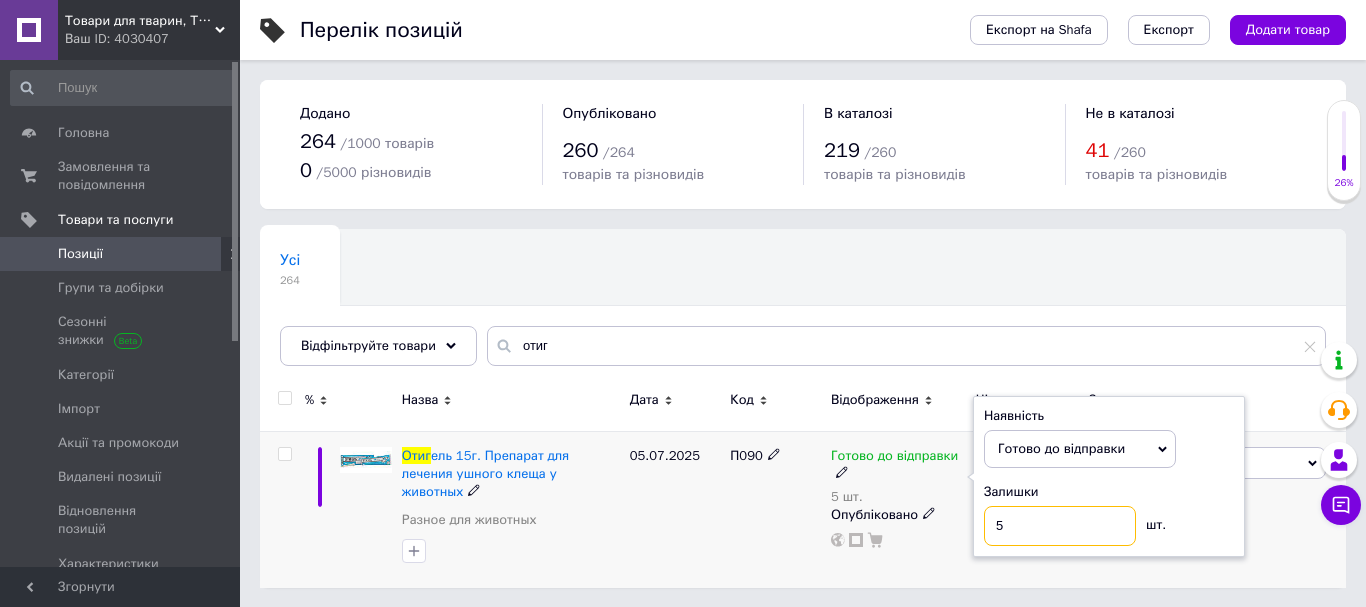drag, startPoint x: 1026, startPoint y: 526, endPoint x: 945, endPoint y: 525, distance: 81.00617 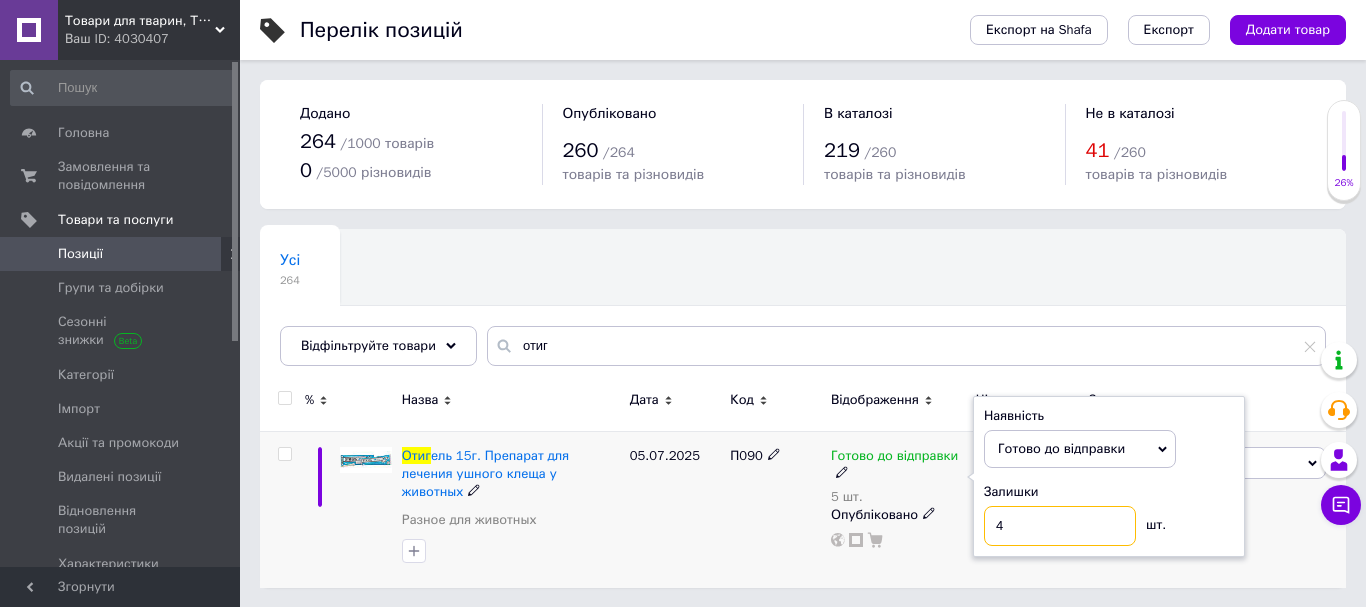 type on "4" 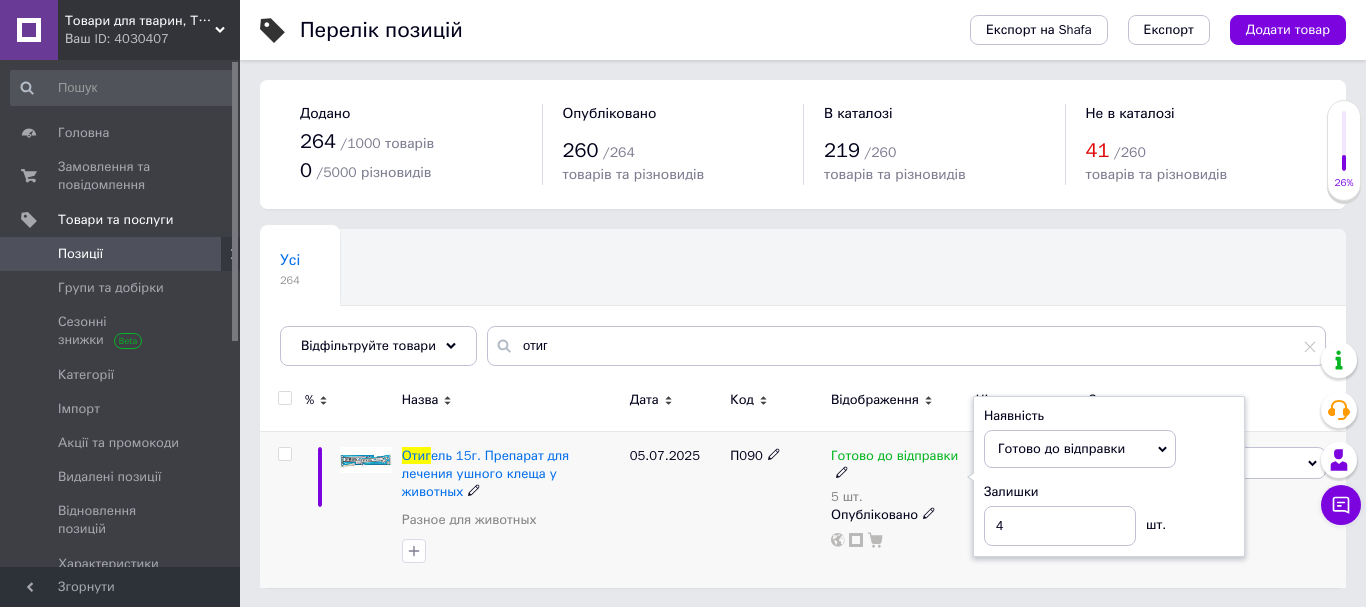 click on "П090" at bounding box center [775, 509] 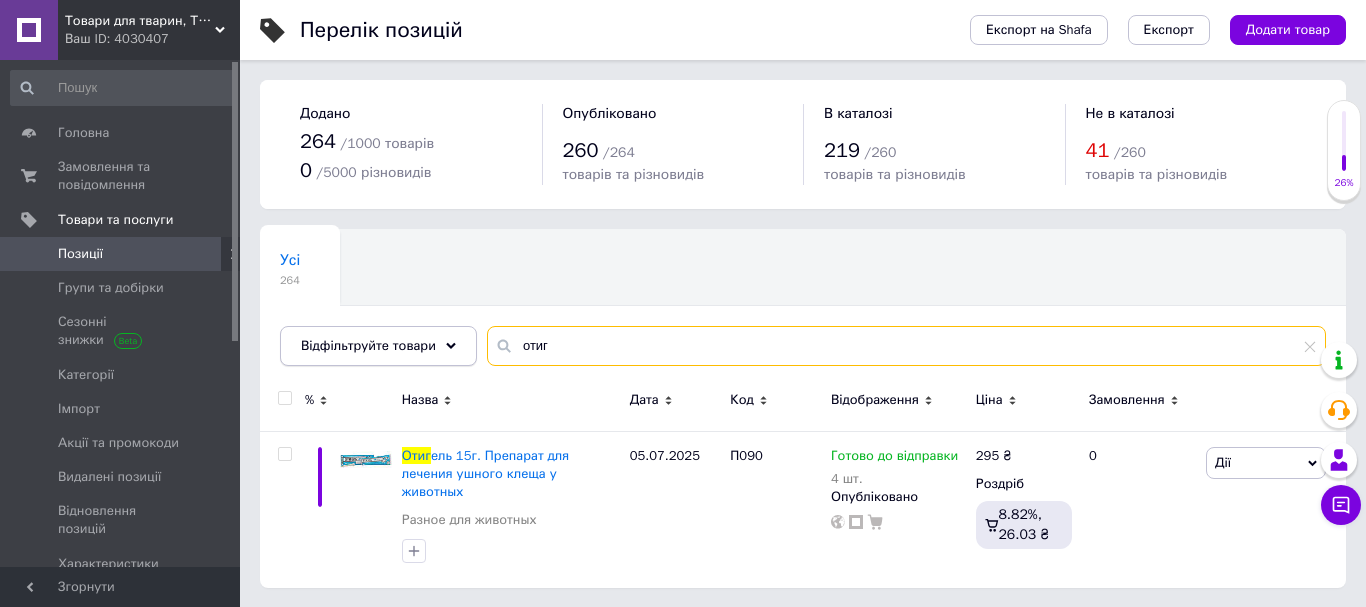 drag, startPoint x: 564, startPoint y: 350, endPoint x: 459, endPoint y: 352, distance: 105.01904 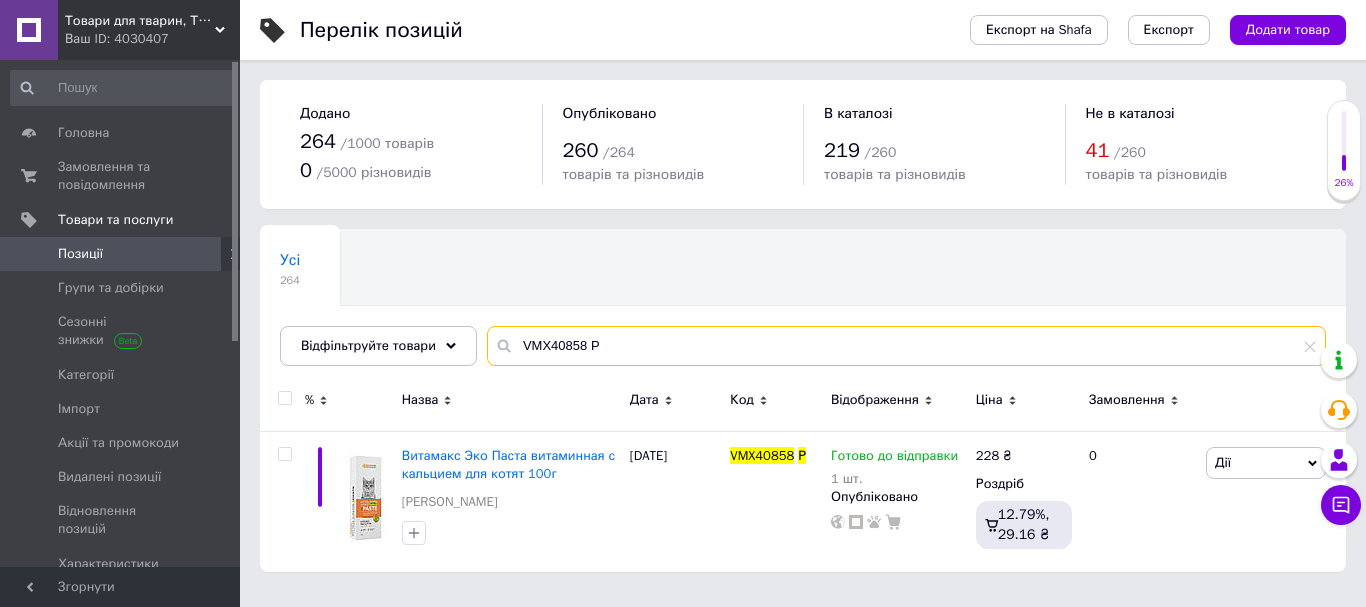 drag, startPoint x: 599, startPoint y: 343, endPoint x: 488, endPoint y: 341, distance: 111.01801 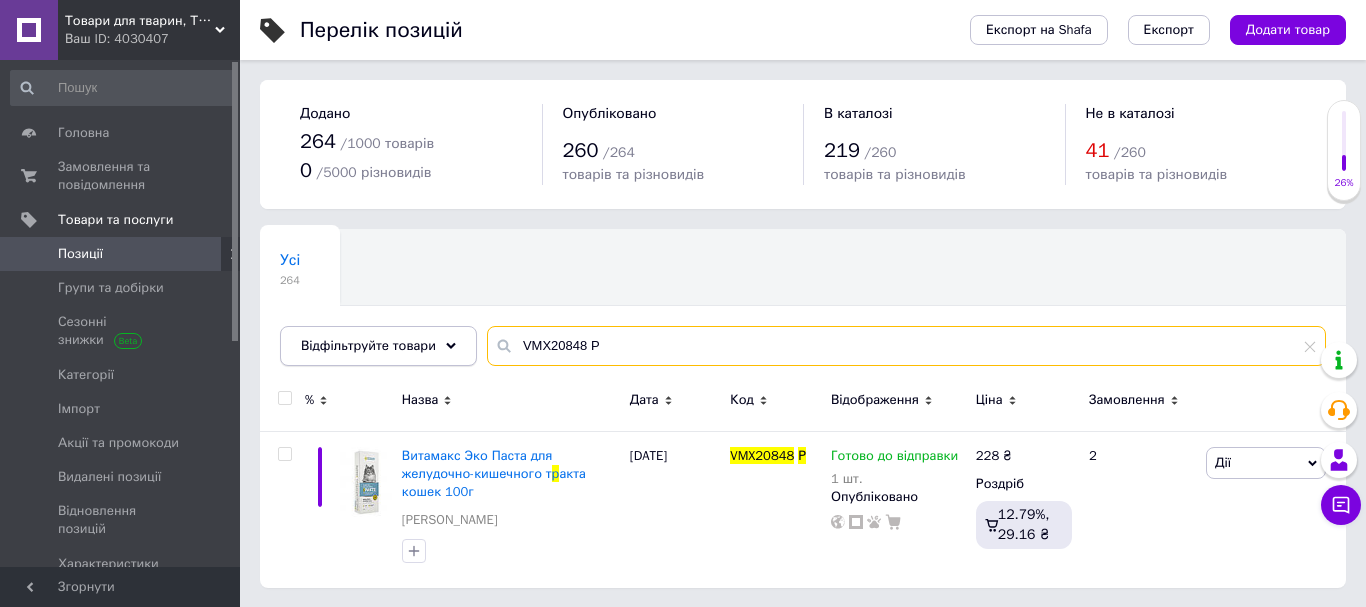 drag, startPoint x: 632, startPoint y: 347, endPoint x: 467, endPoint y: 349, distance: 165.01212 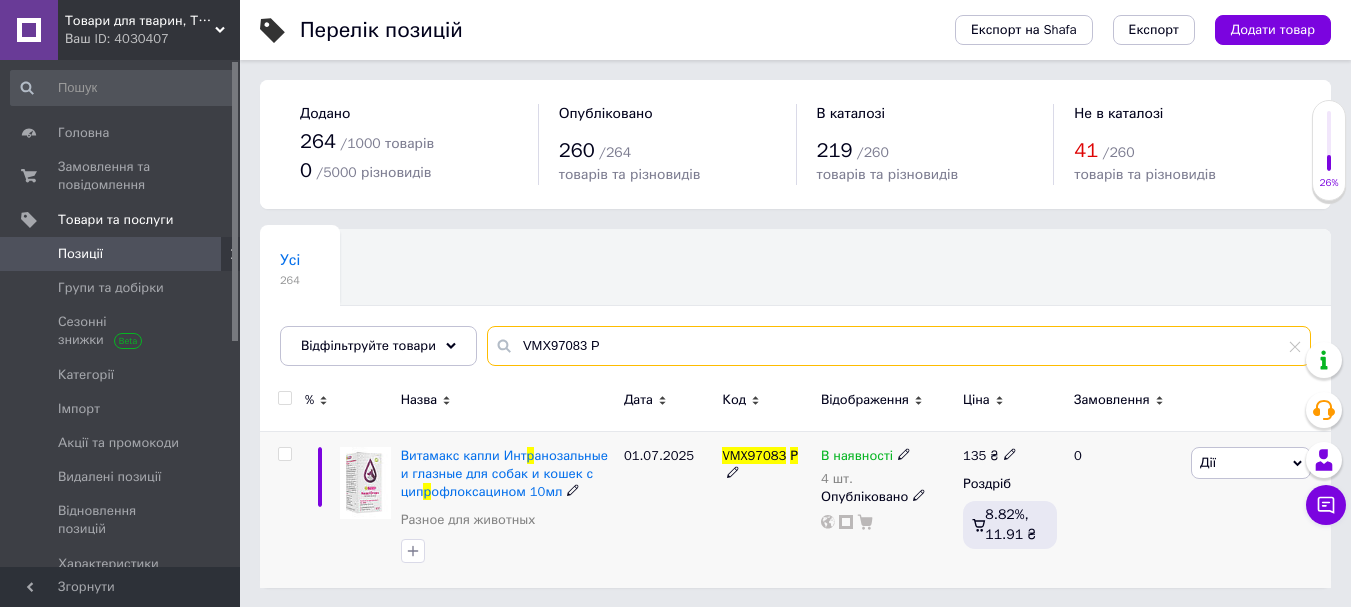 type on "VMX97083 Р" 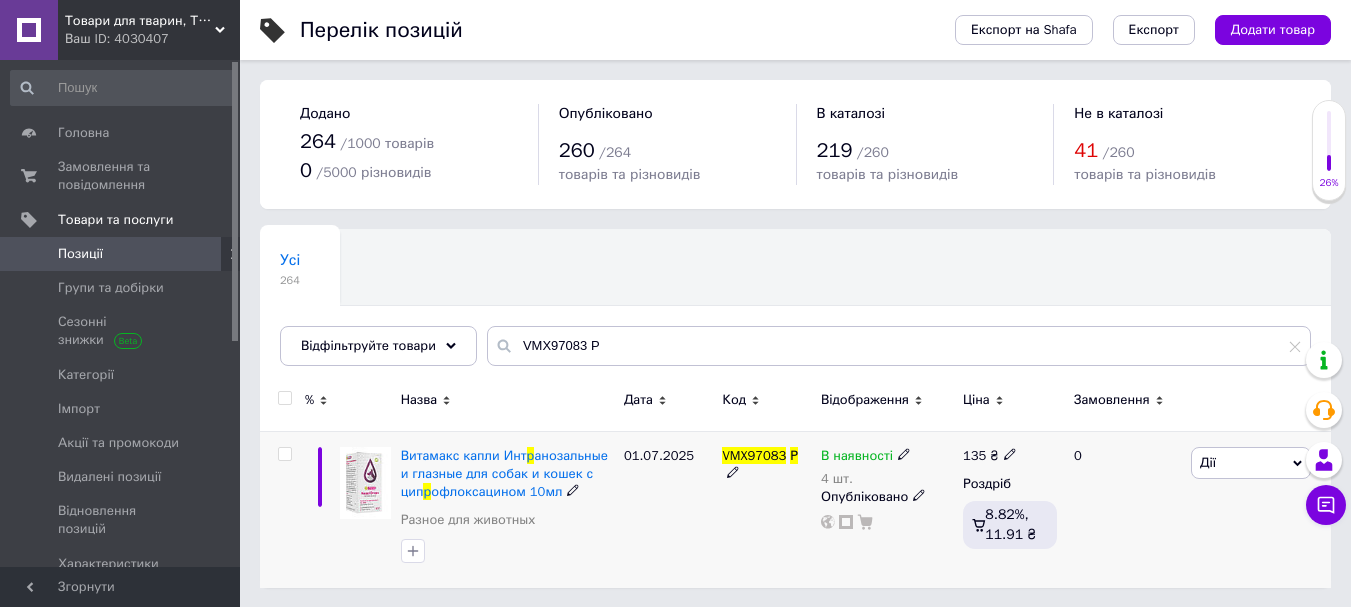 click on "4 шт." at bounding box center (866, 479) 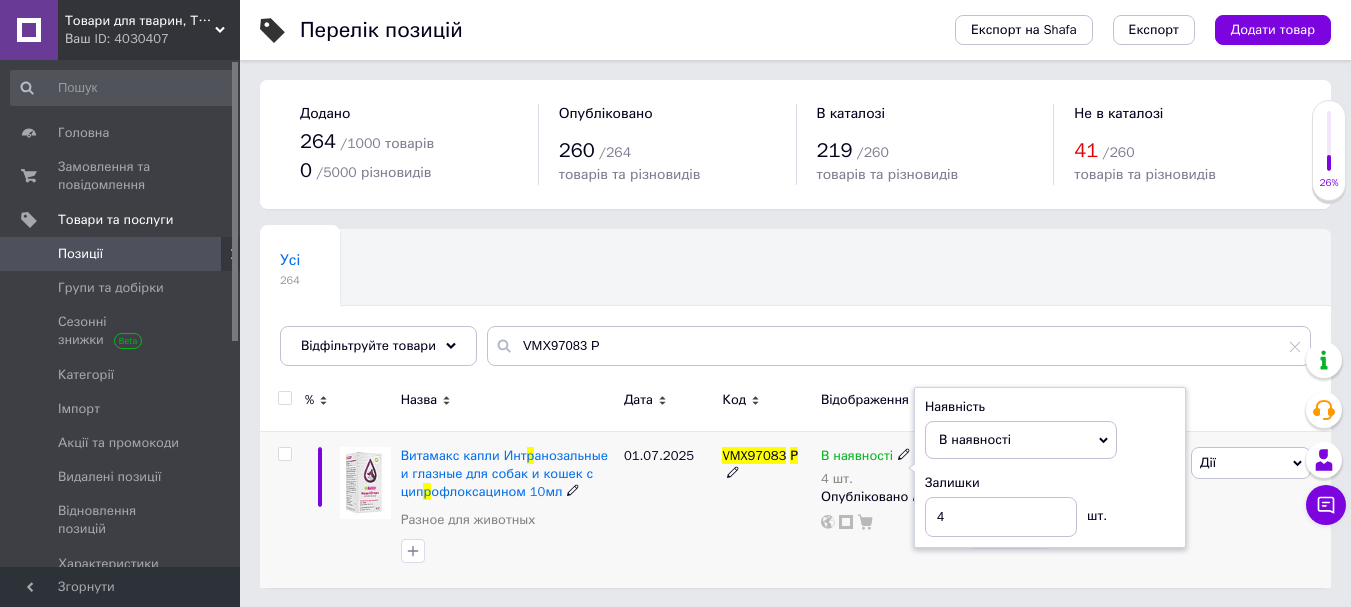 click on "Наявність В наявності Немає в наявності Під замовлення Готово до відправки Залишки 4 шт." at bounding box center (1050, 468) 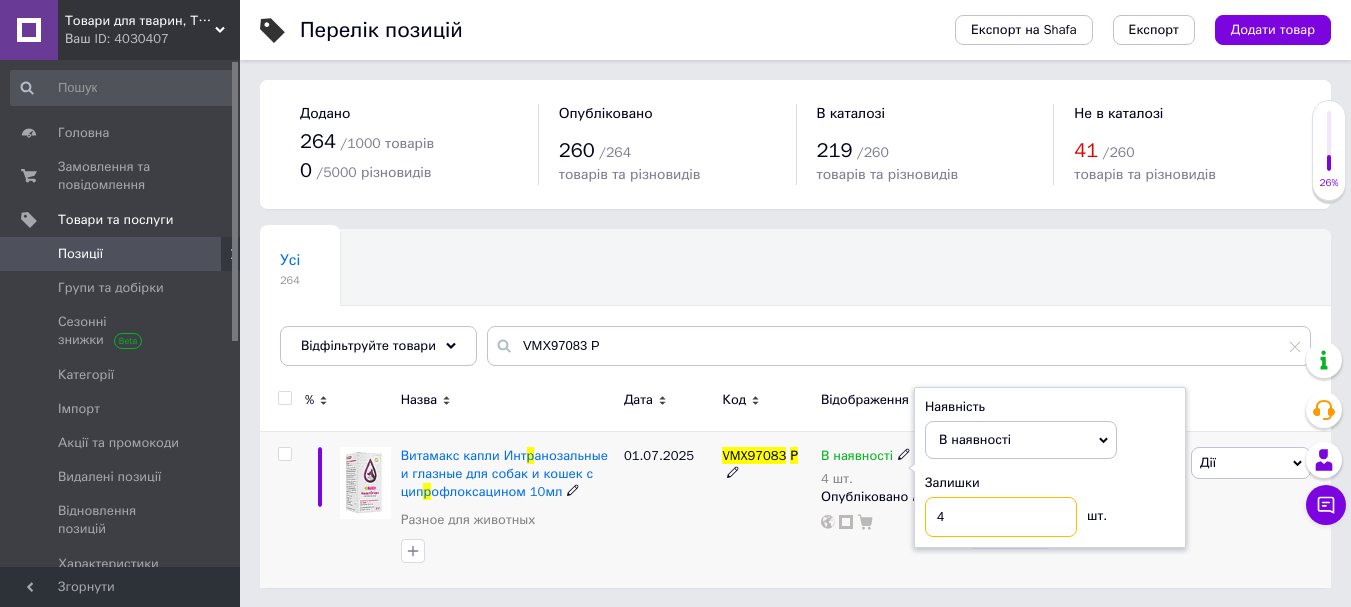 drag, startPoint x: 957, startPoint y: 513, endPoint x: 910, endPoint y: 519, distance: 47.38143 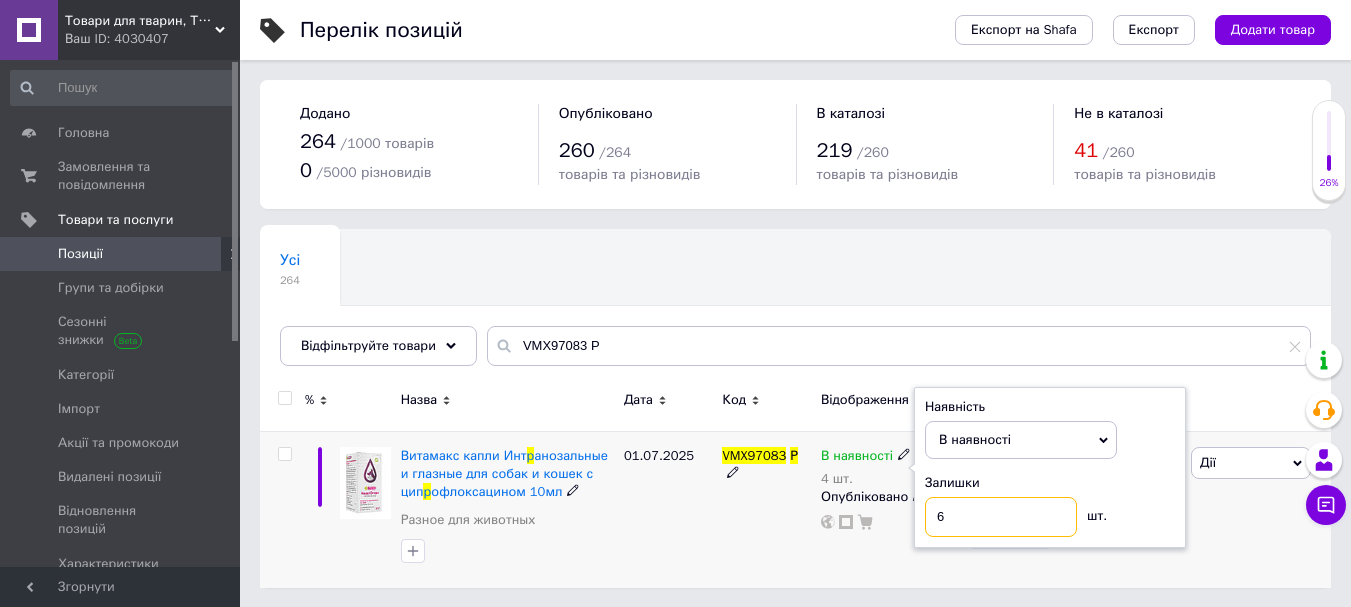 type on "6" 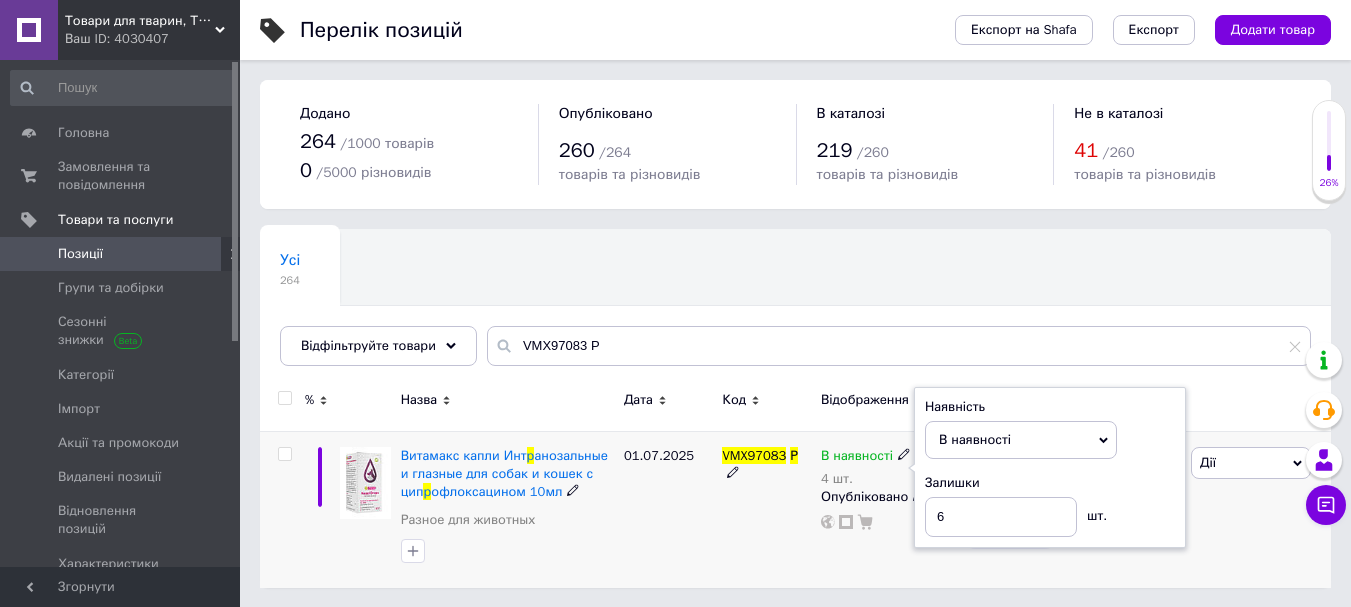 click on "01.07.2025" at bounding box center (668, 509) 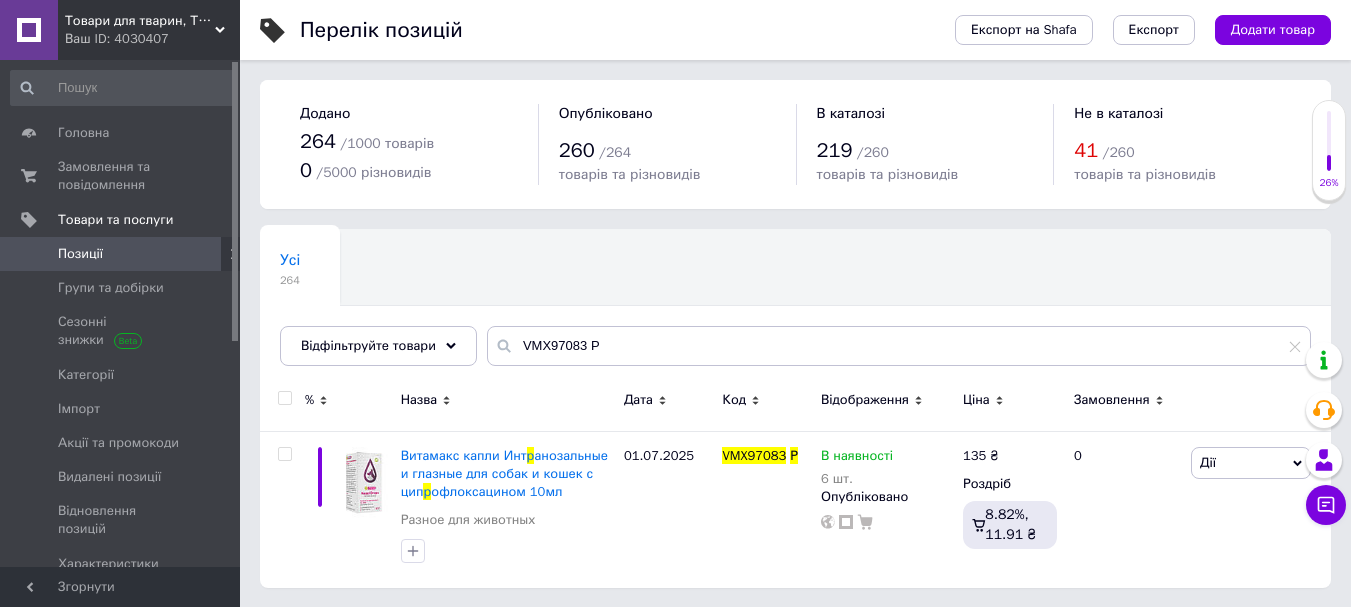 scroll, scrollTop: 1, scrollLeft: 0, axis: vertical 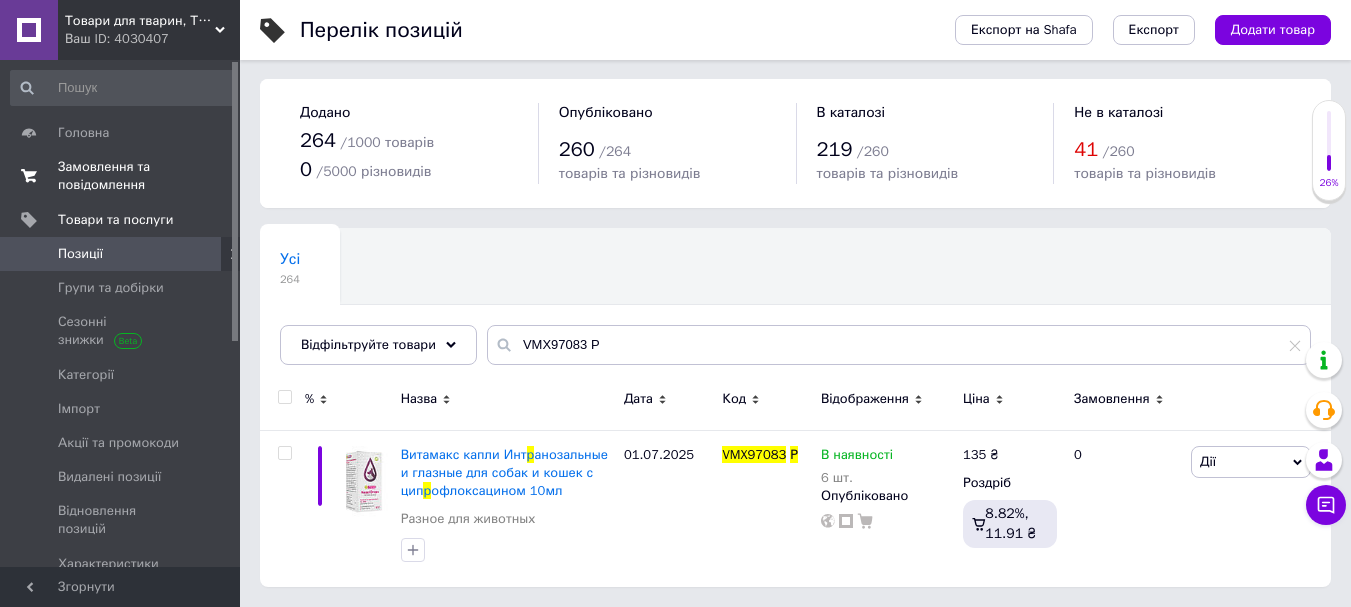 click on "Замовлення та повідомлення" at bounding box center (121, 176) 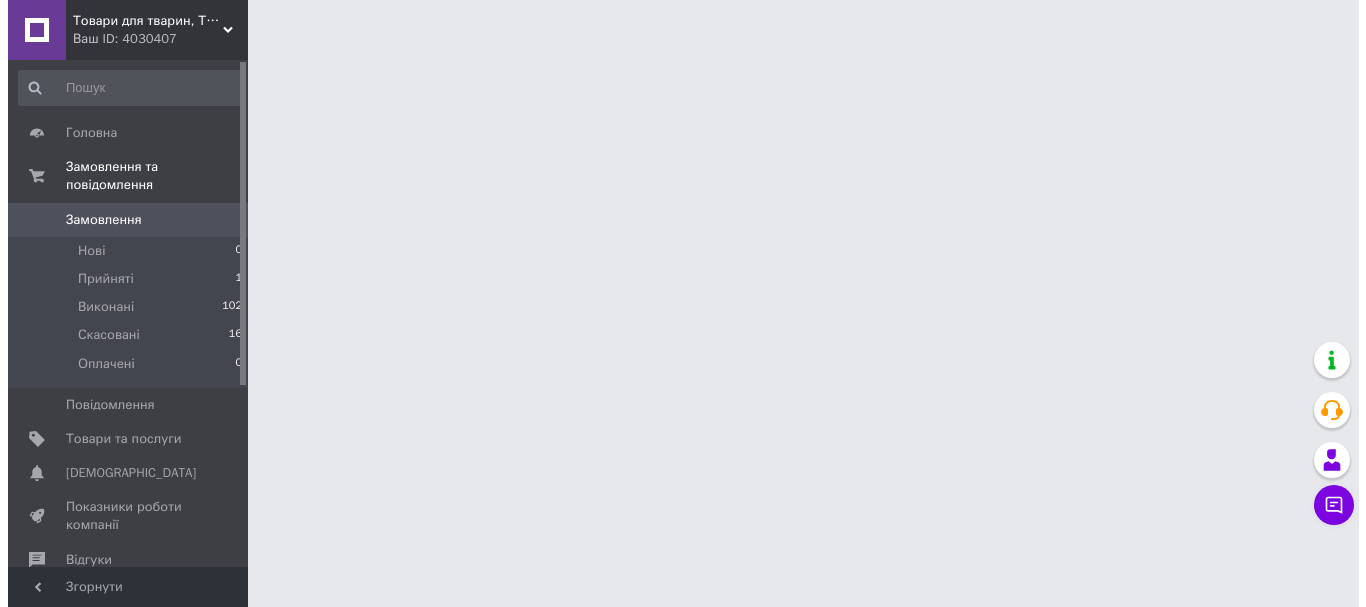 scroll, scrollTop: 0, scrollLeft: 0, axis: both 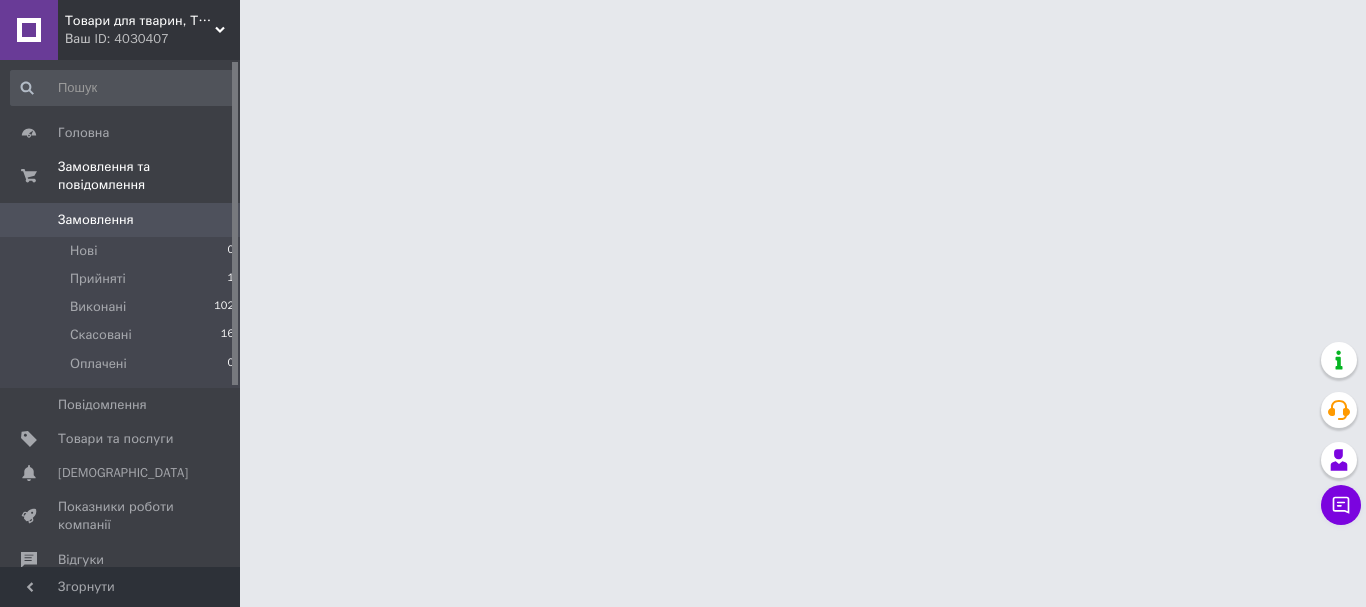 click on "Чат з покупцем" at bounding box center (1341, 505) 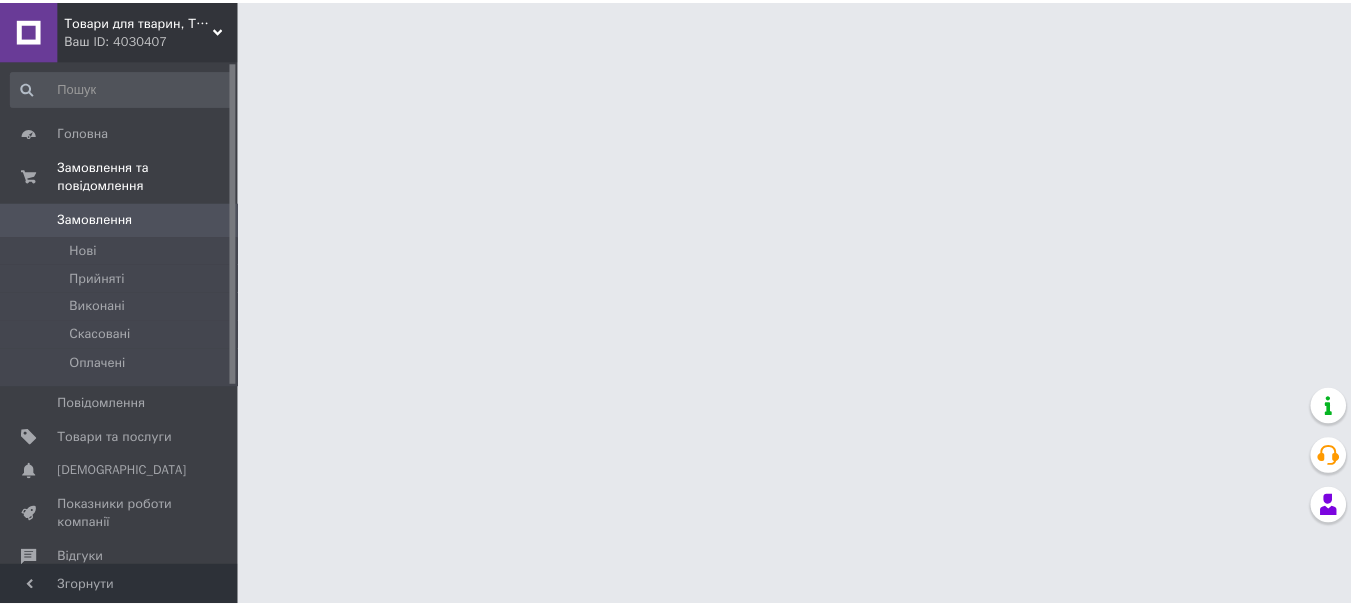 scroll, scrollTop: 0, scrollLeft: 0, axis: both 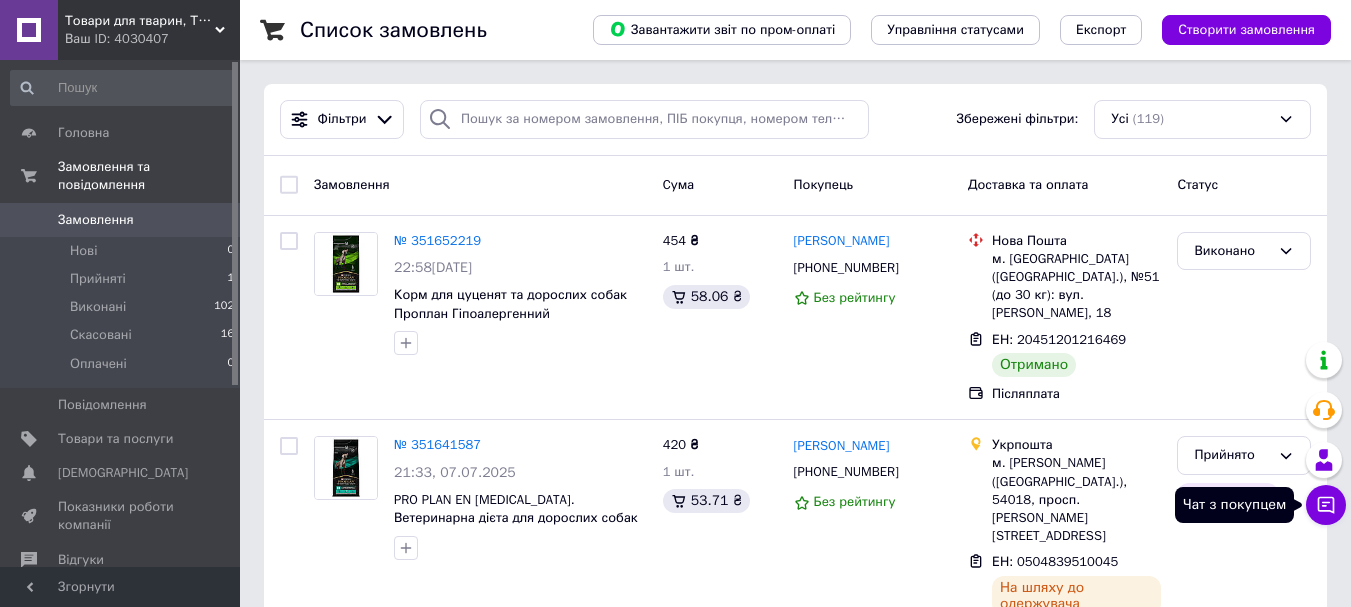 click 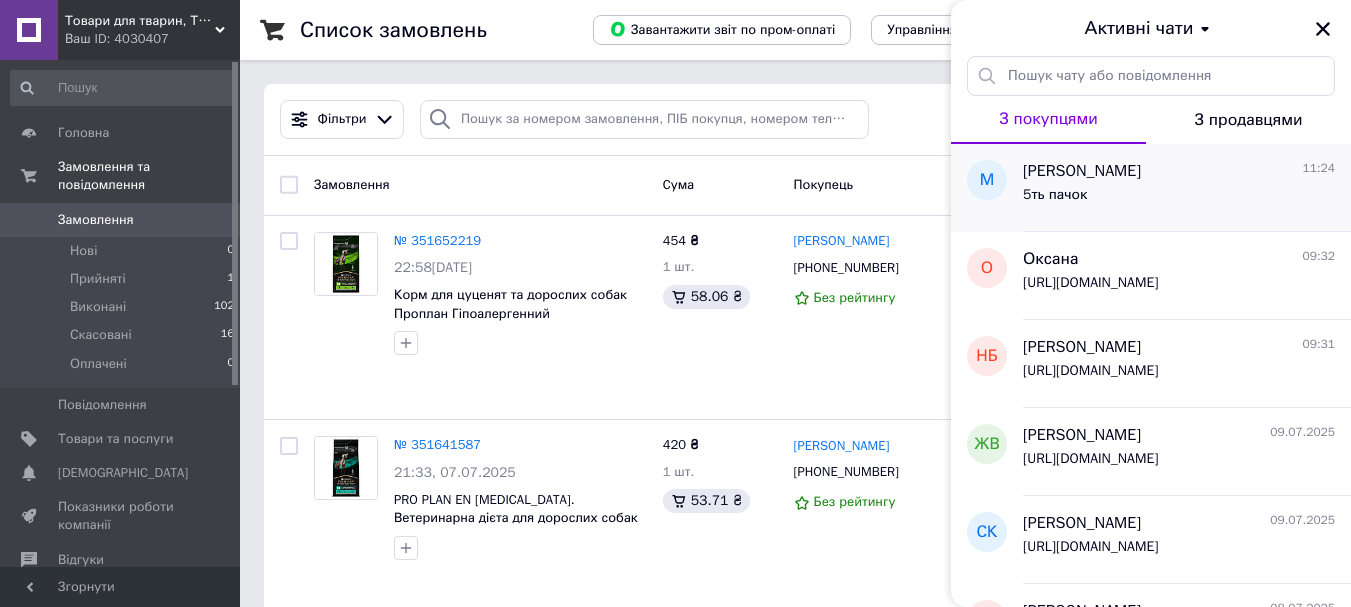 click on "Марина 11:24" at bounding box center (1179, 171) 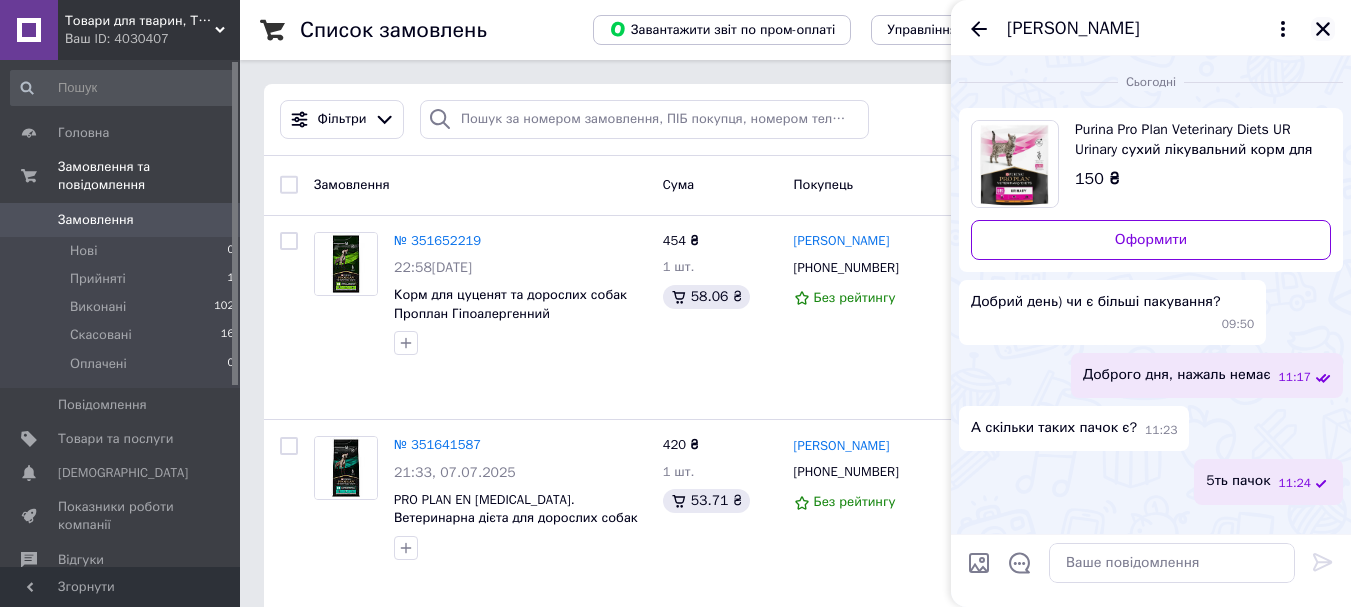 click 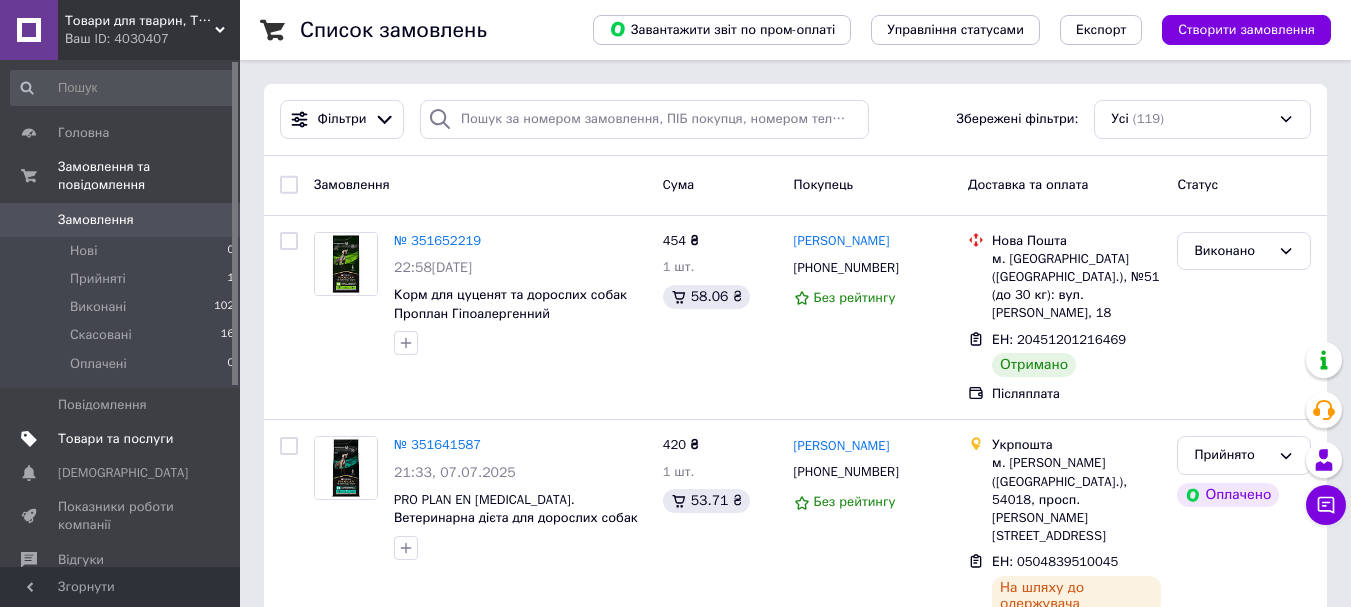 click on "Товари та послуги" at bounding box center [115, 439] 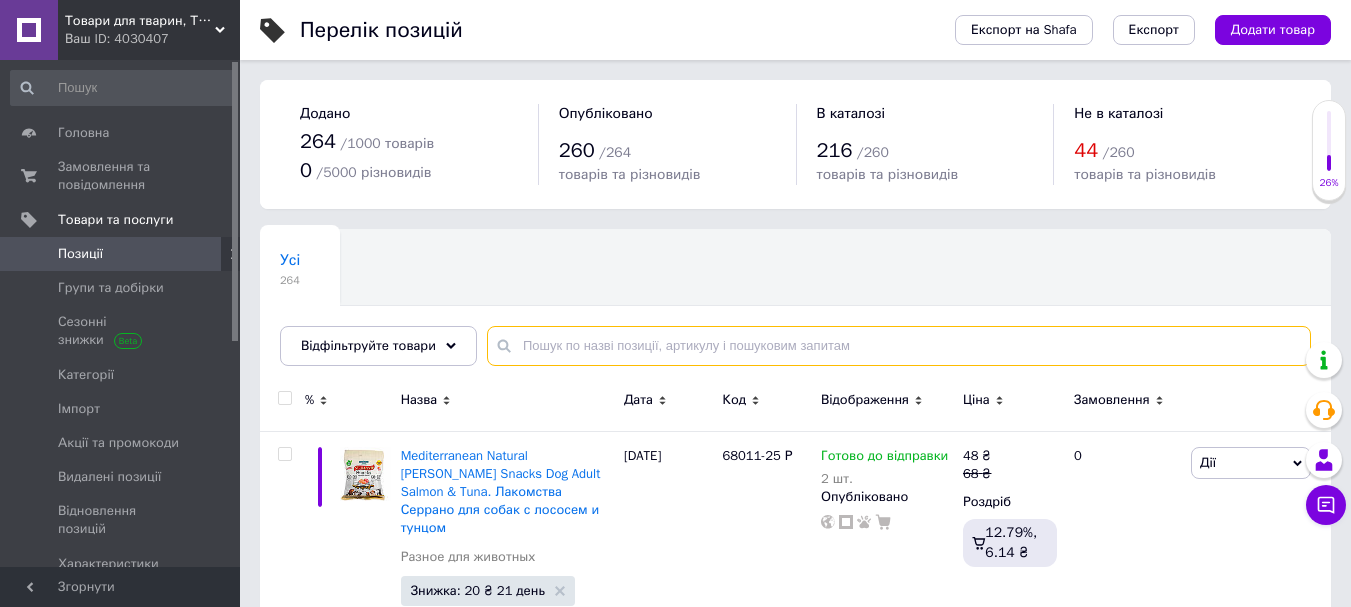 click at bounding box center (899, 346) 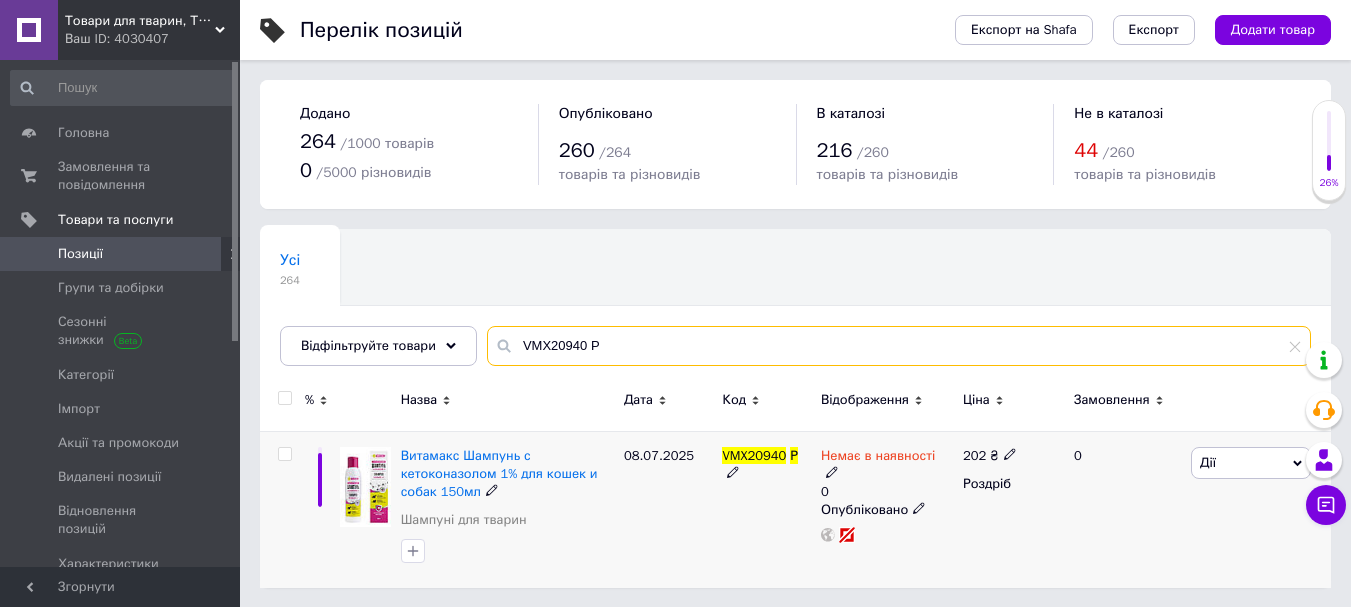 type on "VMX20940 Р" 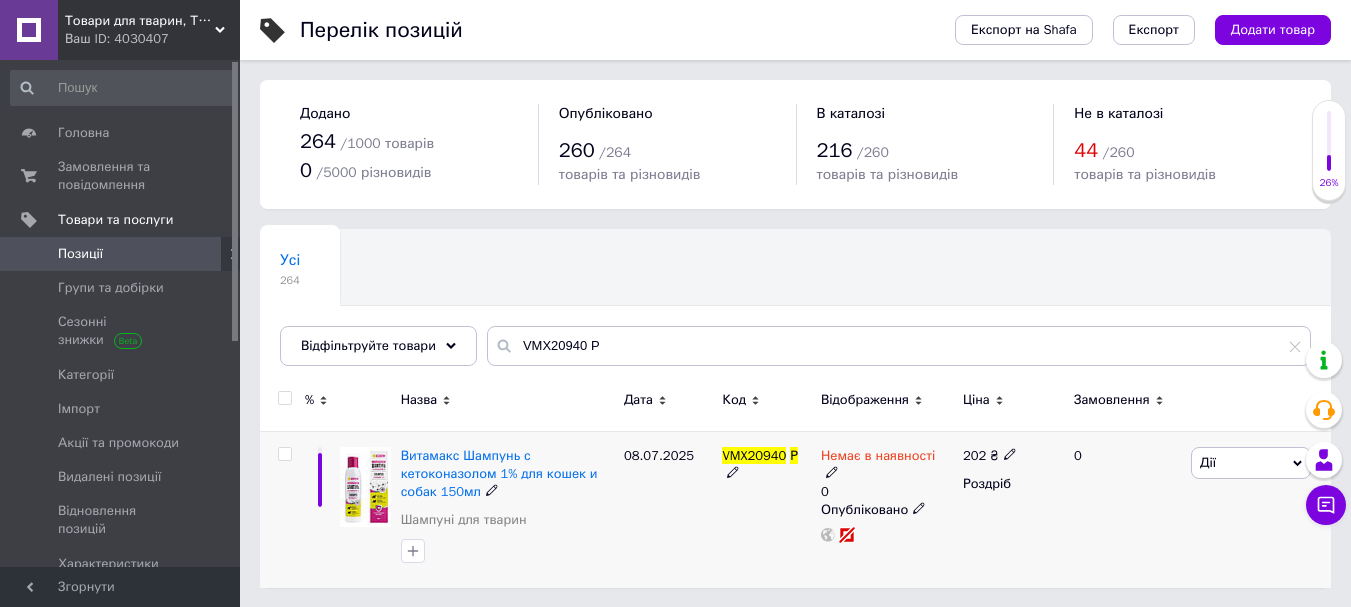 click on "Немає в наявності" at bounding box center [878, 458] 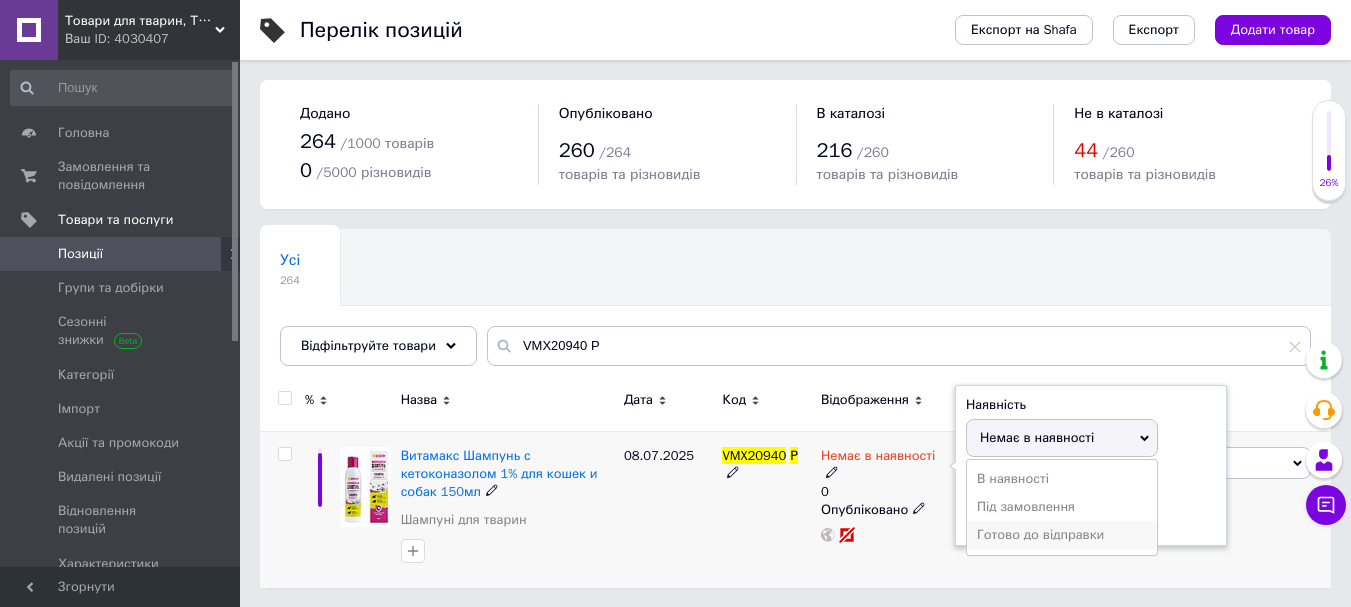 click on "Готово до відправки" at bounding box center [1062, 535] 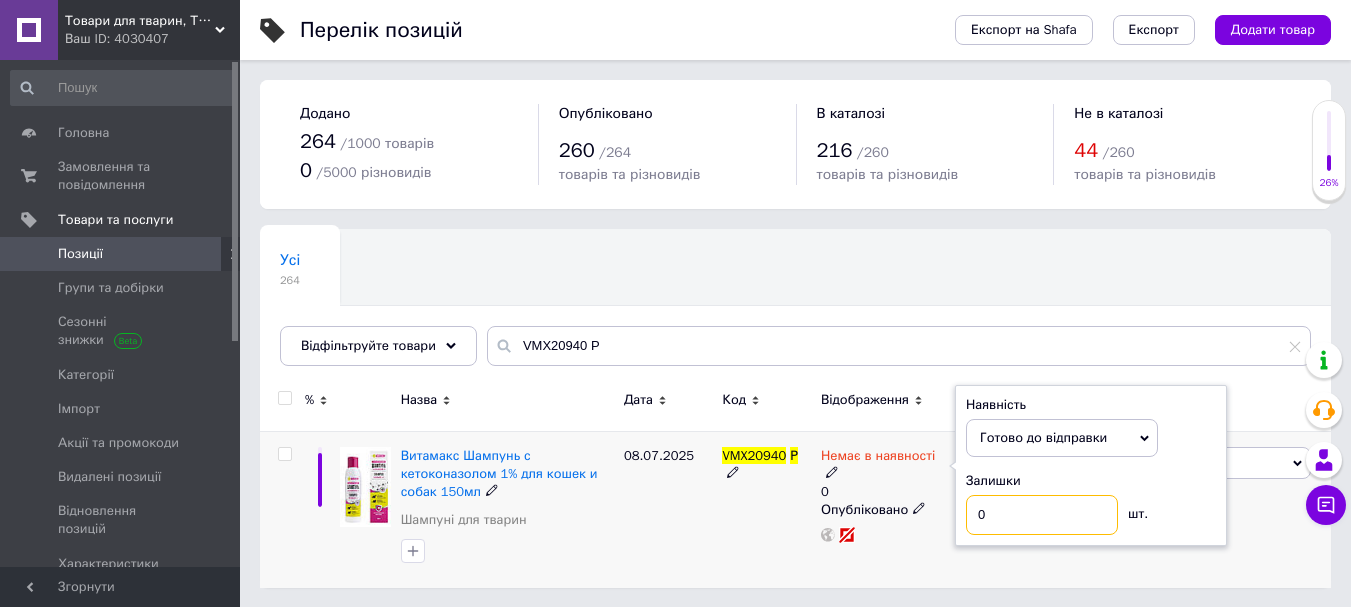 drag, startPoint x: 1001, startPoint y: 517, endPoint x: 940, endPoint y: 529, distance: 62.169125 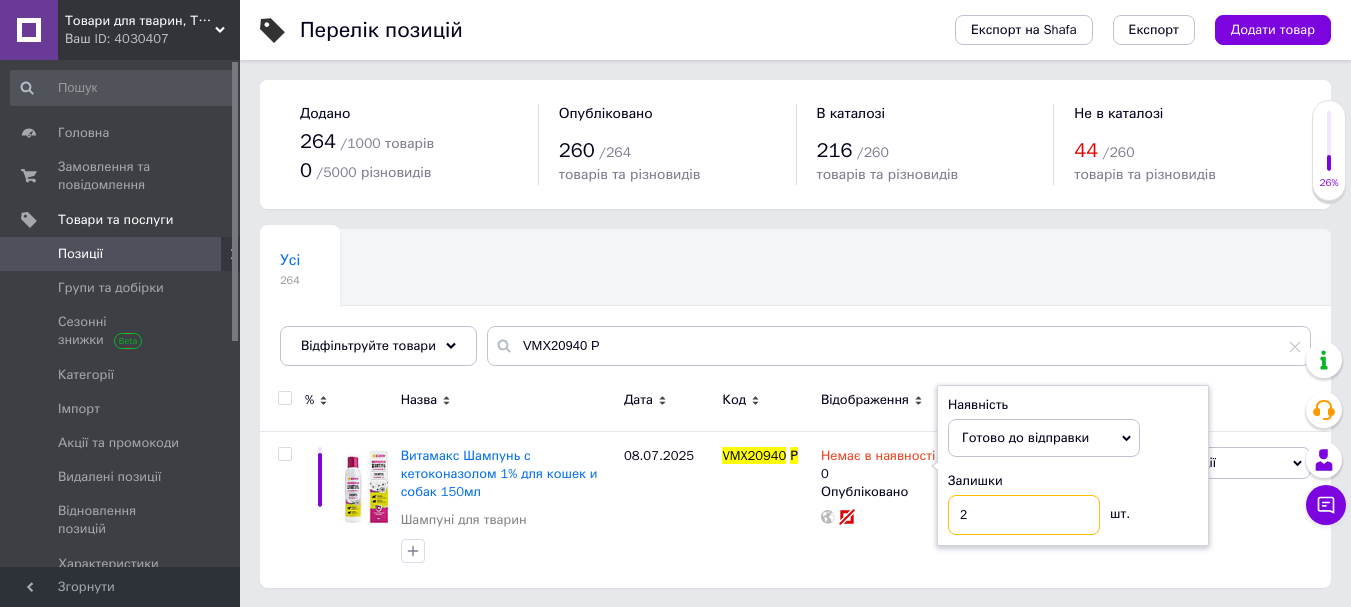 type on "2" 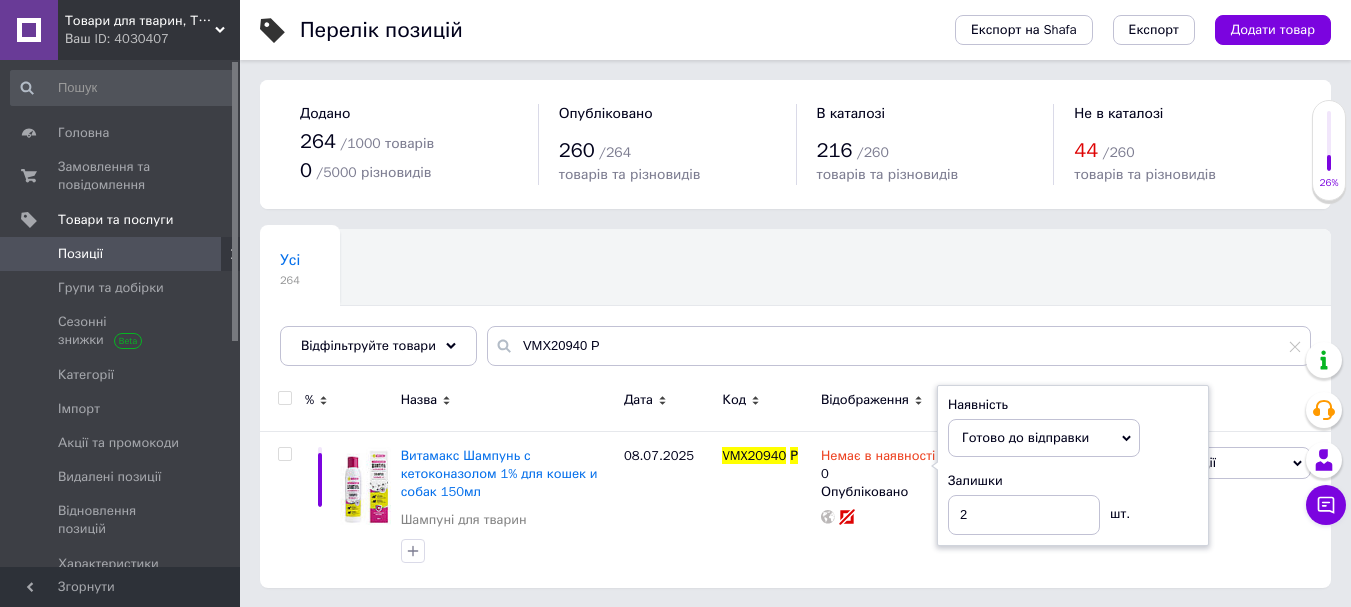 click on "Усі 264 Ok Відфільтровано...  Зберегти" at bounding box center [795, 307] 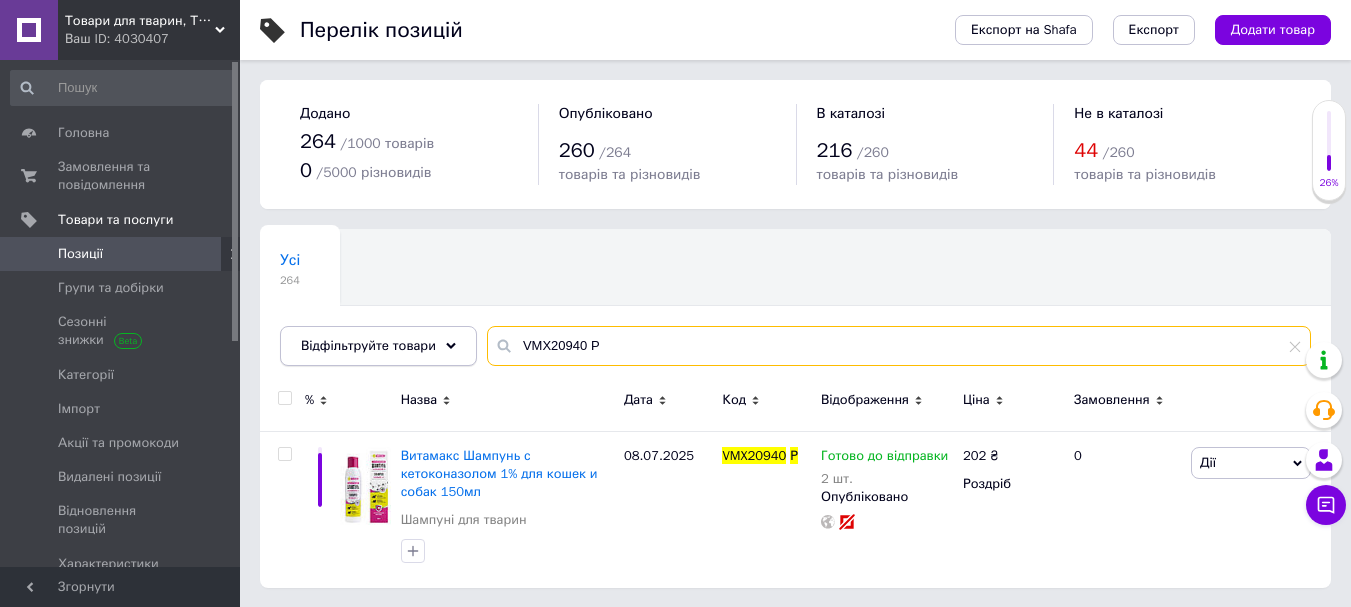 drag, startPoint x: 622, startPoint y: 351, endPoint x: 404, endPoint y: 359, distance: 218.14674 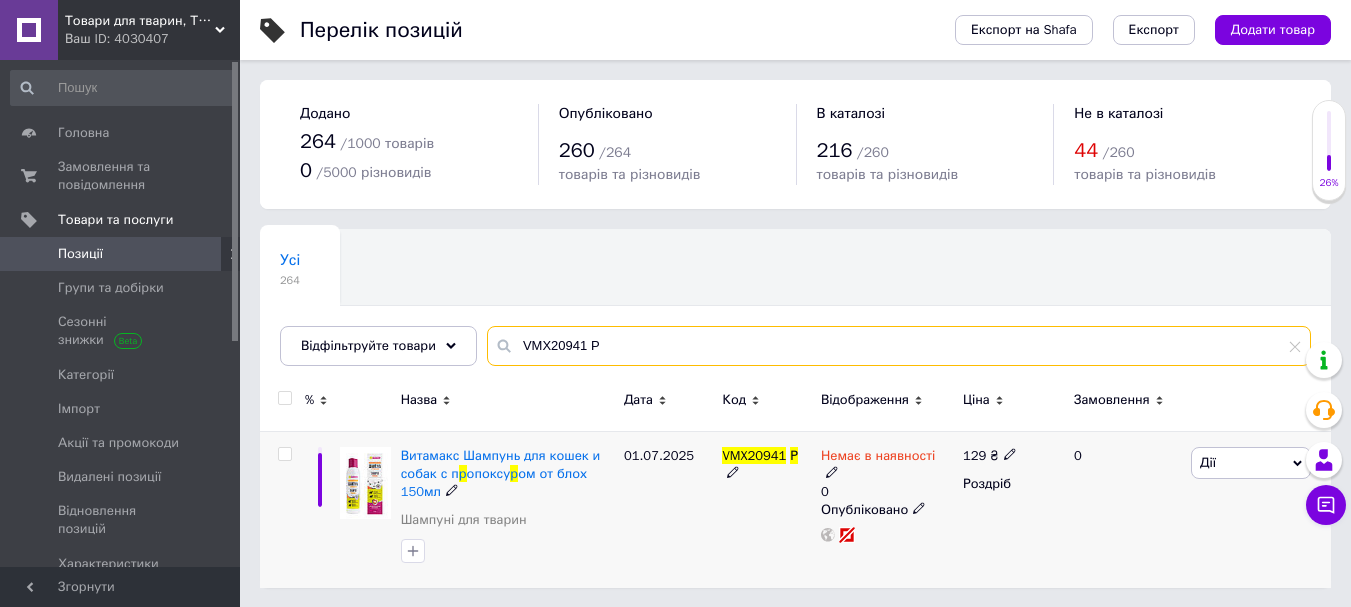 type on "VMX20941 Р" 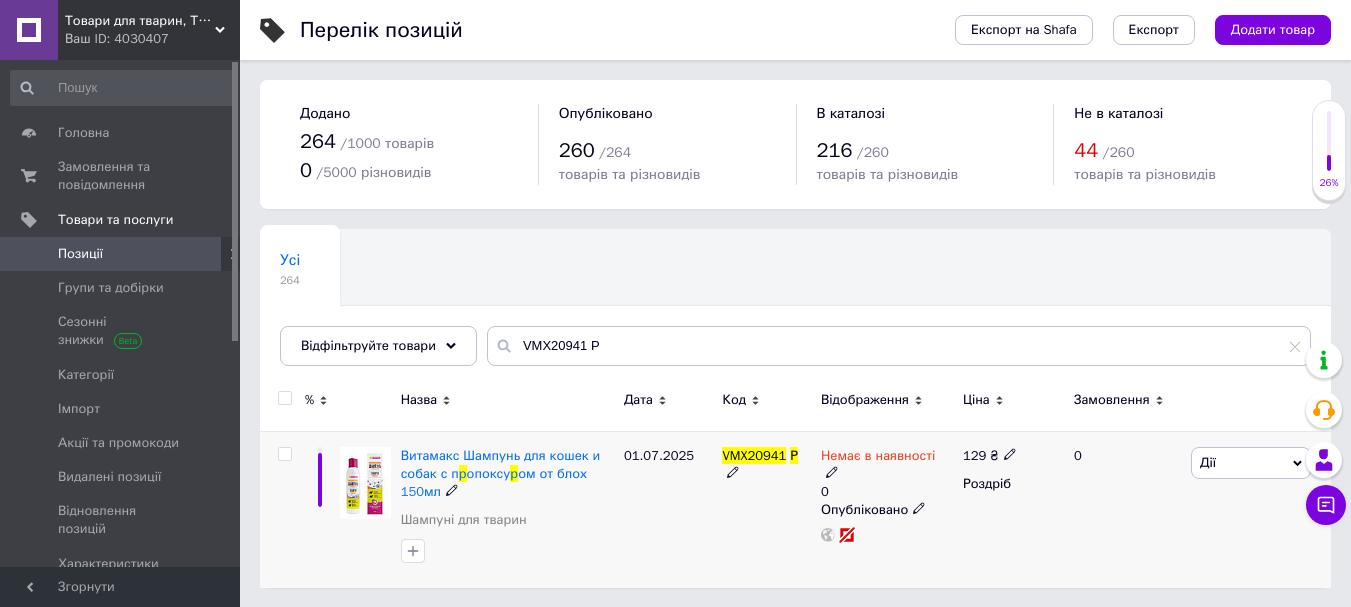click on "Немає в наявності" at bounding box center (878, 458) 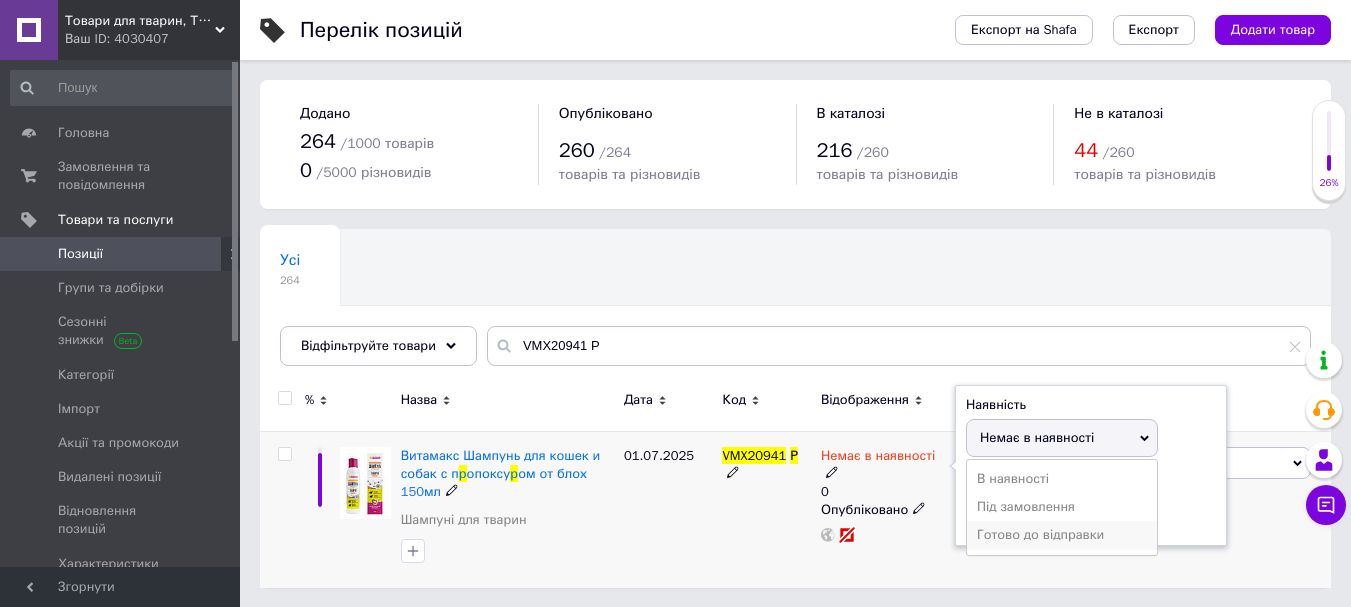 click on "Готово до відправки" at bounding box center (1062, 535) 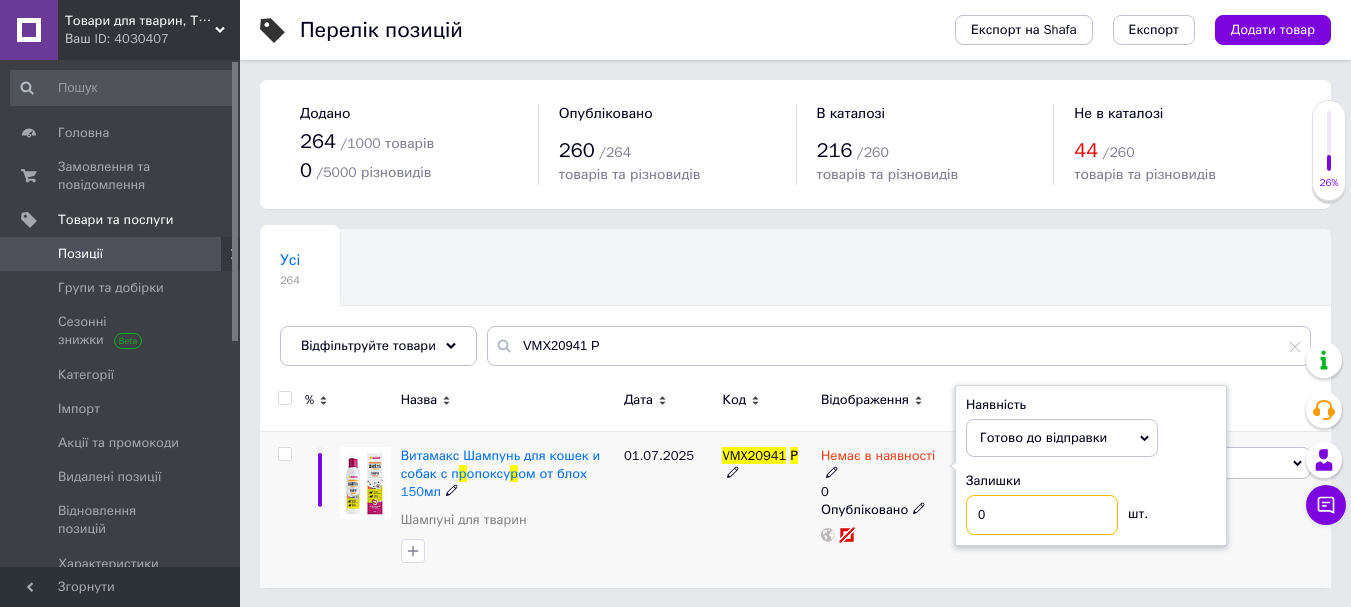 drag, startPoint x: 1019, startPoint y: 518, endPoint x: 941, endPoint y: 516, distance: 78.025635 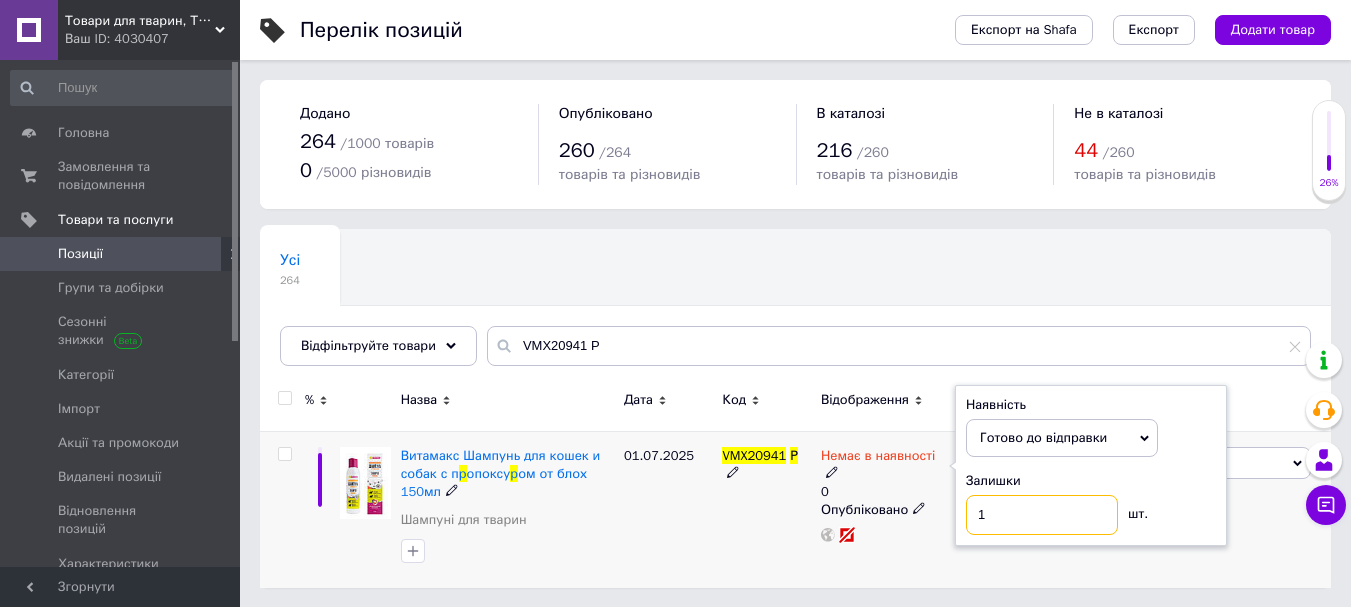 type on "1" 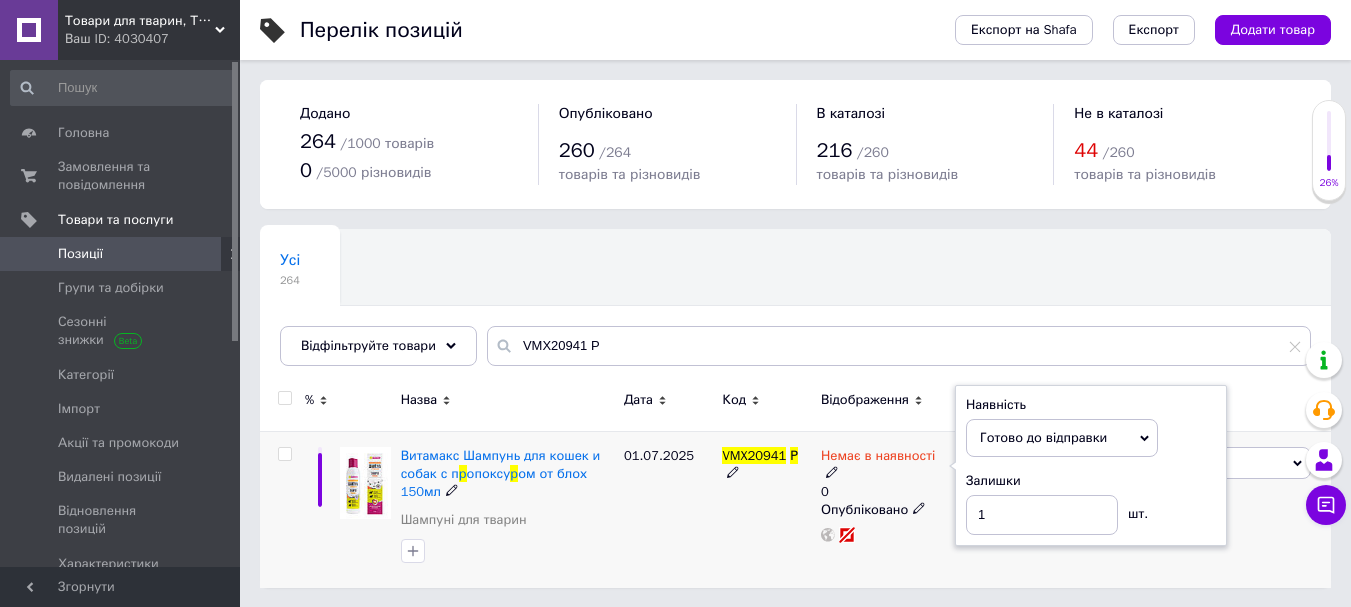click on "01.07.2025" at bounding box center (668, 509) 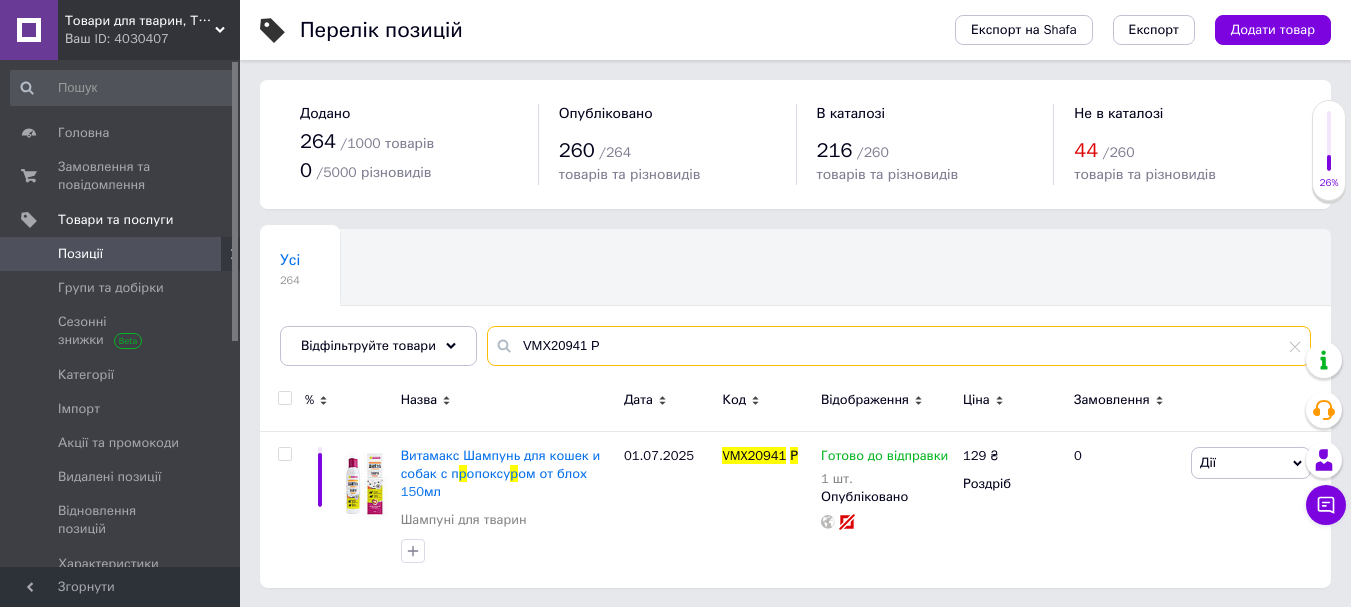 drag, startPoint x: 611, startPoint y: 357, endPoint x: 482, endPoint y: 336, distance: 130.69812 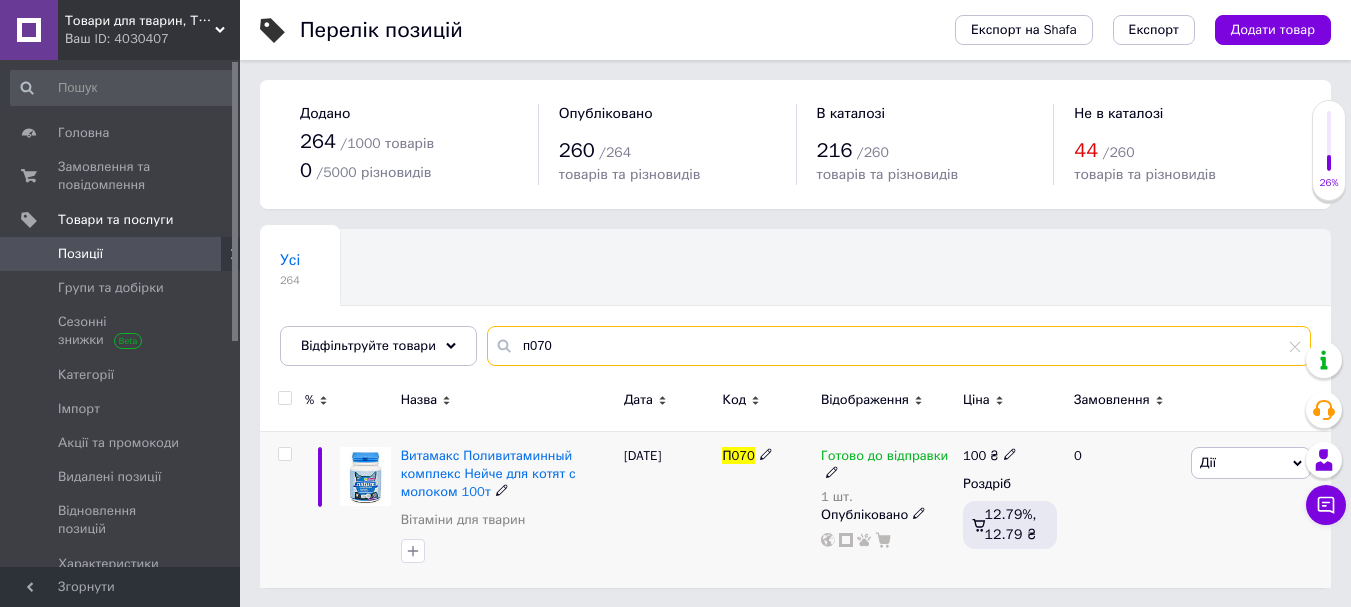 type on "п070" 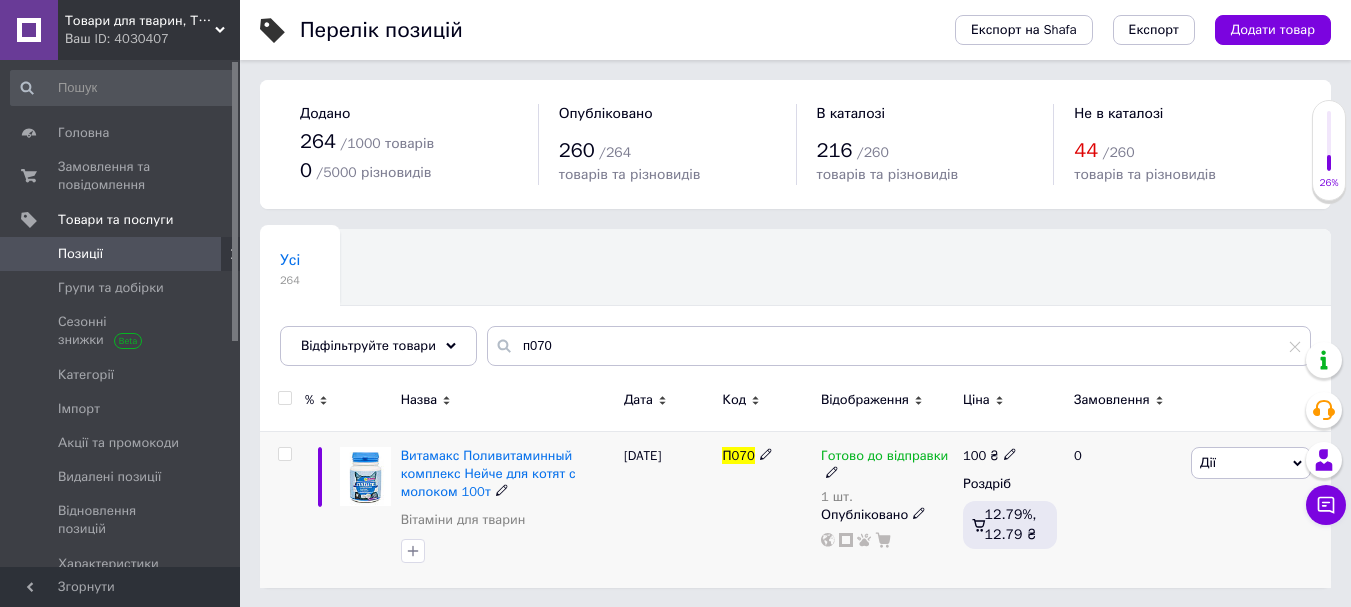 click on "1 шт." at bounding box center (887, 497) 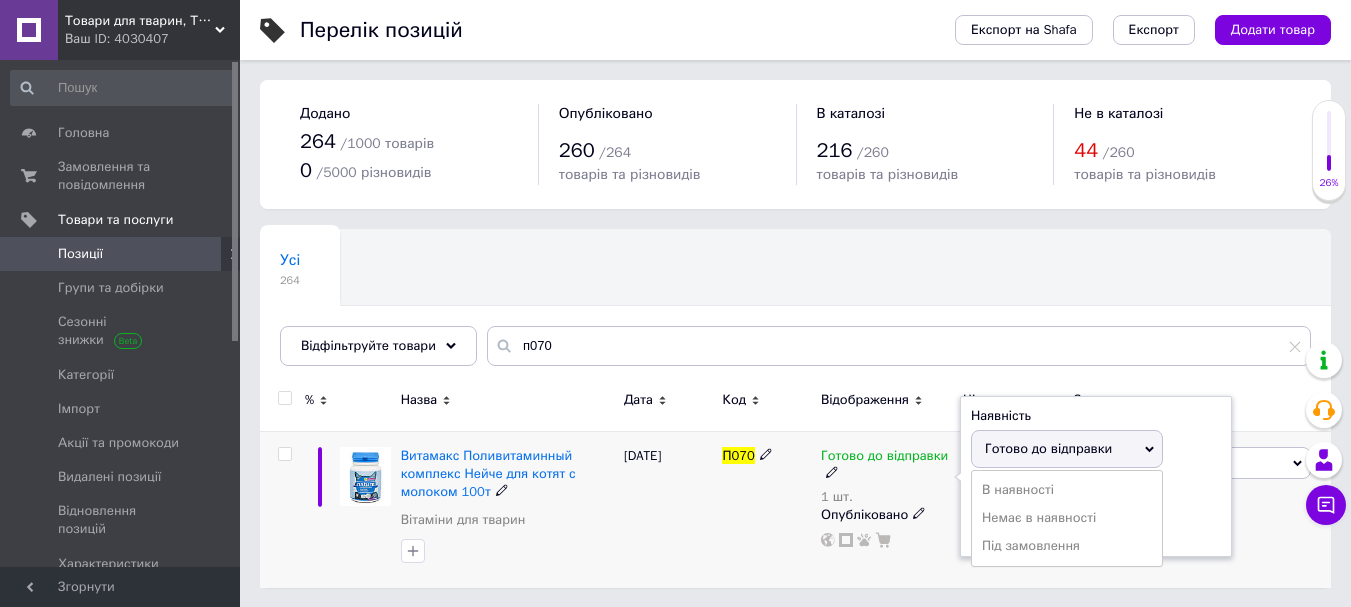 click on "Залишки 1 шт." at bounding box center (1096, 514) 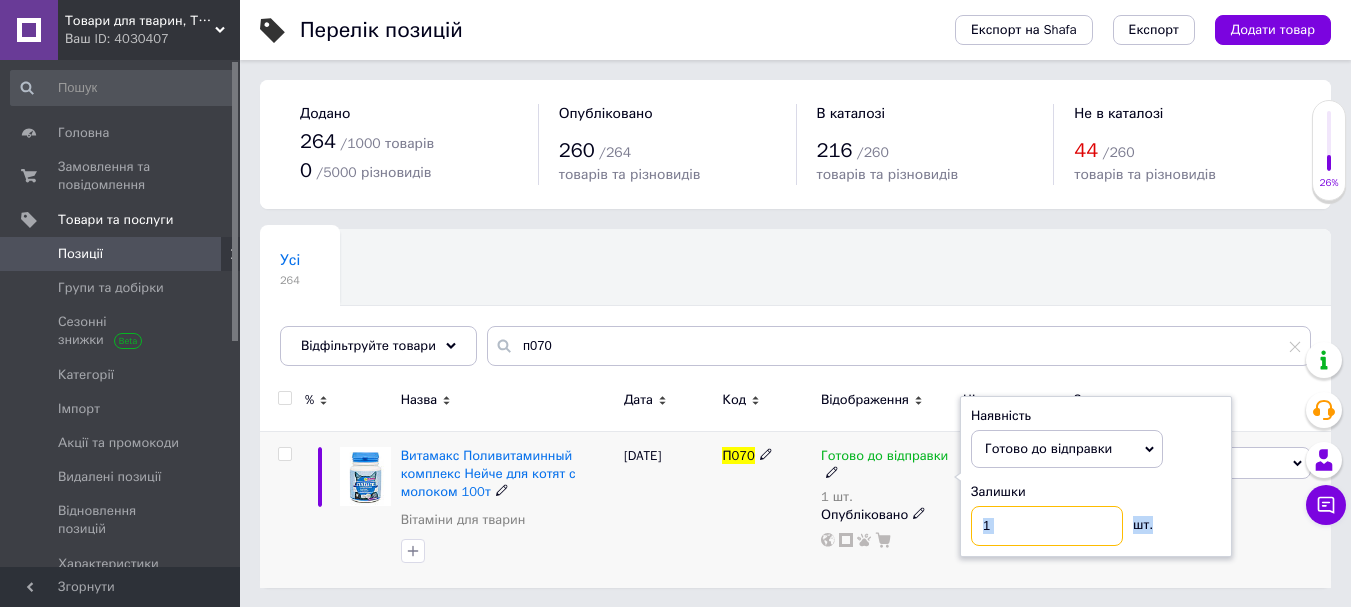 click on "1" at bounding box center (1047, 526) 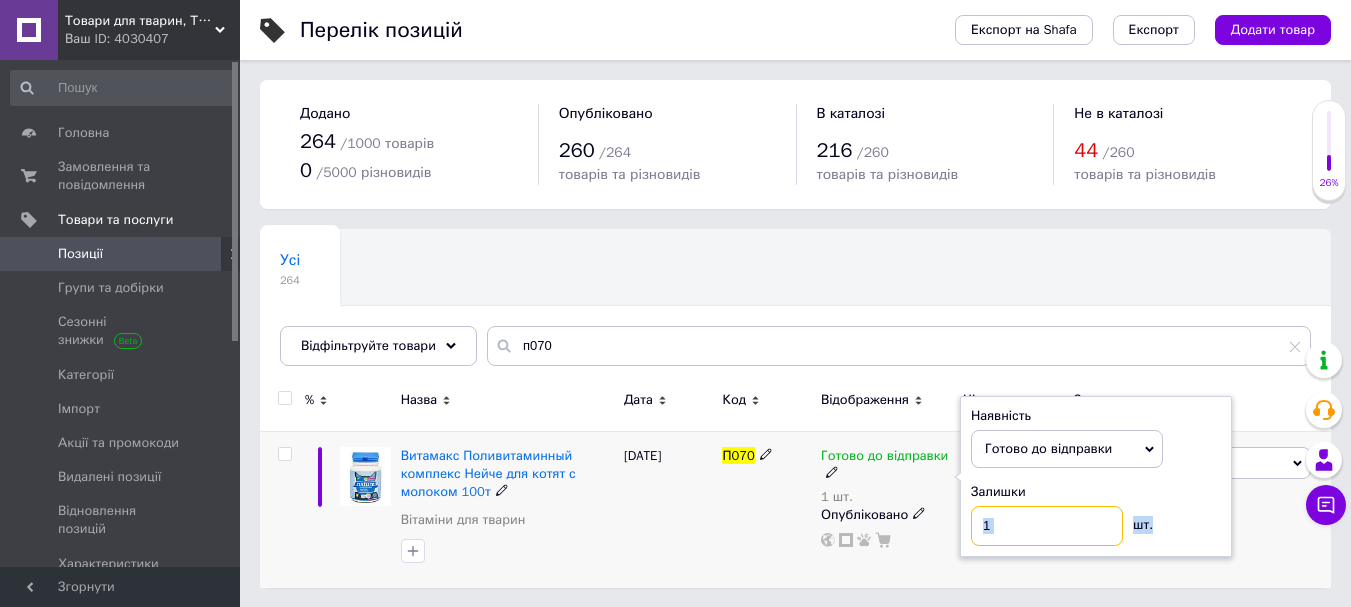 click on "1" at bounding box center [1047, 526] 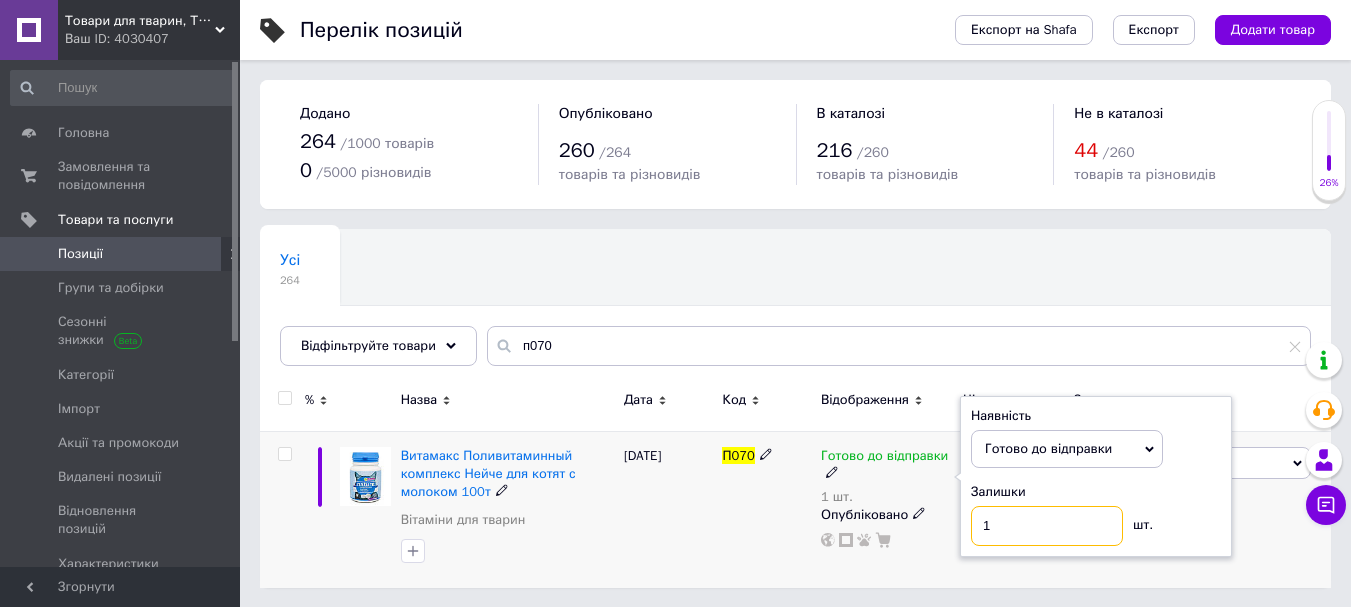 click on "1" at bounding box center [1047, 526] 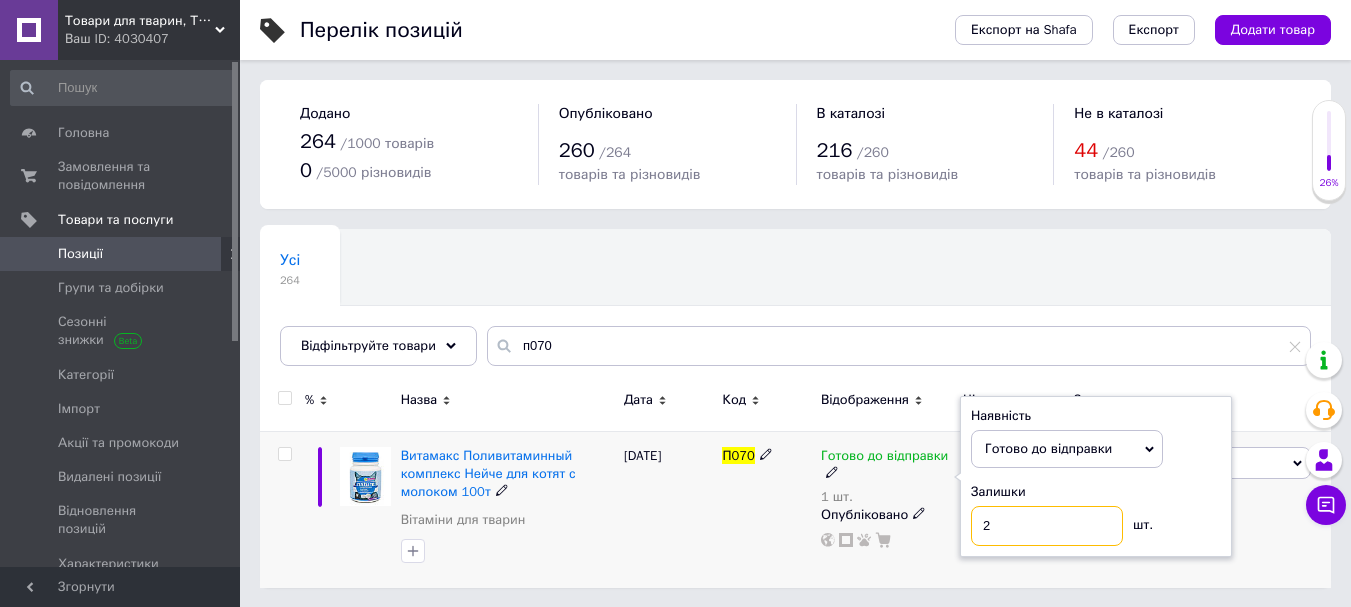 type on "2" 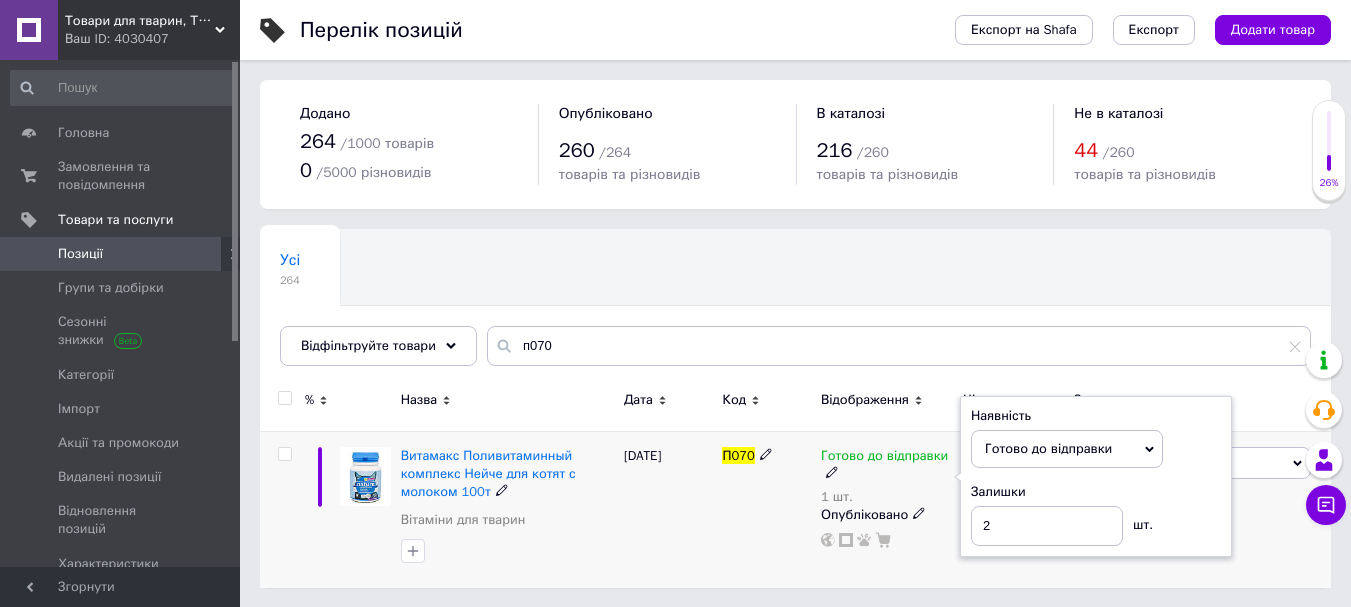 click on "П070" at bounding box center (766, 509) 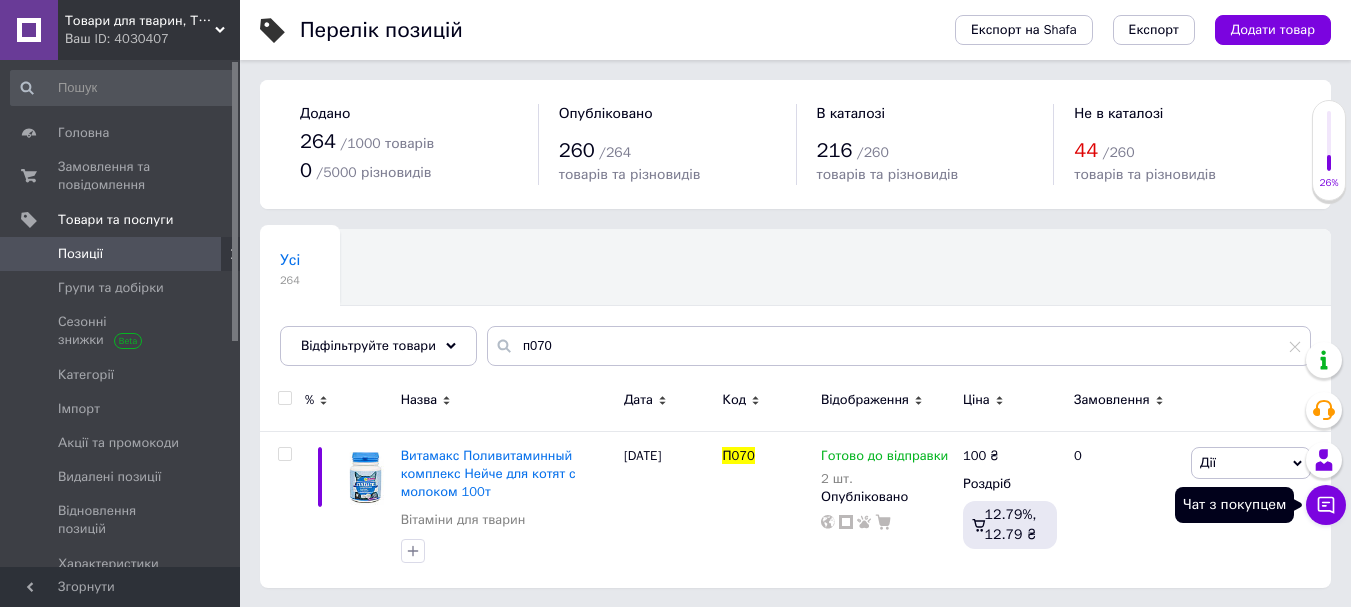 click 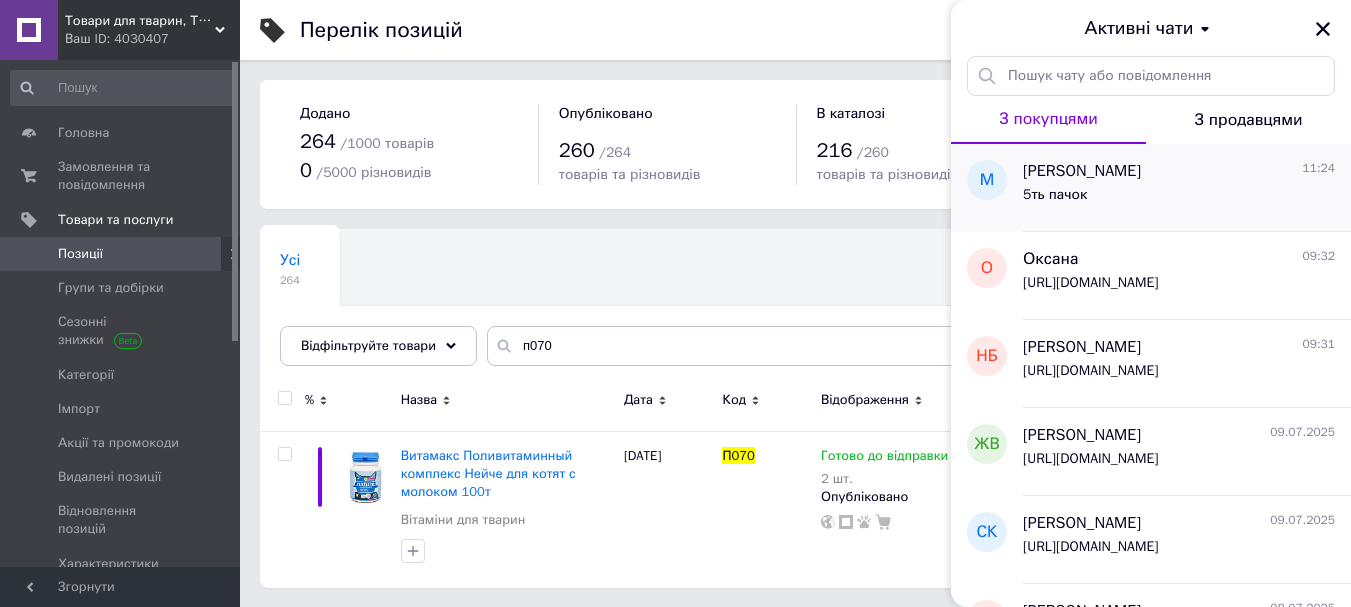 click on "5ть пачок" at bounding box center (1179, 199) 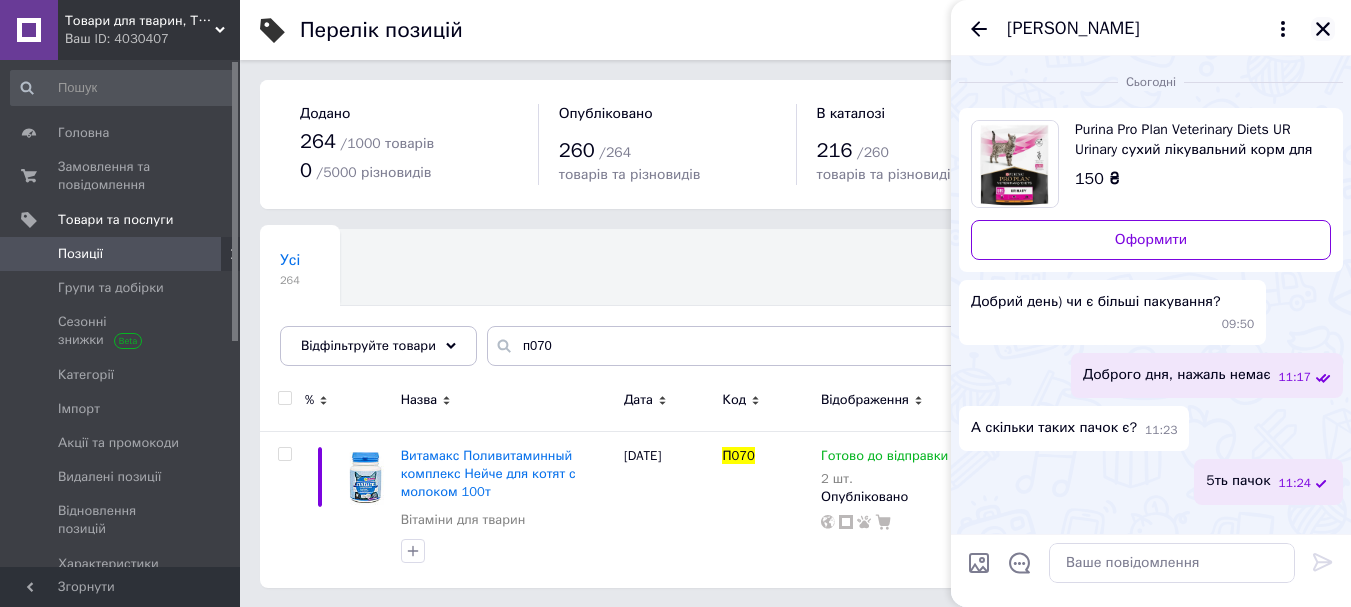 click 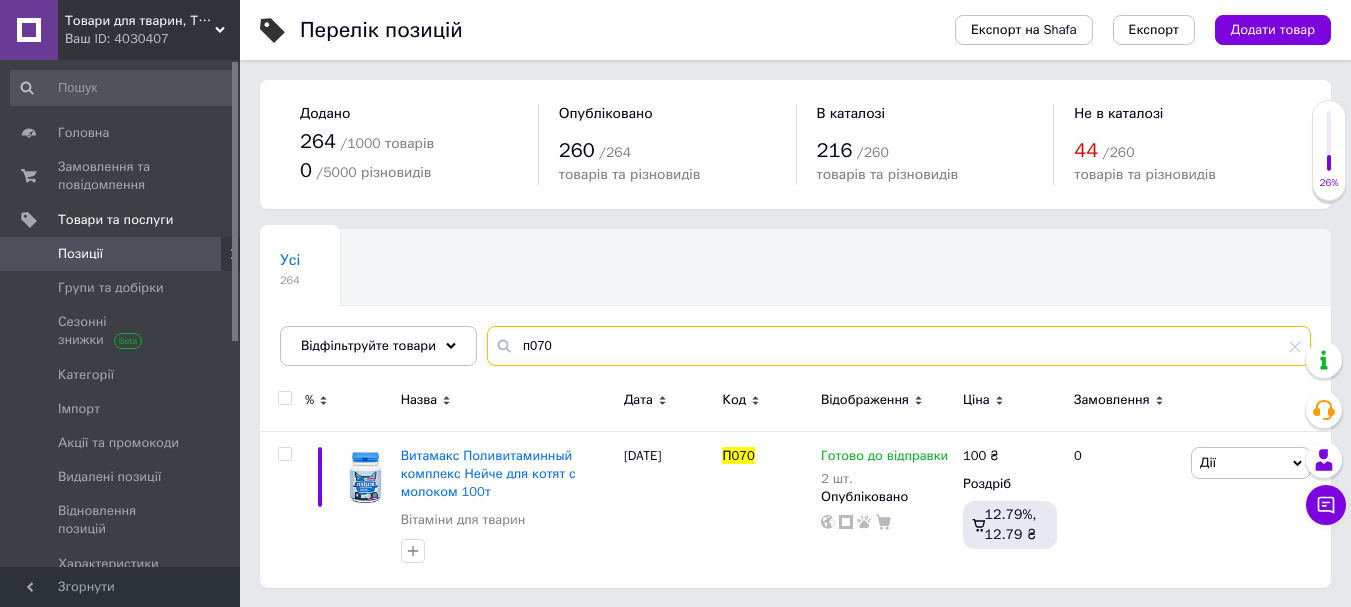 drag, startPoint x: 578, startPoint y: 337, endPoint x: 510, endPoint y: 340, distance: 68.06615 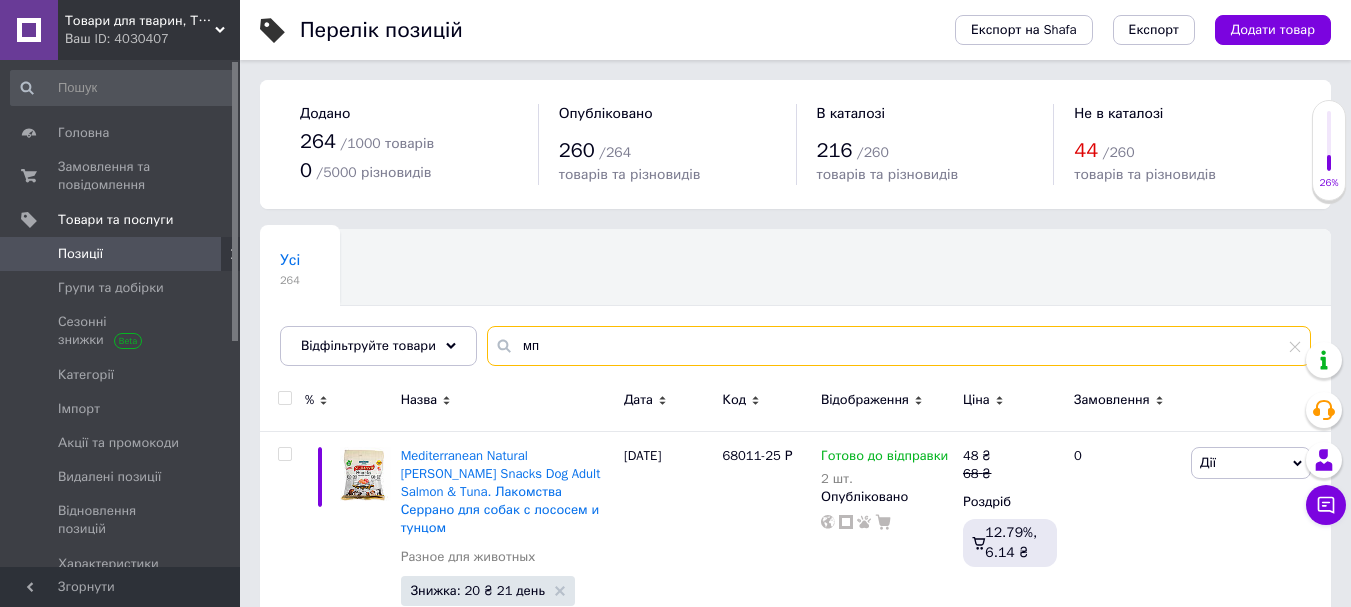 type on "м" 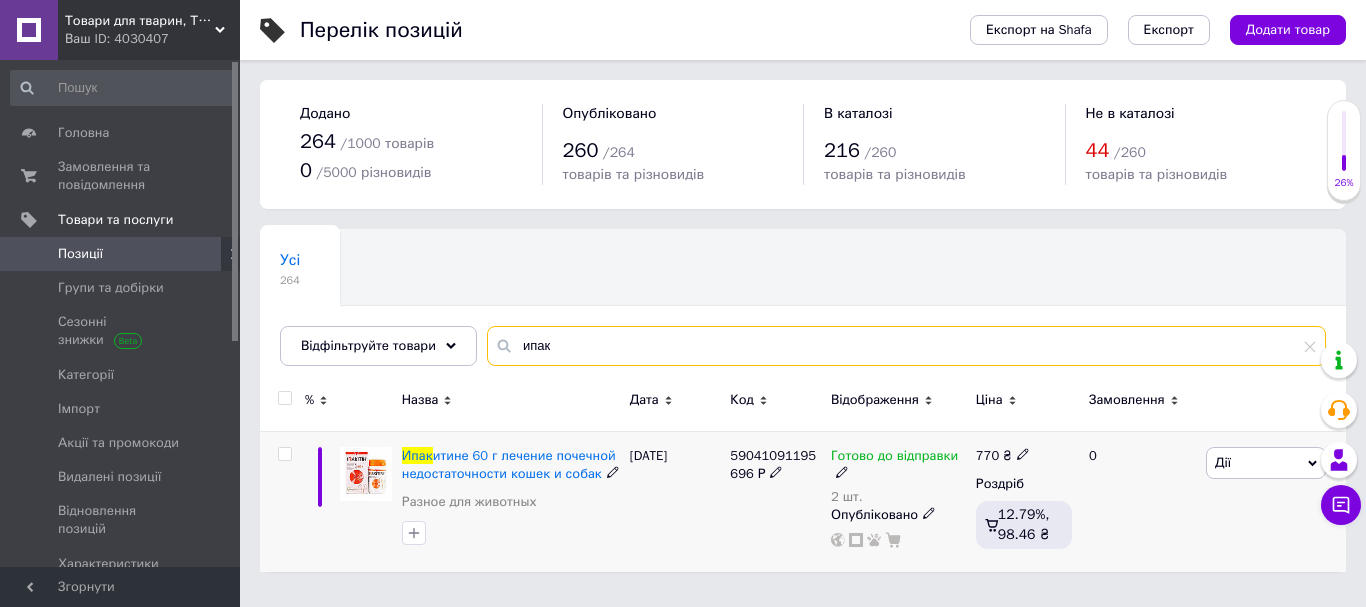 type on "ипак" 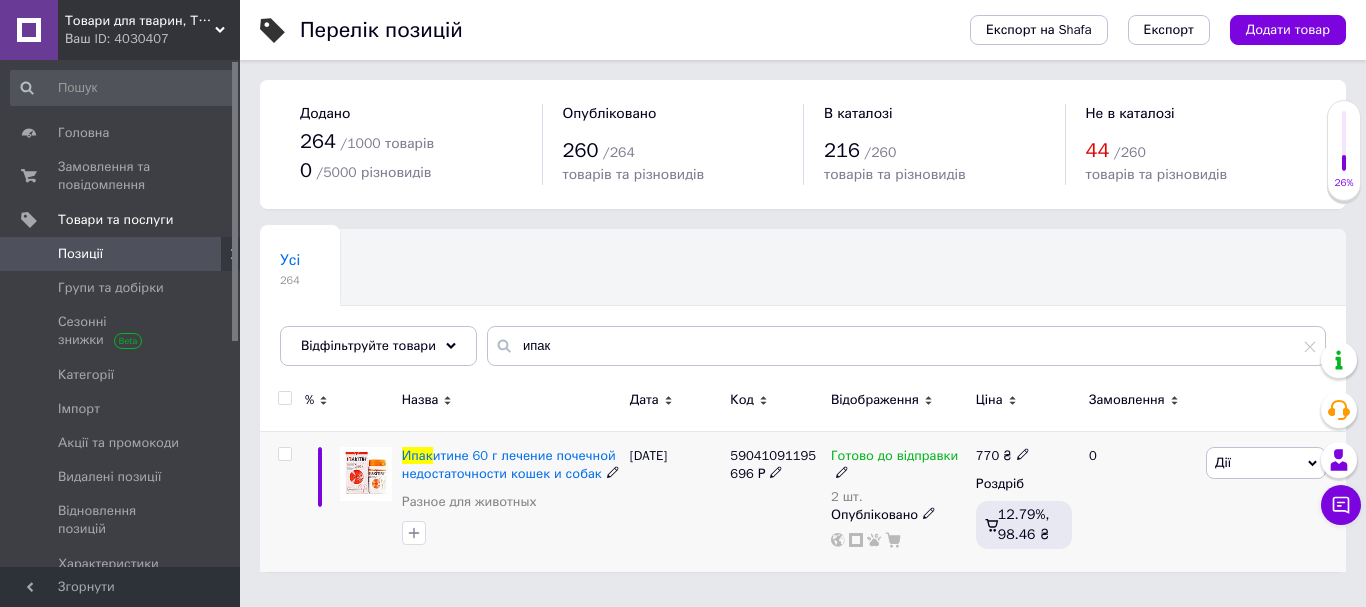 click on "2 шт." at bounding box center (898, 497) 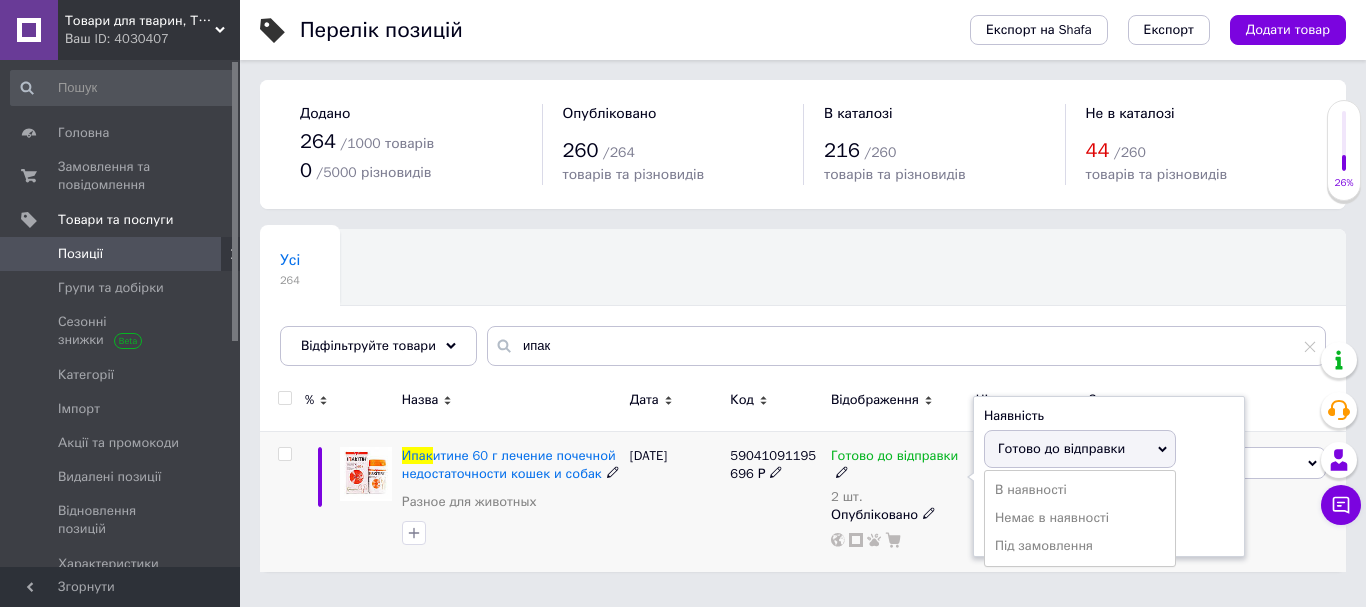 click on "Наявність [PERSON_NAME] до відправки В наявності Немає в наявності Під замовлення Залишки 2 шт." at bounding box center (1109, 477) 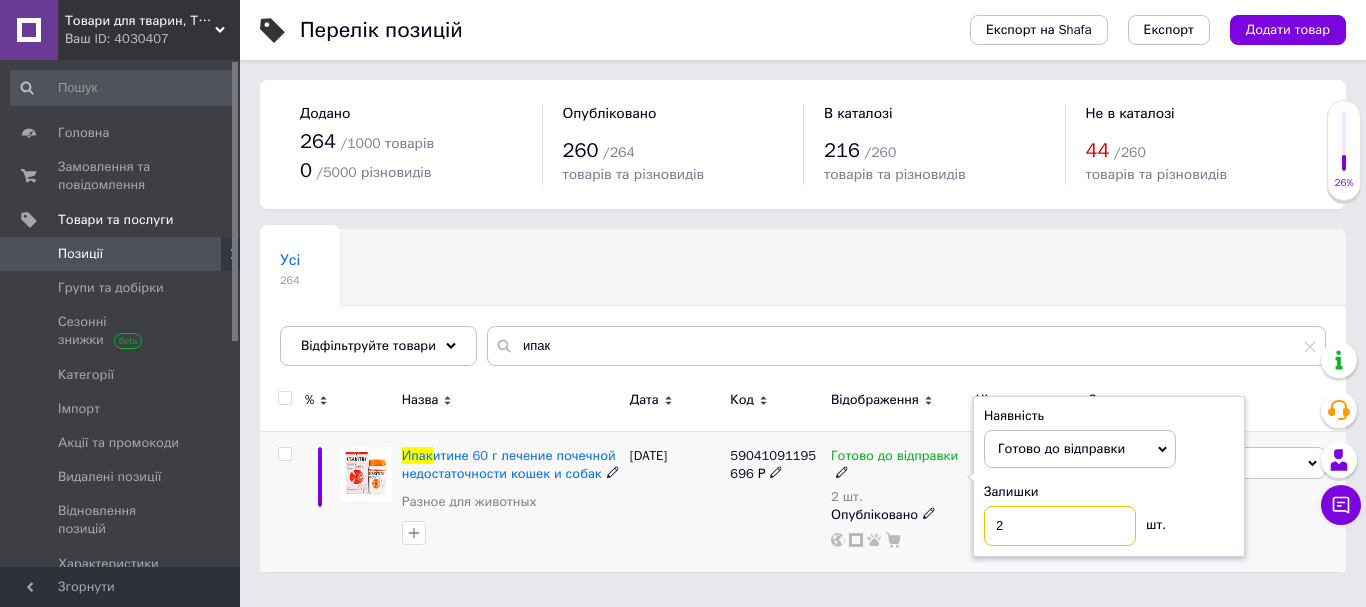 drag, startPoint x: 1034, startPoint y: 527, endPoint x: 964, endPoint y: 523, distance: 70.11419 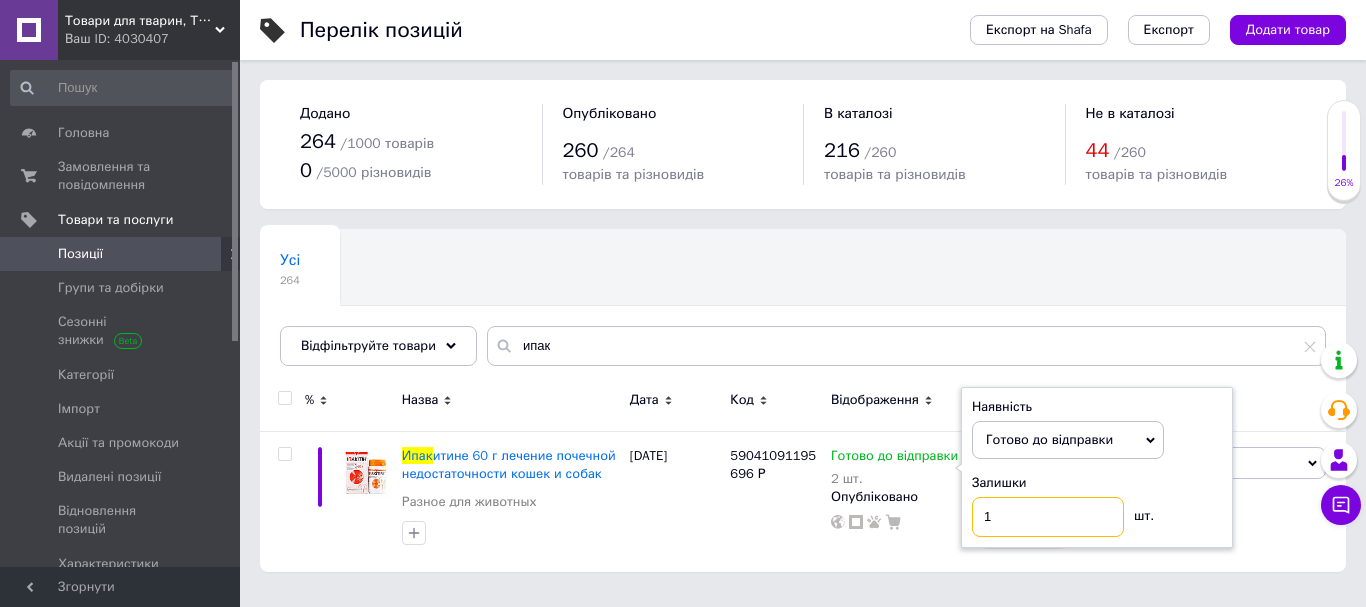 type on "1" 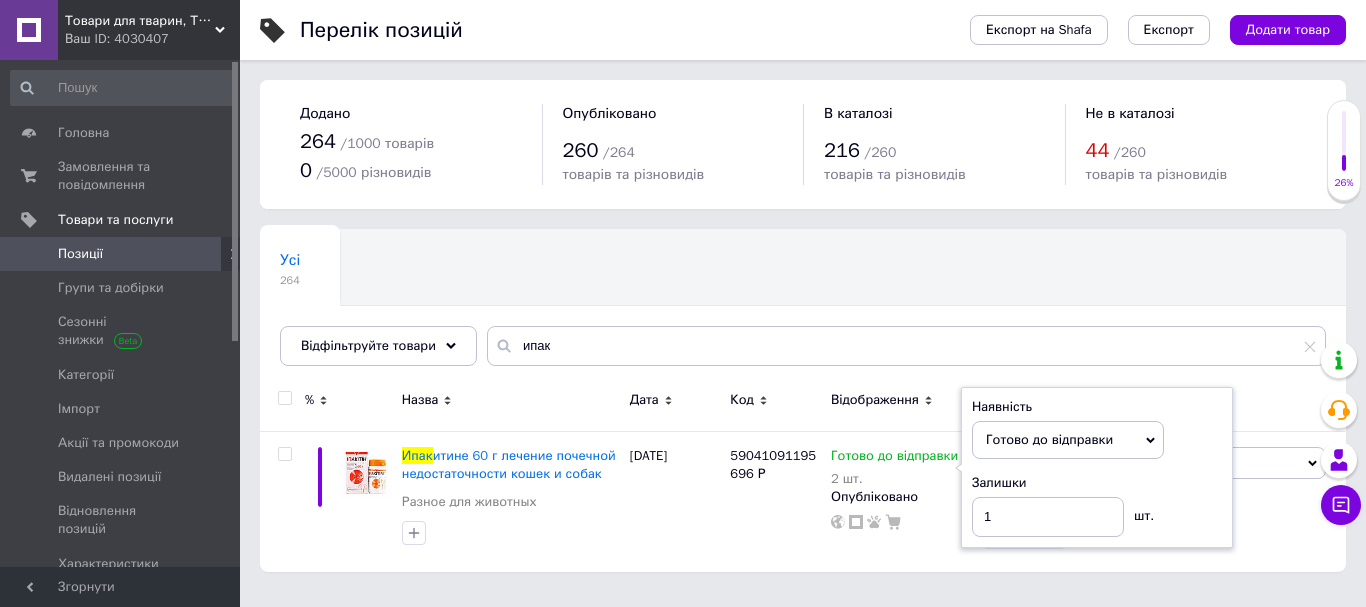 click on "Усі 264 Ok Відфільтровано...  Зберегти" at bounding box center [803, 307] 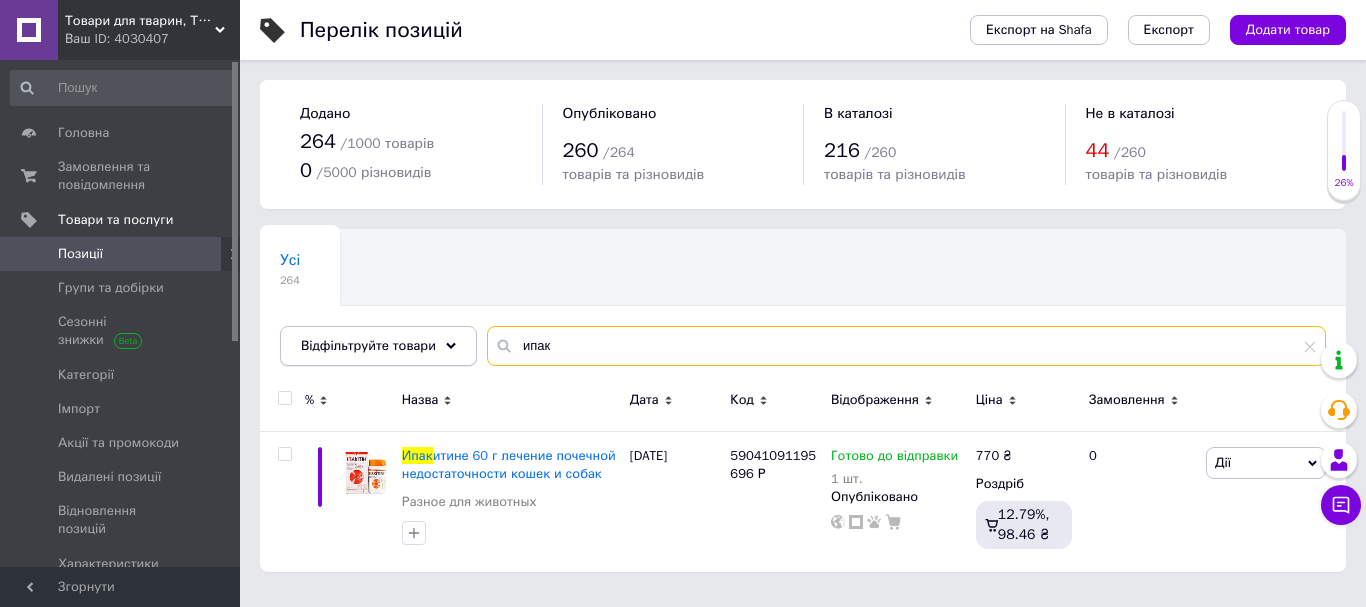 drag, startPoint x: 623, startPoint y: 348, endPoint x: 446, endPoint y: 333, distance: 177.63446 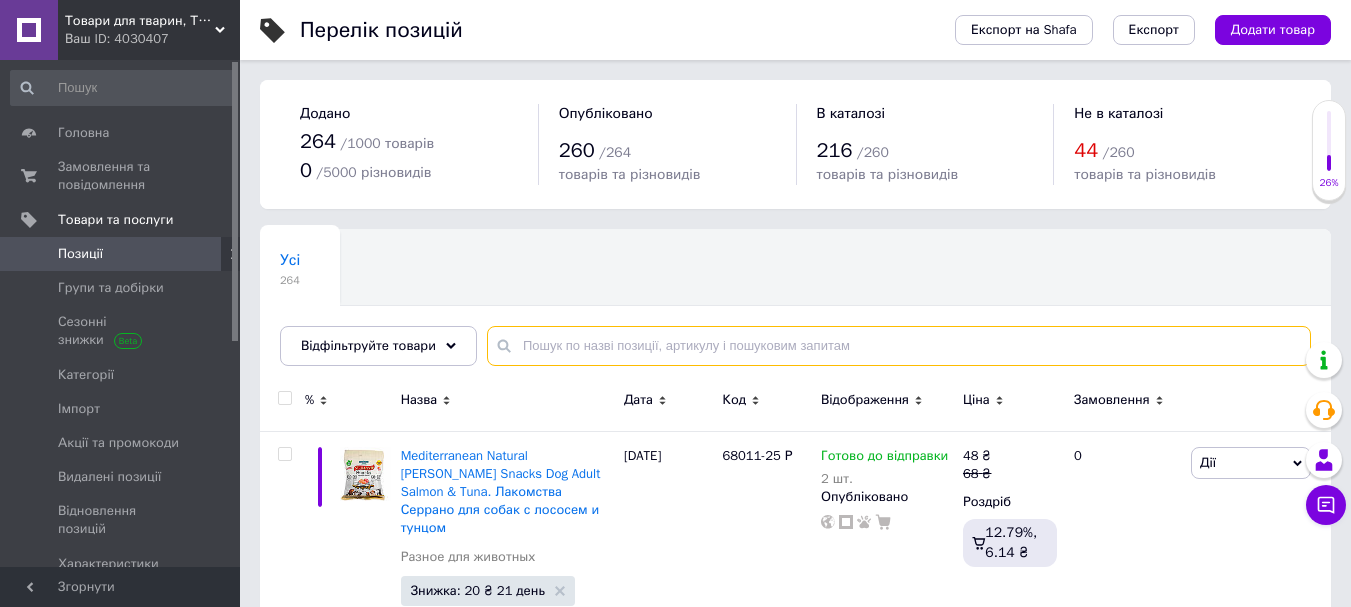 type 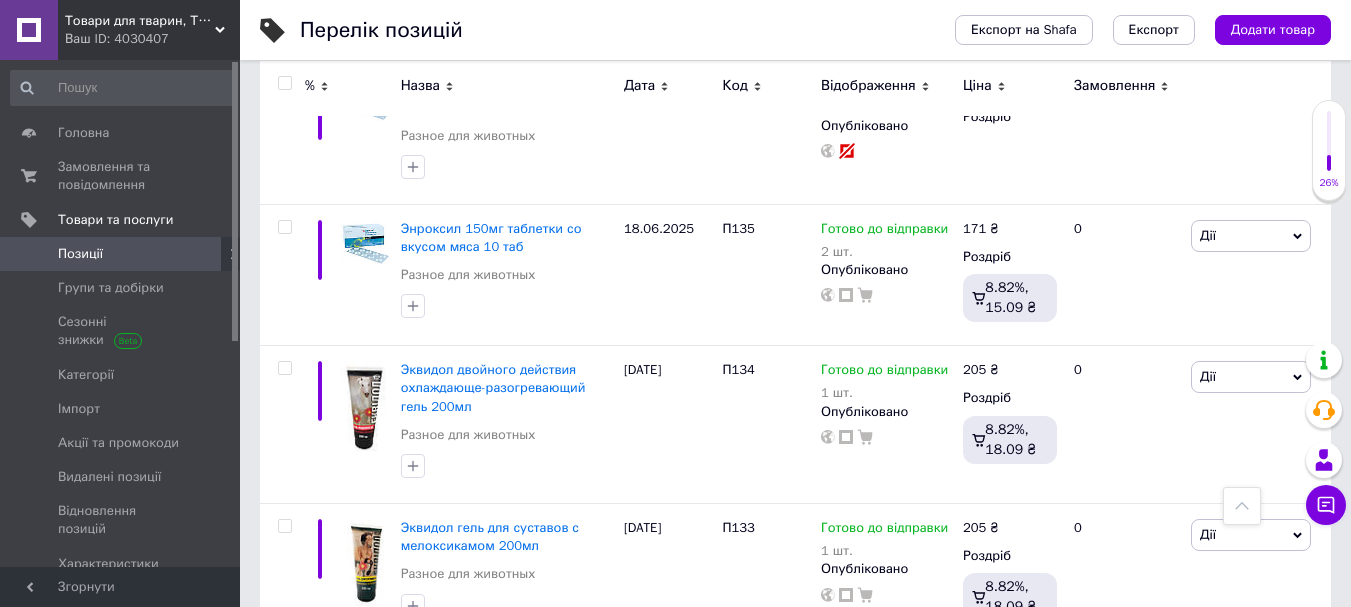 scroll, scrollTop: 2200, scrollLeft: 0, axis: vertical 